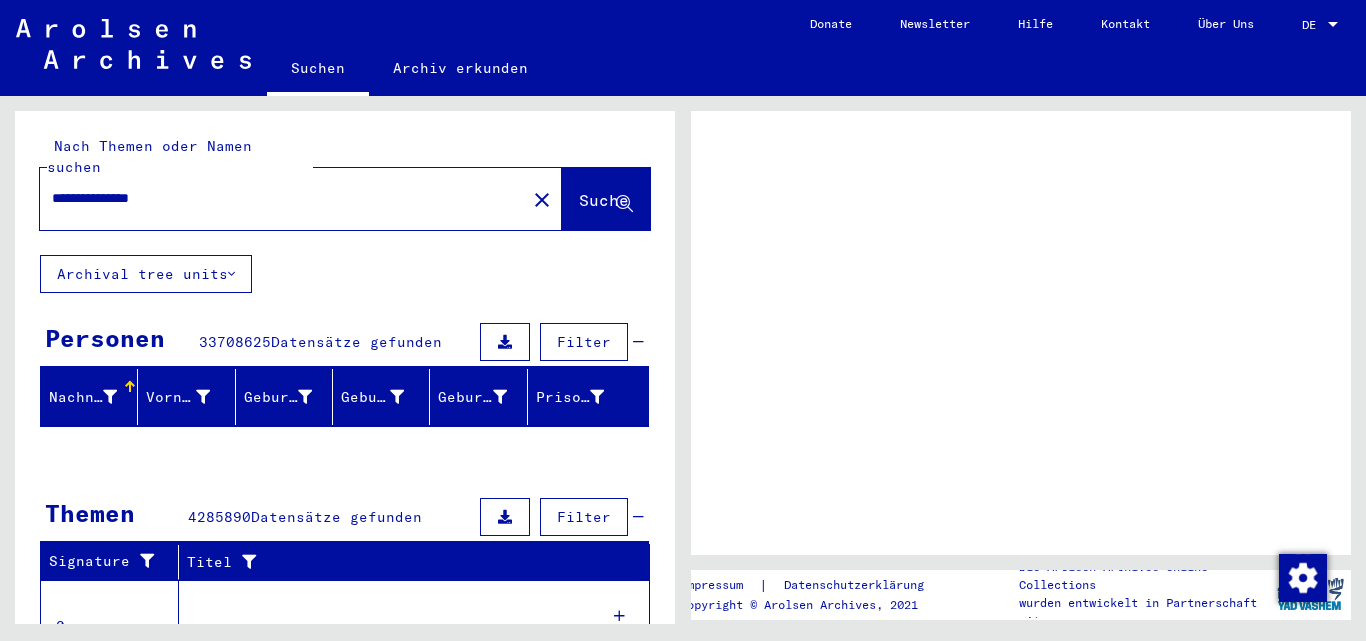 scroll, scrollTop: 0, scrollLeft: 0, axis: both 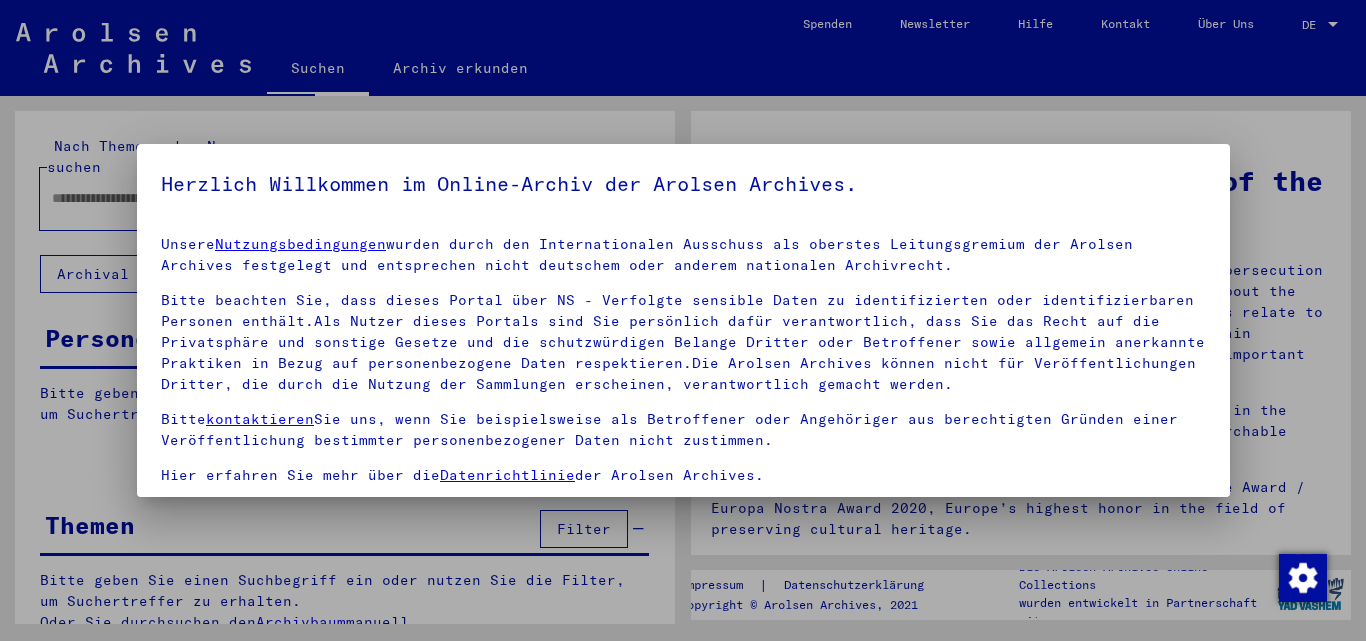 type on "**********" 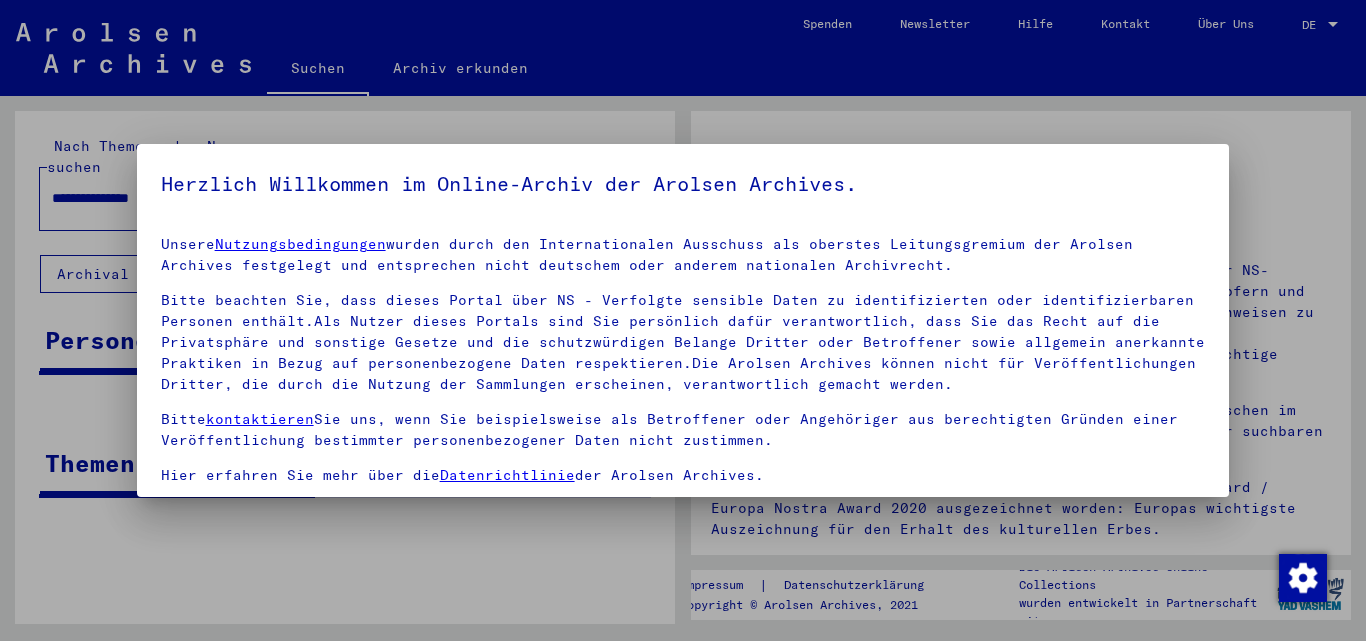 scroll, scrollTop: 164, scrollLeft: 0, axis: vertical 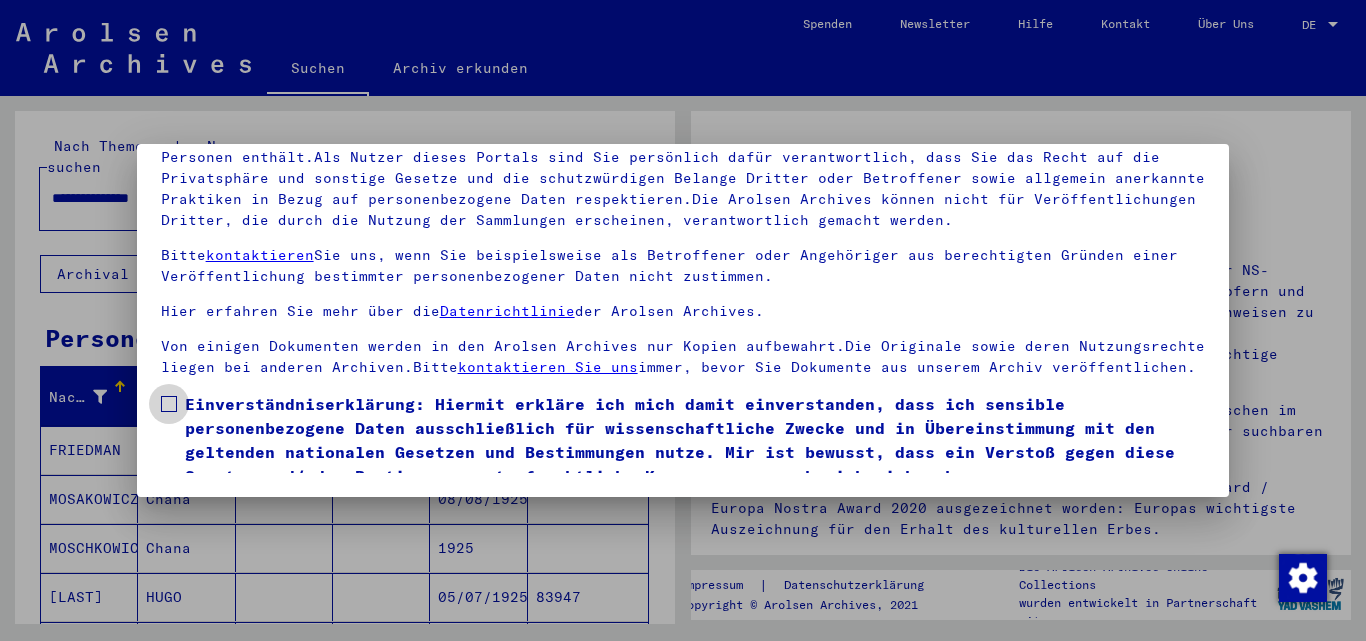 click at bounding box center (169, 404) 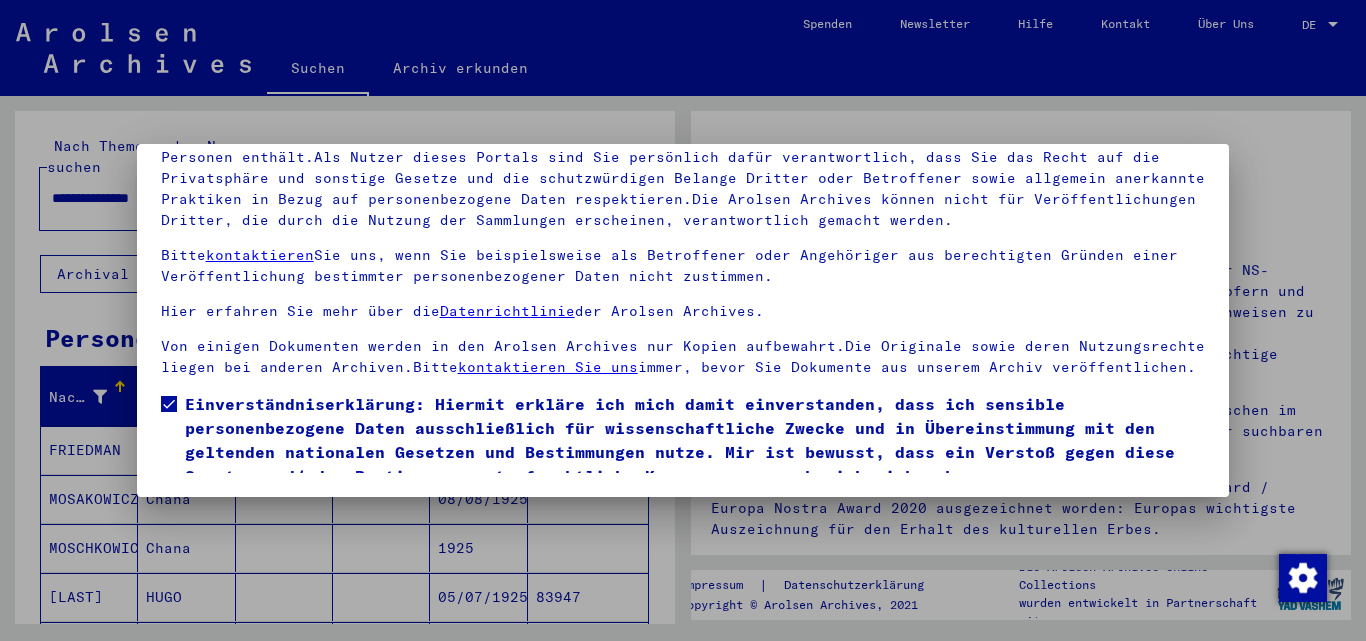 scroll, scrollTop: 84, scrollLeft: 0, axis: vertical 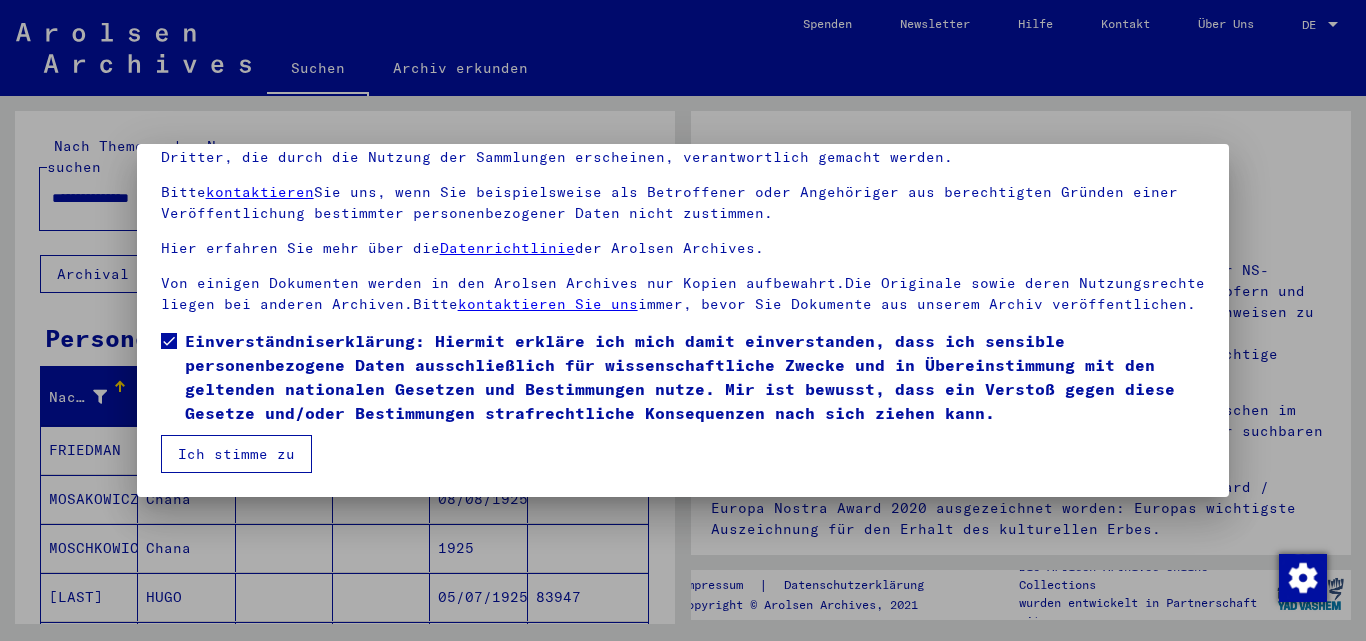 click on "Ich stimme zu" at bounding box center [236, 454] 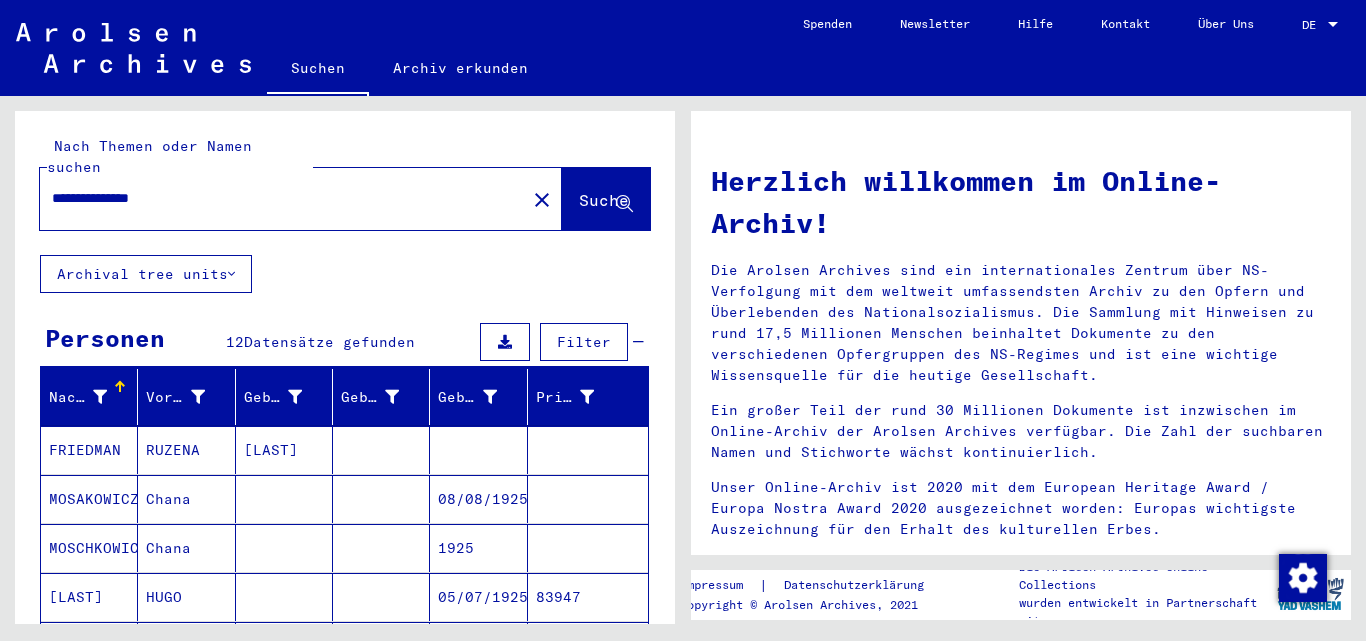 drag, startPoint x: 567, startPoint y: 605, endPoint x: 578, endPoint y: 598, distance: 13.038404 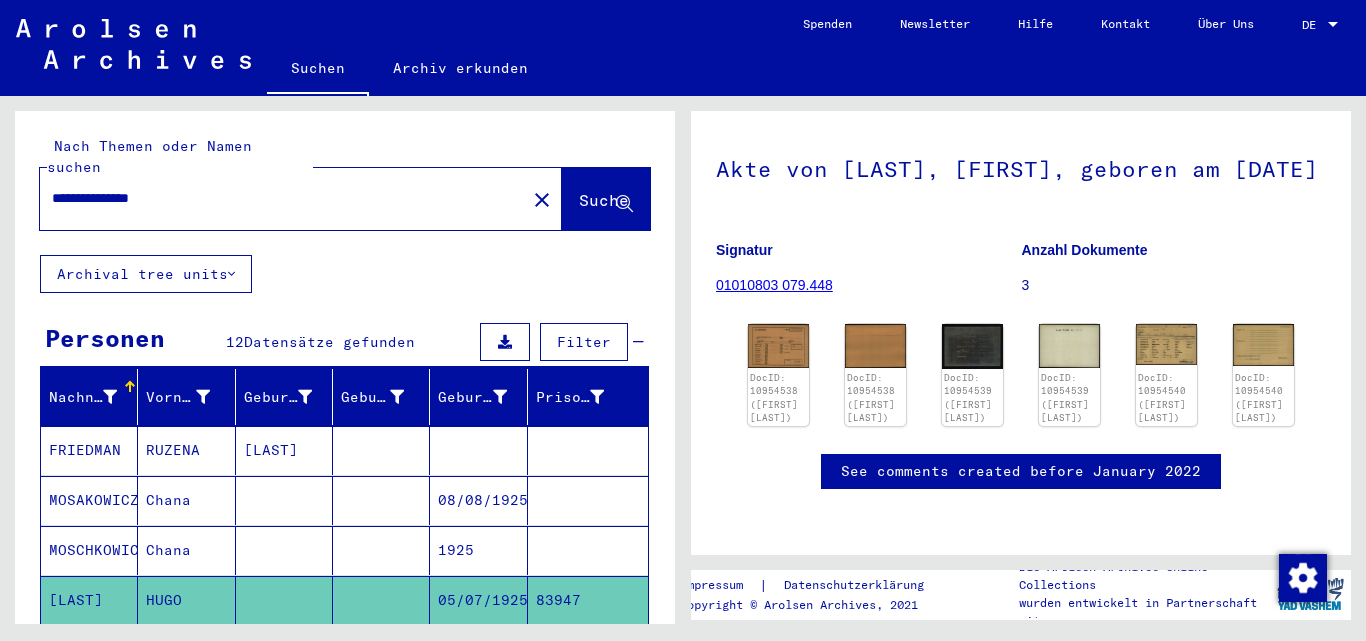 scroll, scrollTop: 107, scrollLeft: 0, axis: vertical 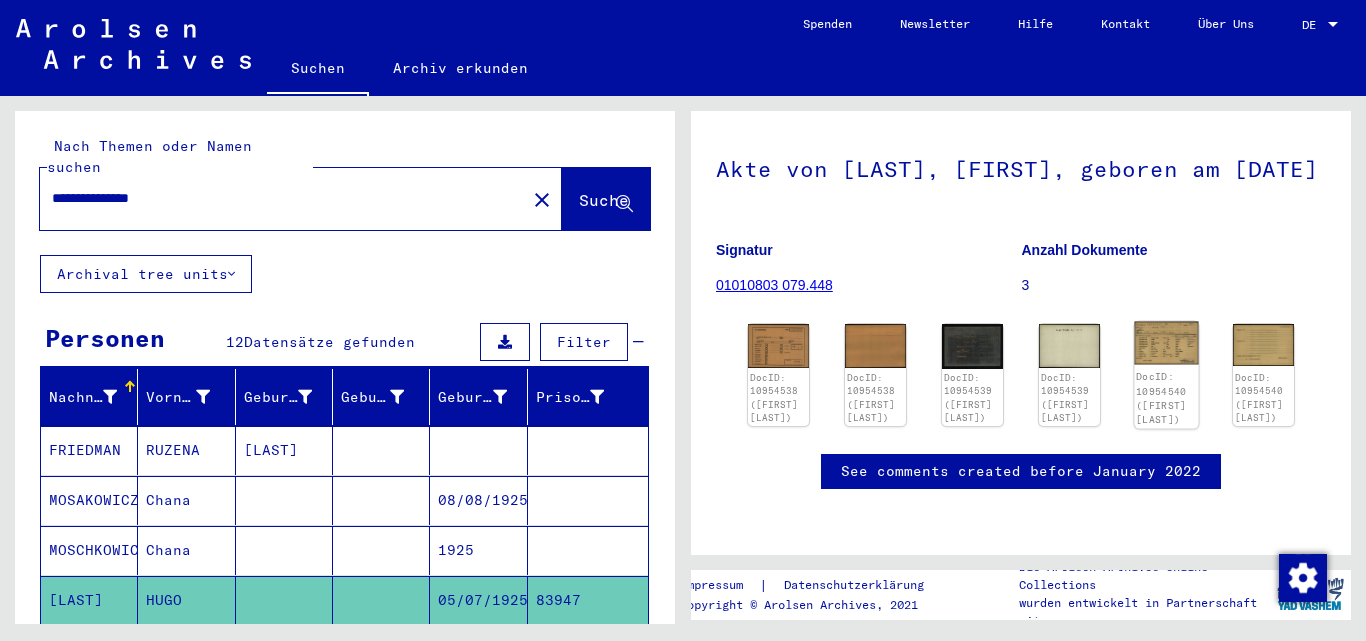 click 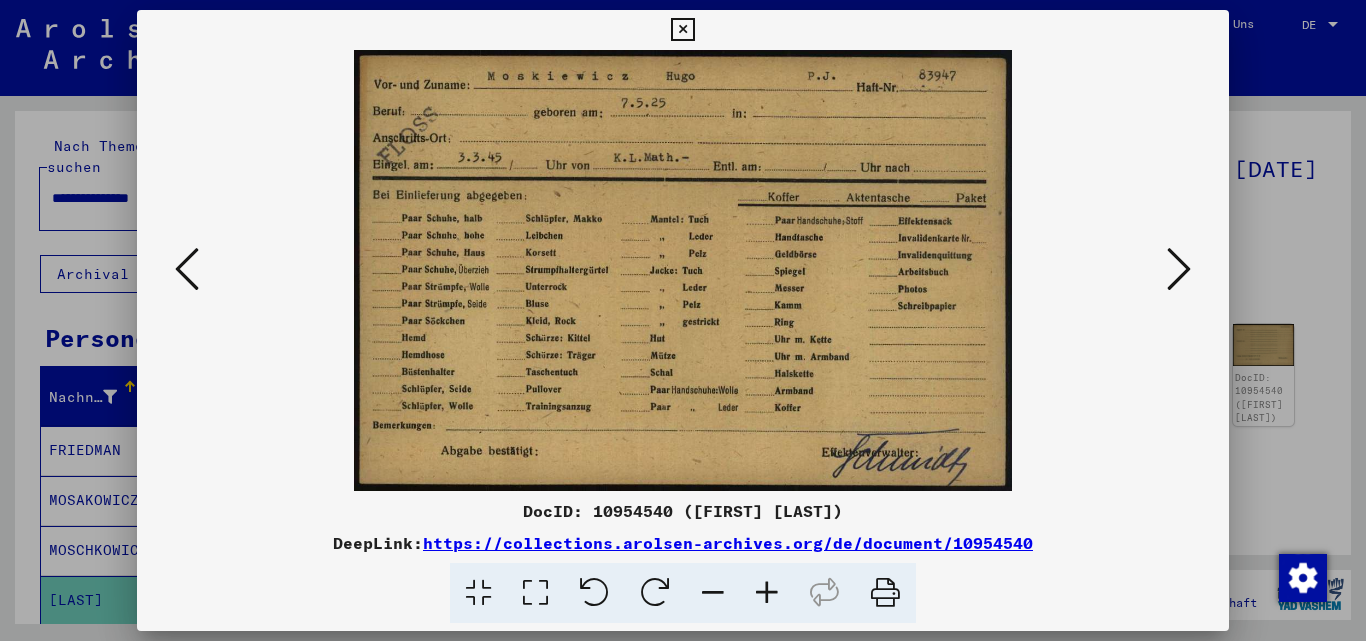 scroll, scrollTop: 0, scrollLeft: 0, axis: both 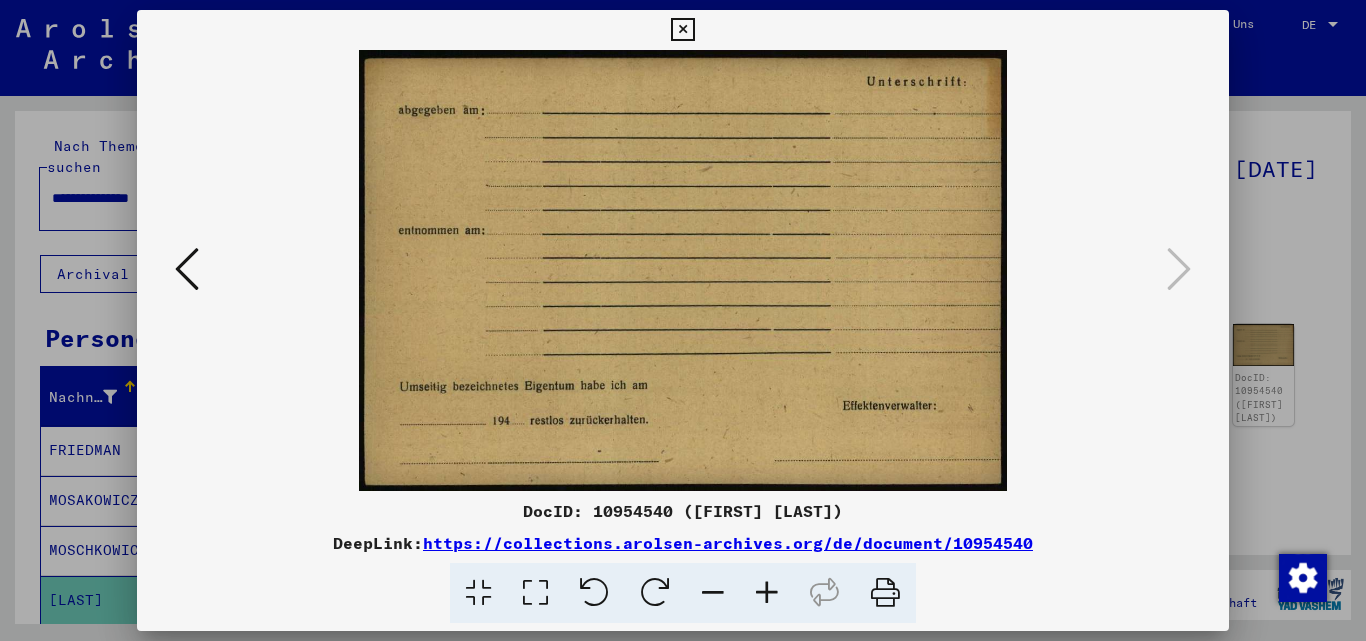 click at bounding box center (187, 269) 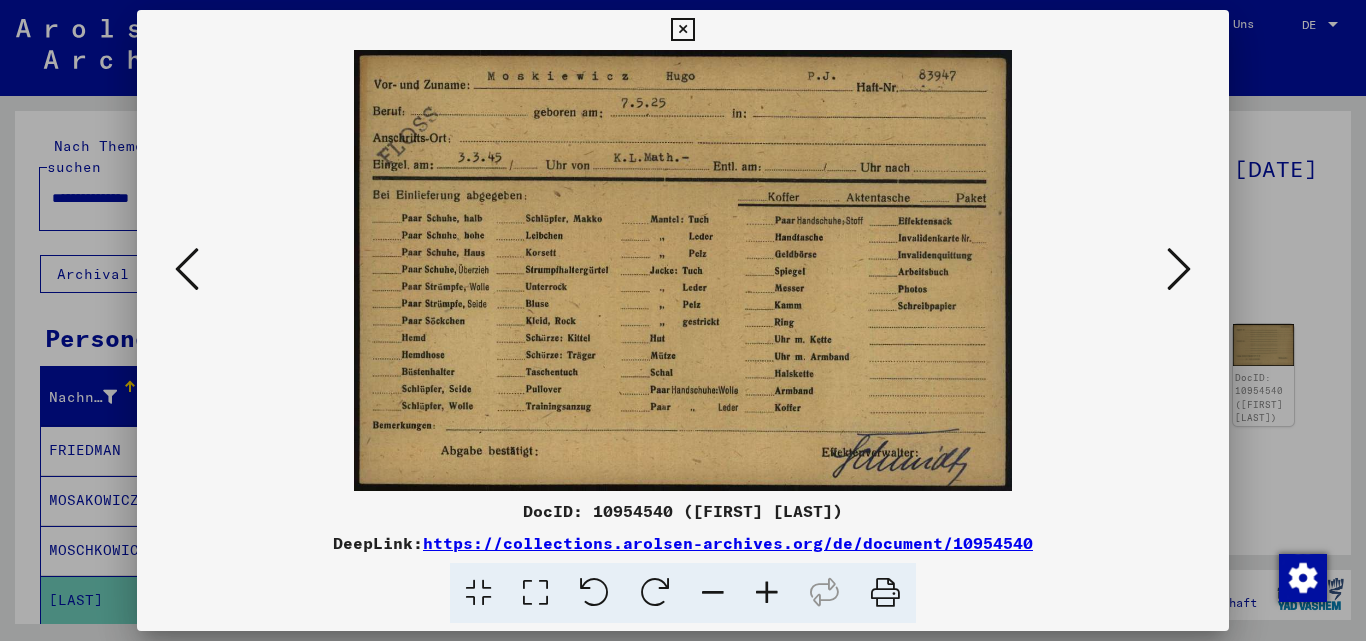 click at bounding box center [187, 269] 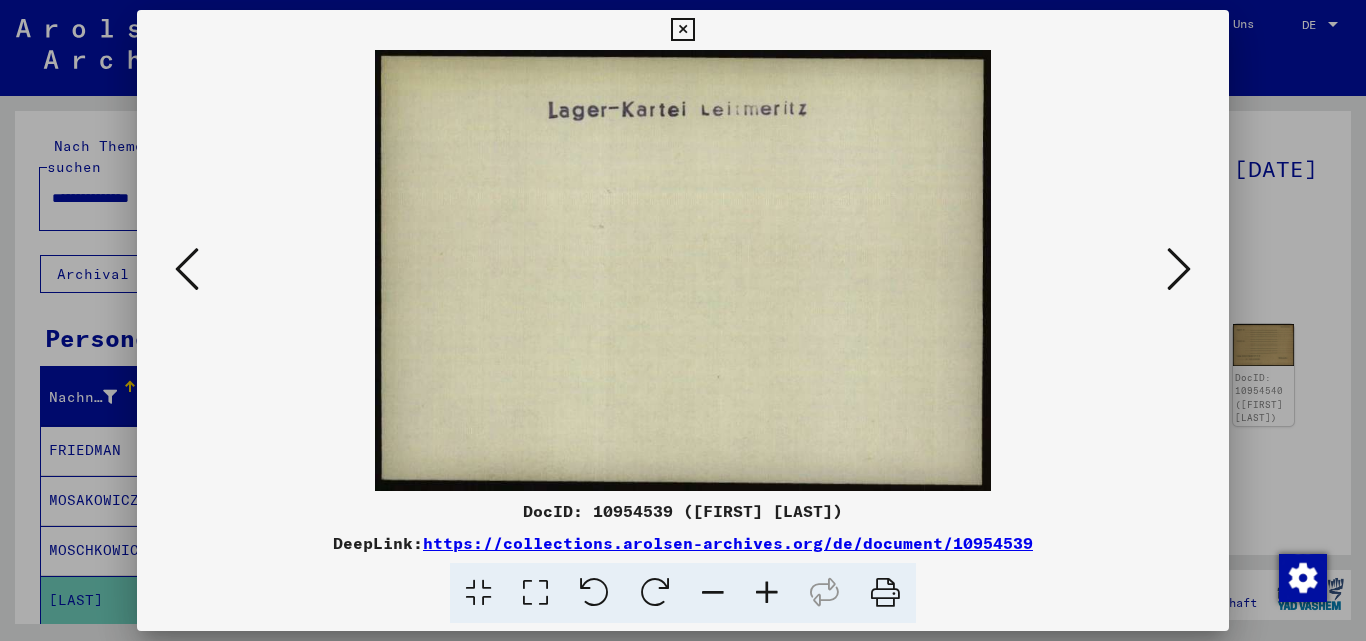 click at bounding box center [187, 269] 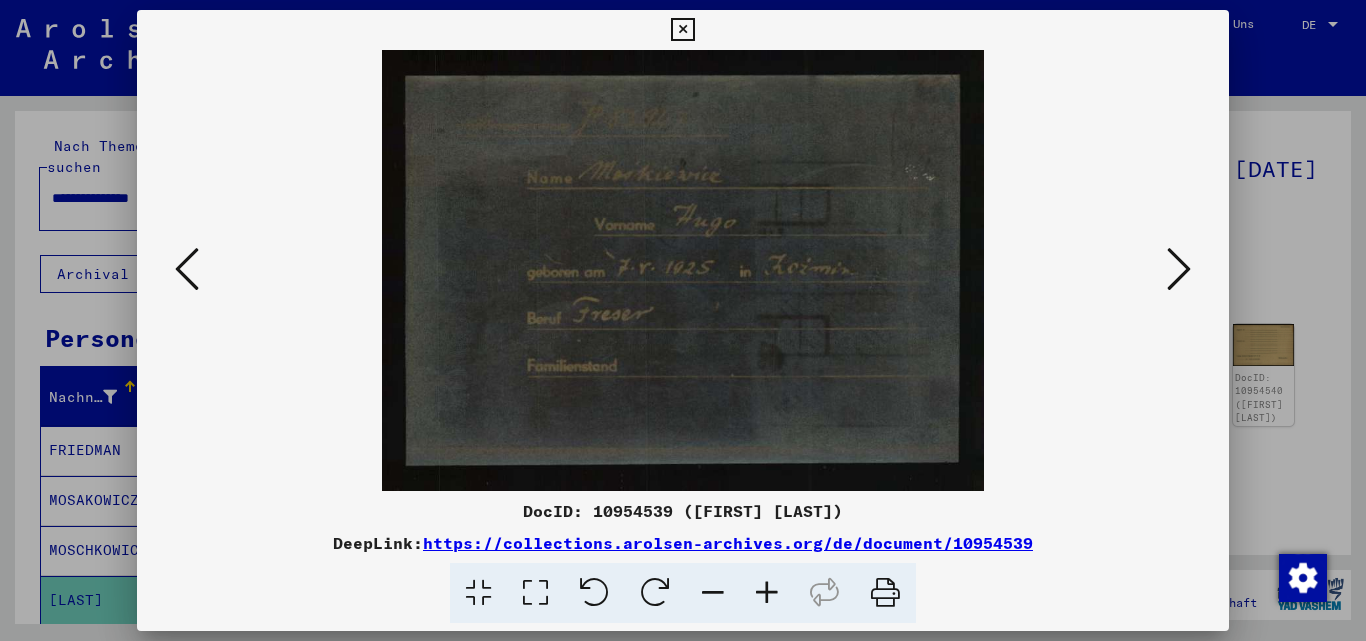 click at bounding box center [187, 269] 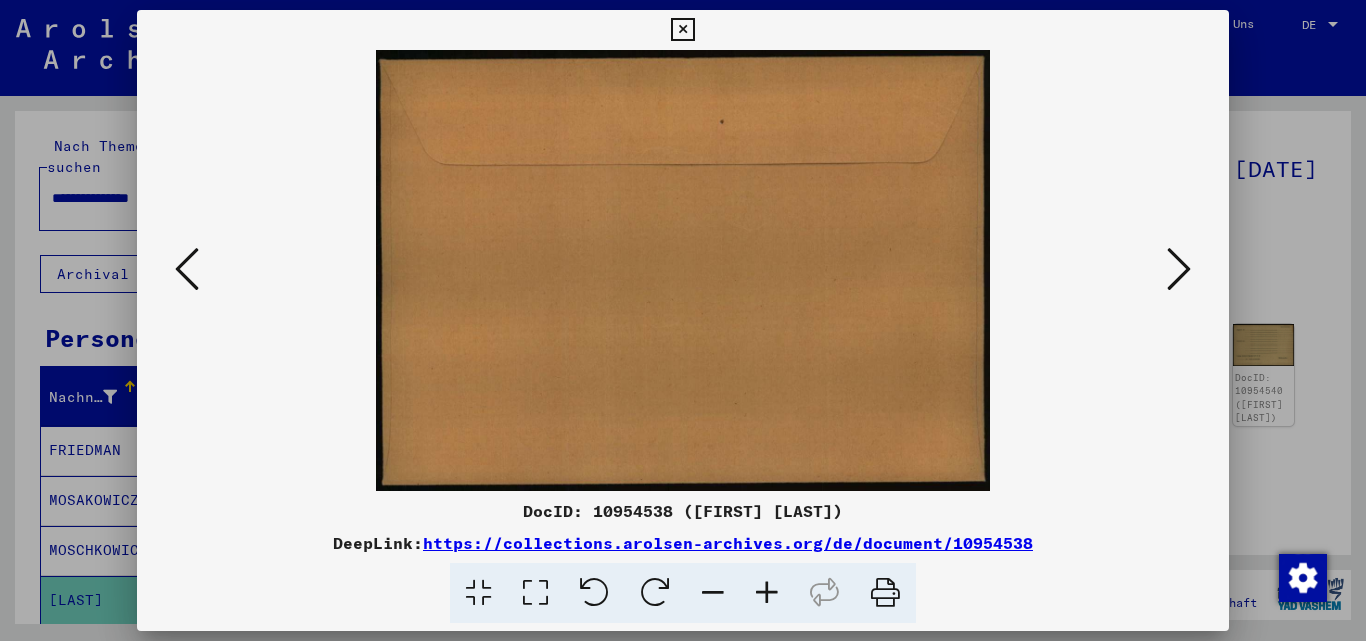 click at bounding box center [187, 269] 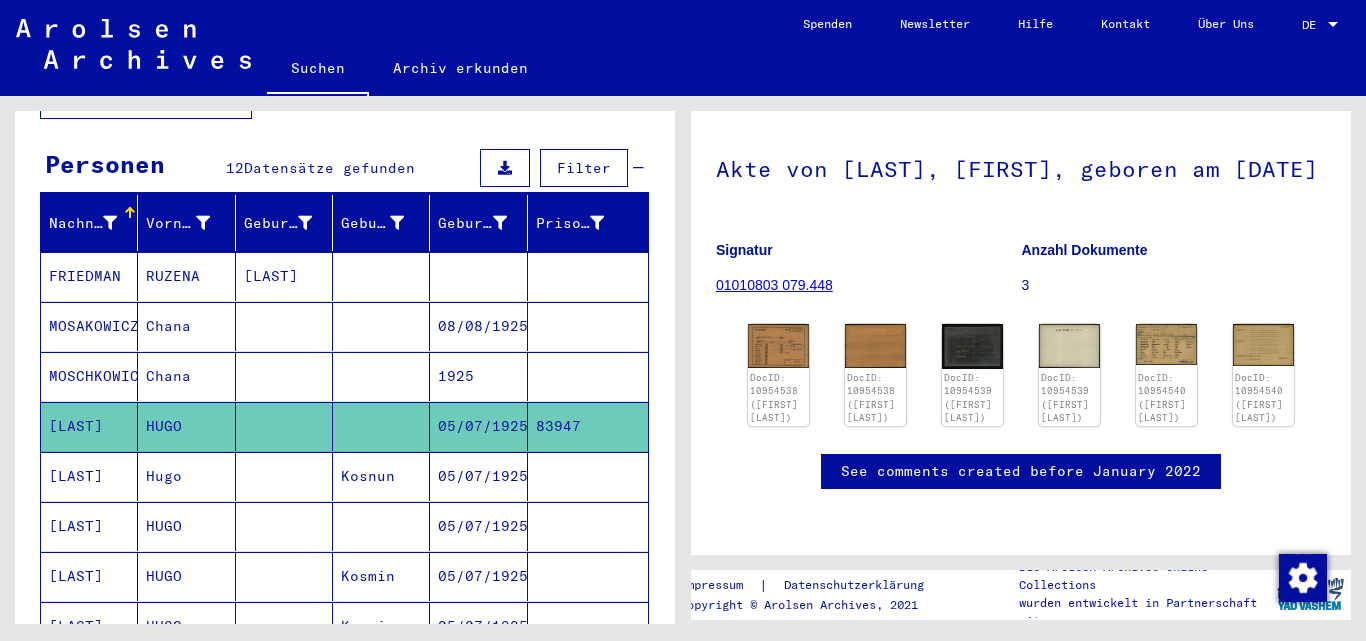 scroll, scrollTop: 200, scrollLeft: 0, axis: vertical 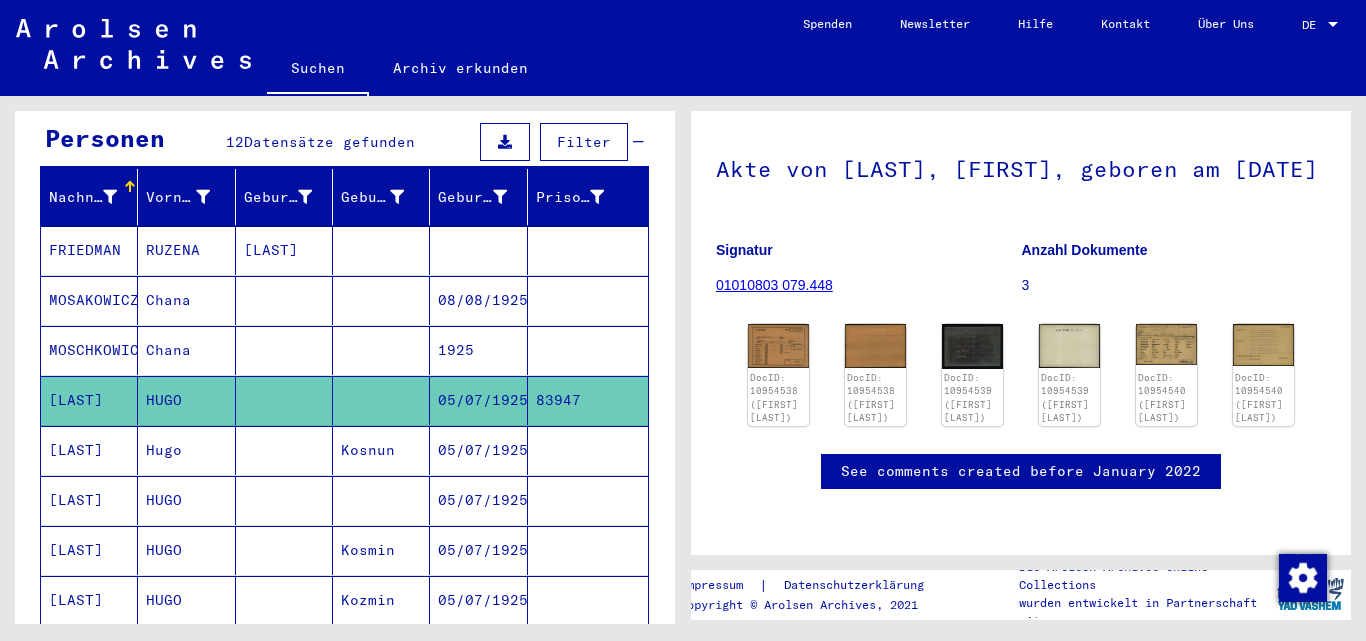 click at bounding box center (588, 500) 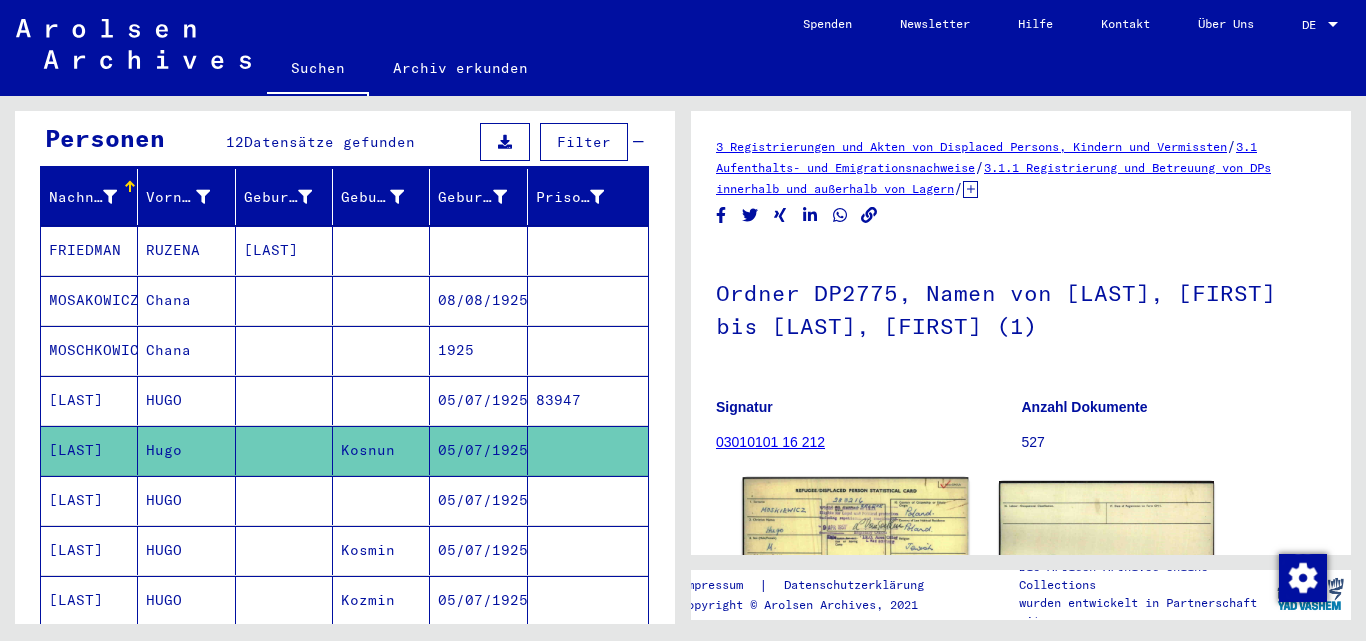 scroll, scrollTop: 0, scrollLeft: 0, axis: both 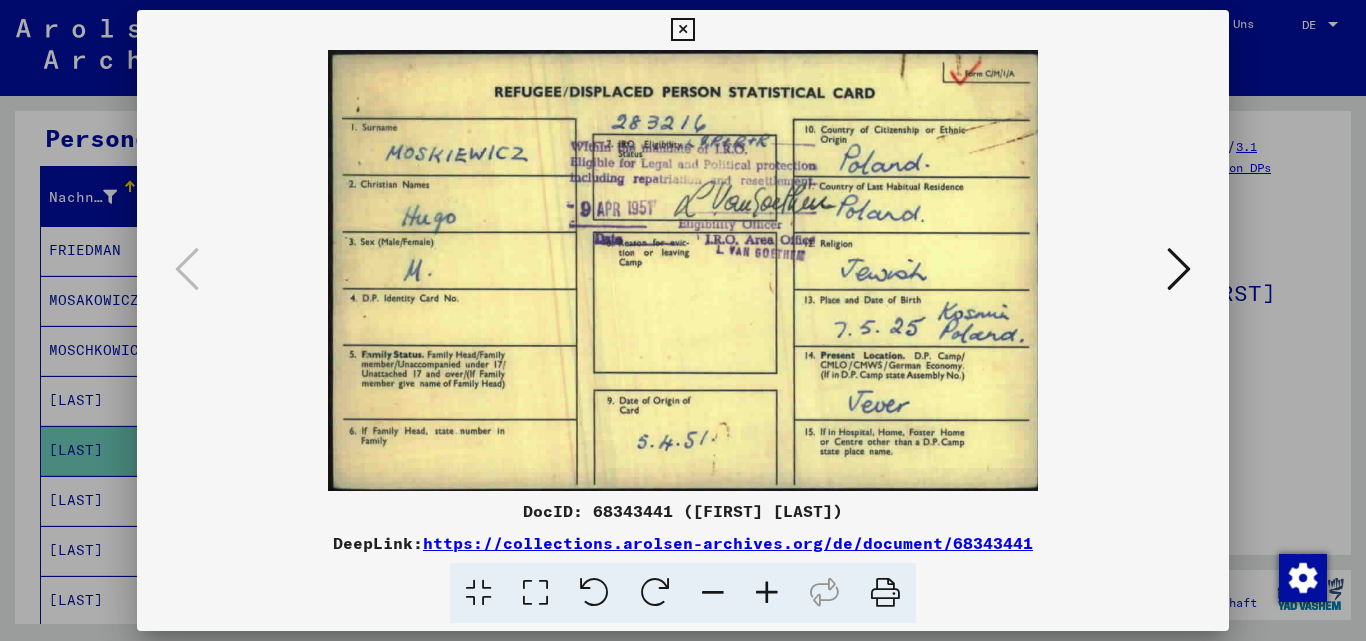 click at bounding box center [1179, 269] 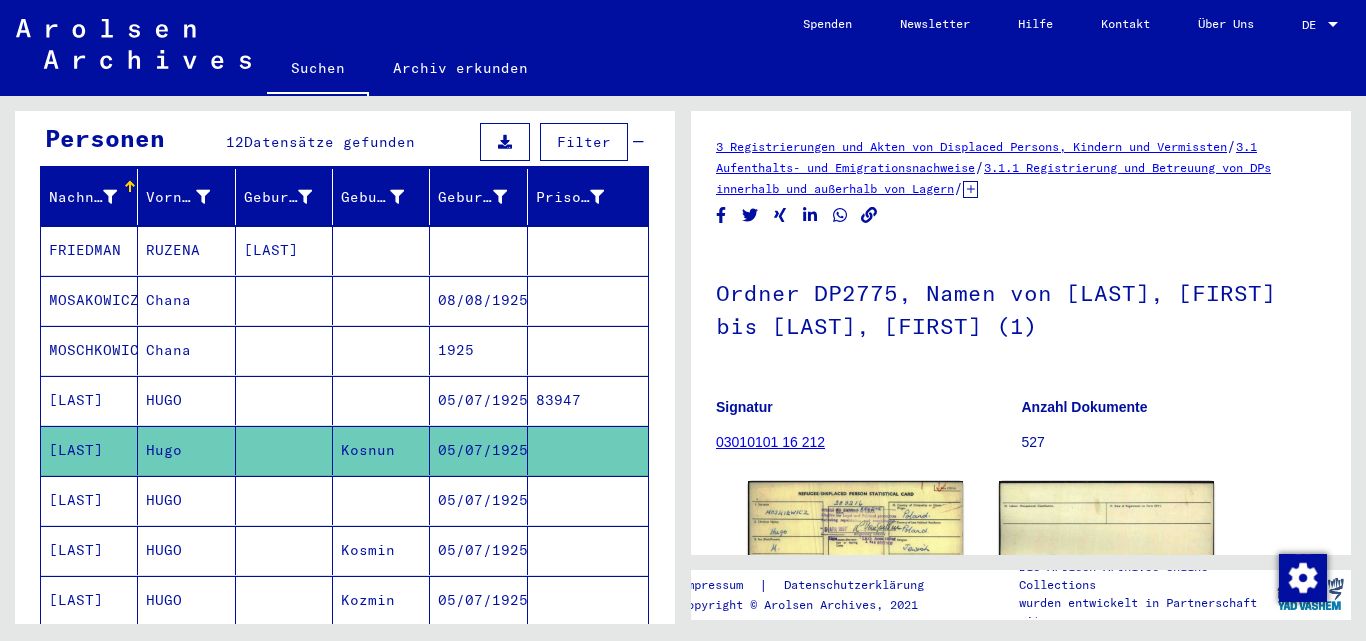 click at bounding box center (588, 550) 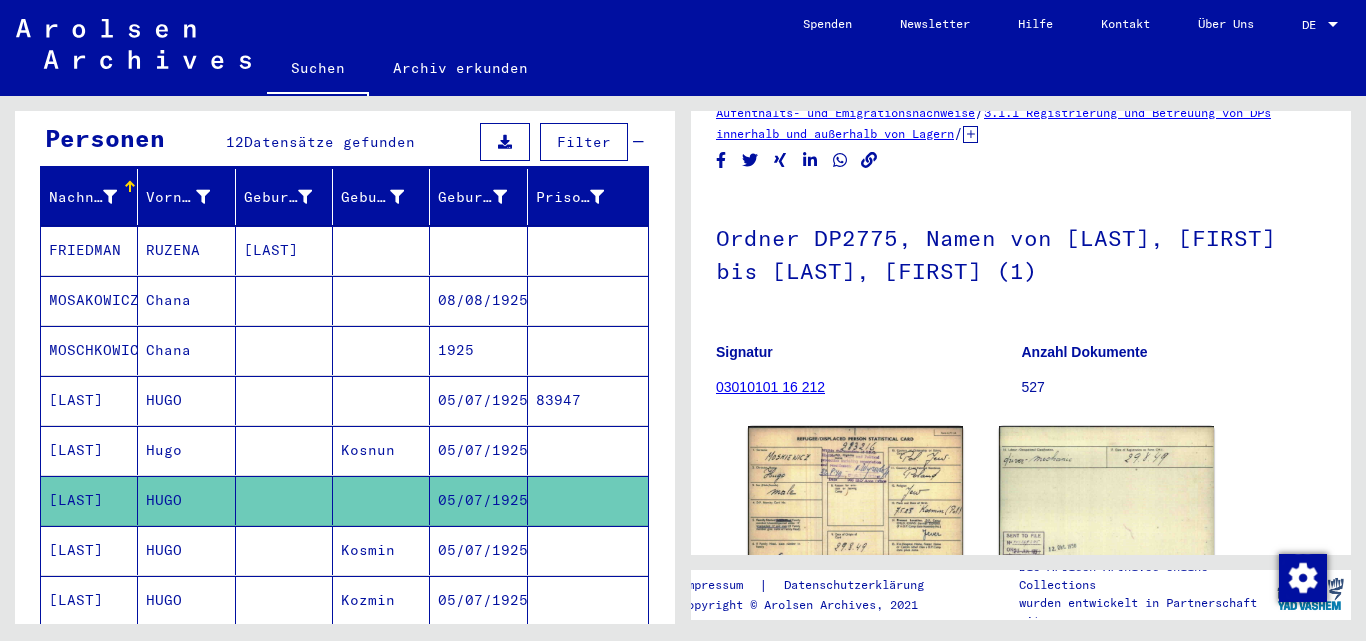 scroll, scrollTop: 126, scrollLeft: 0, axis: vertical 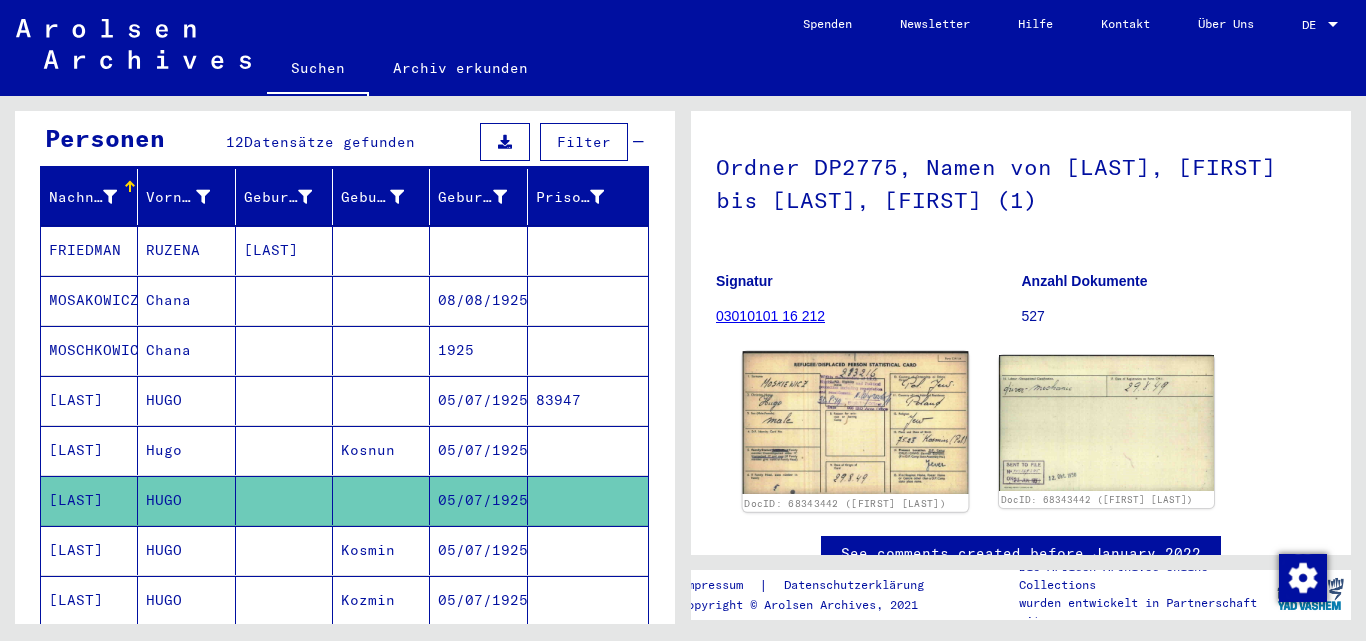 click 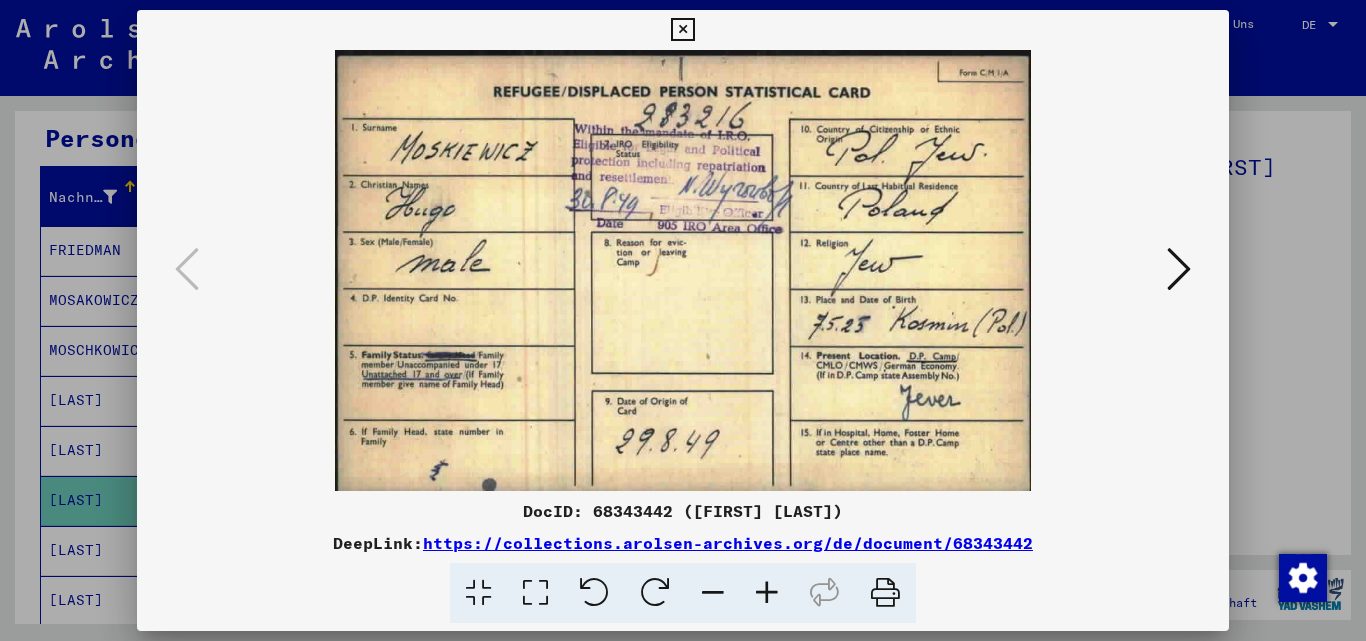 type 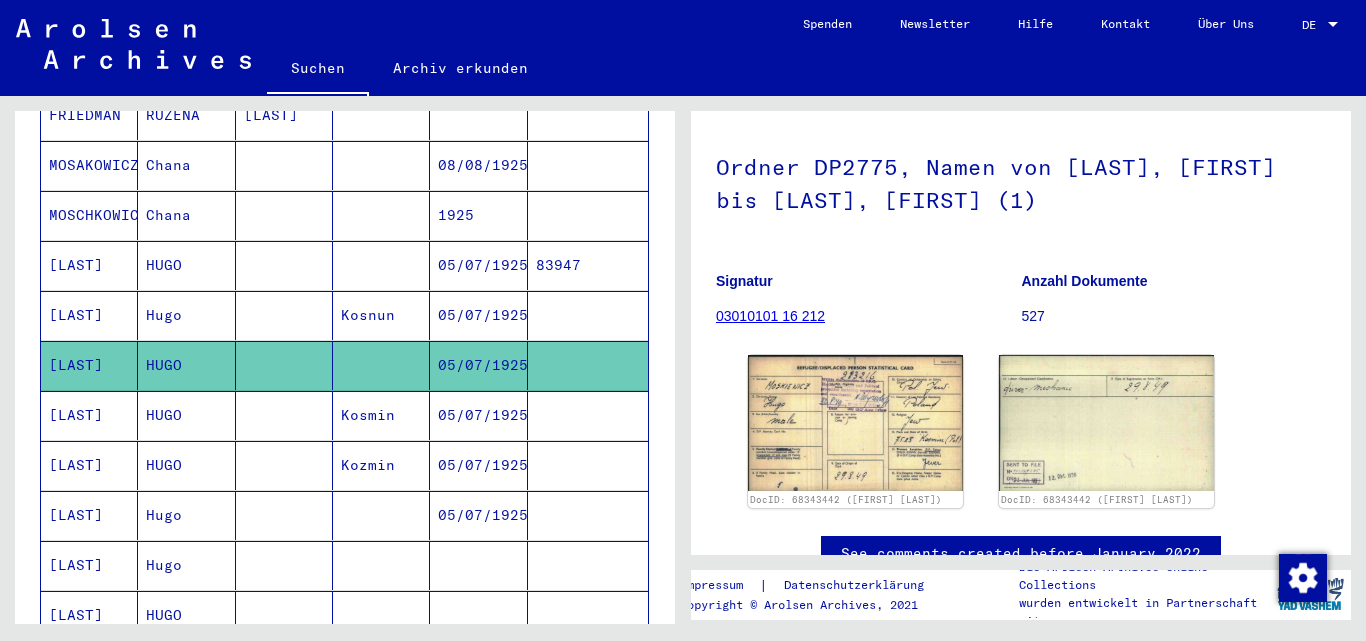 scroll, scrollTop: 377, scrollLeft: 0, axis: vertical 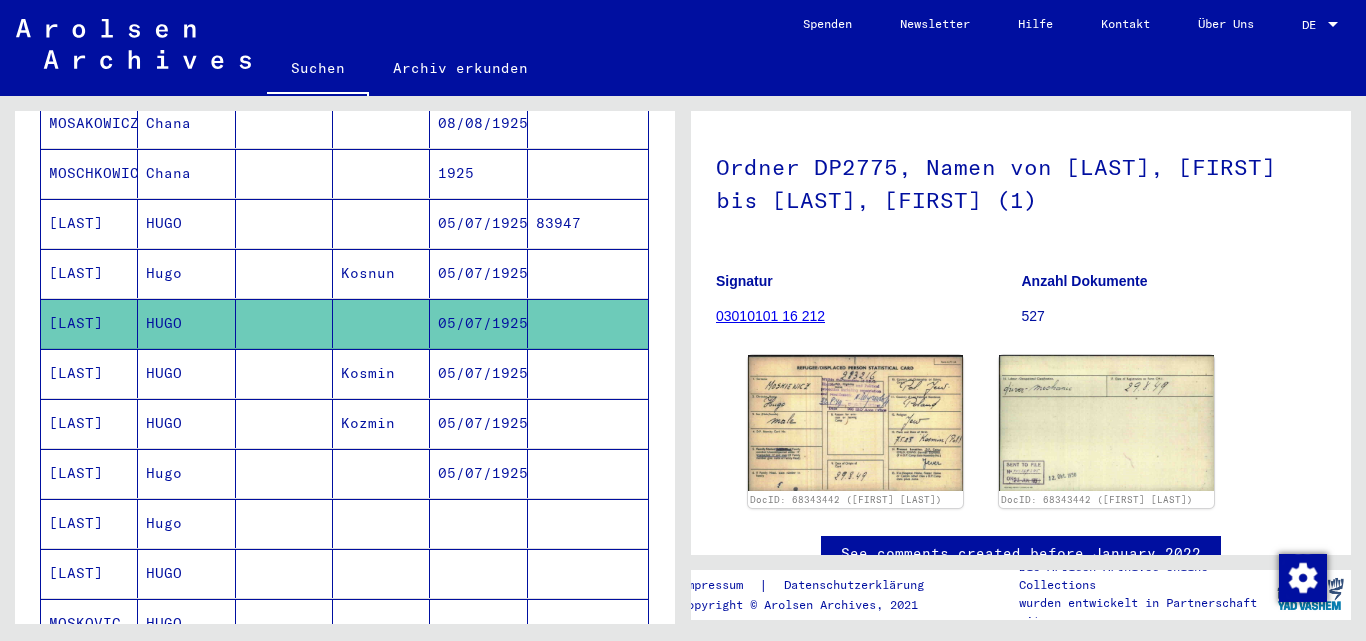 click on "05/07/1925" at bounding box center (478, 423) 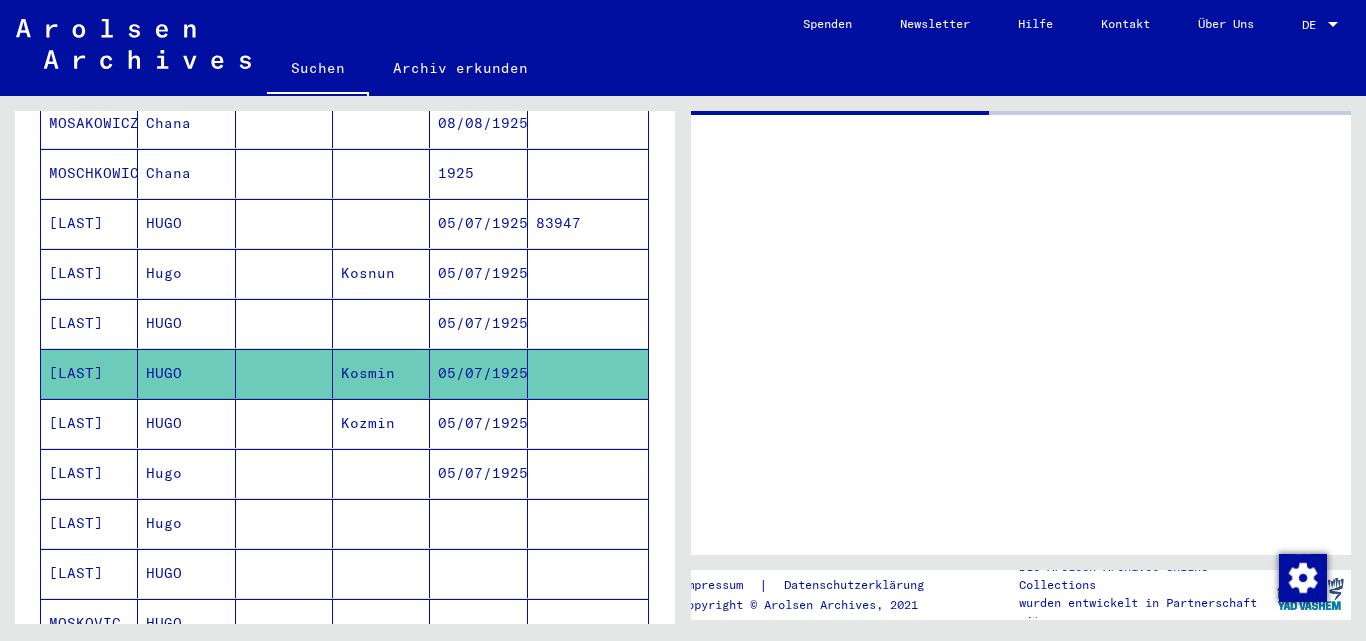 scroll, scrollTop: 0, scrollLeft: 0, axis: both 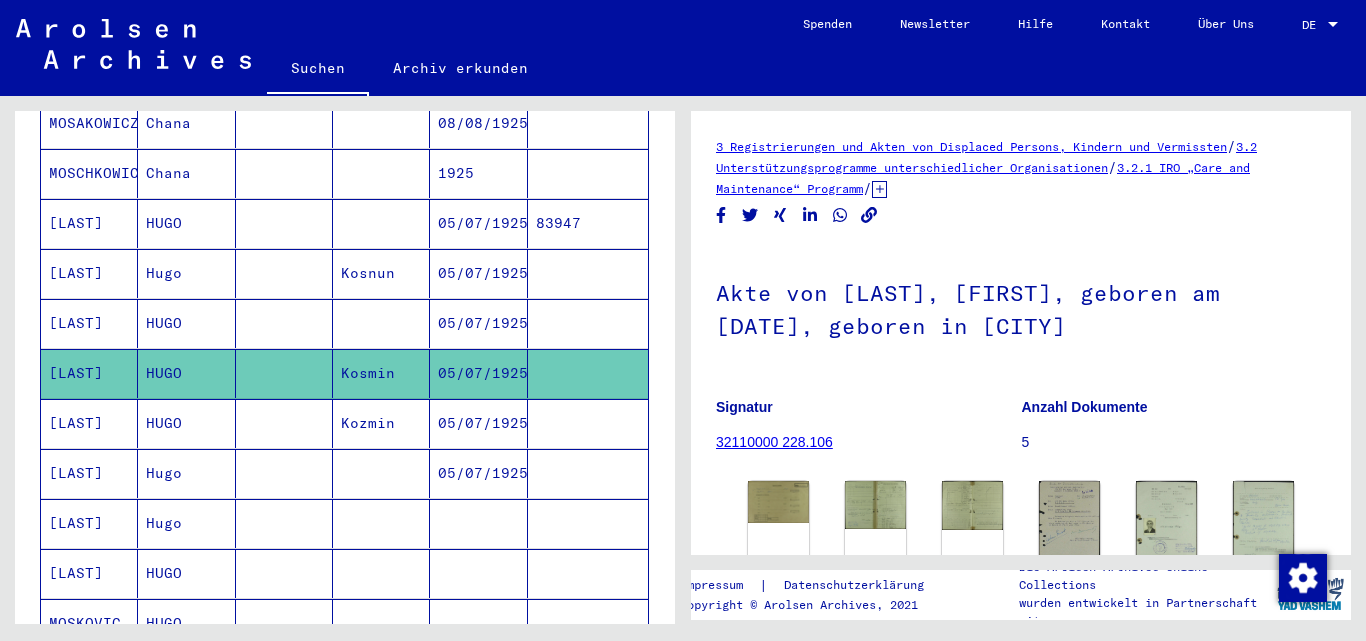 click 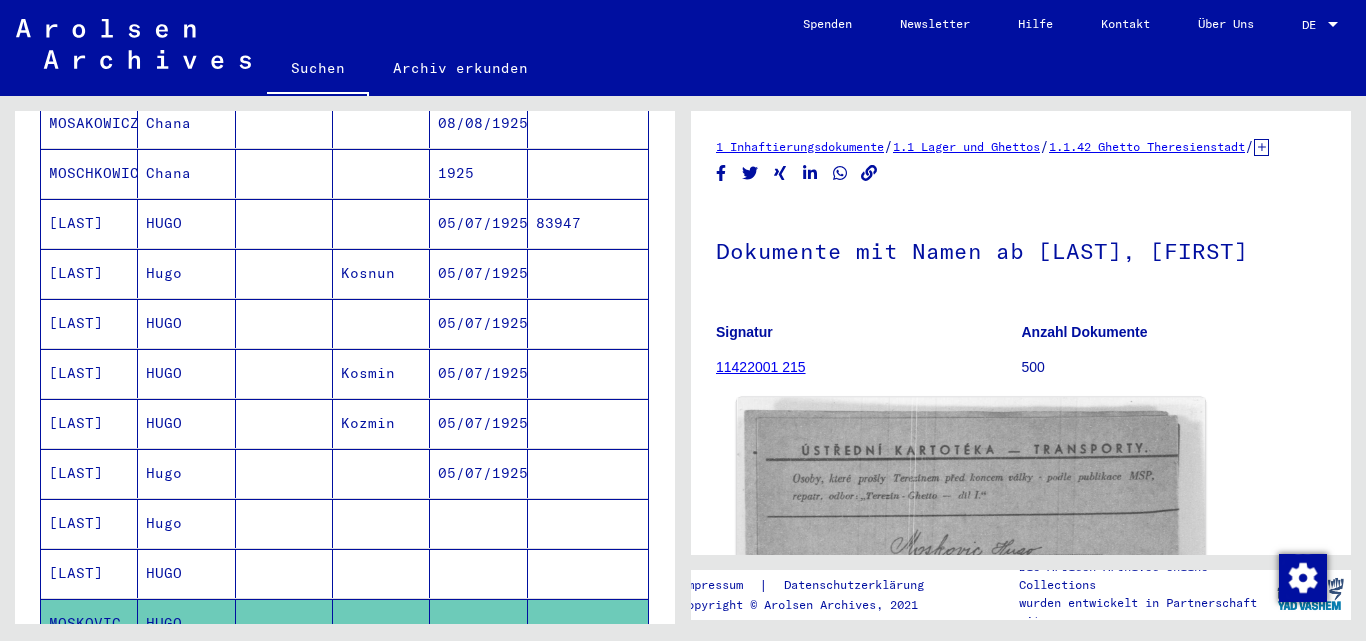 scroll, scrollTop: 0, scrollLeft: 0, axis: both 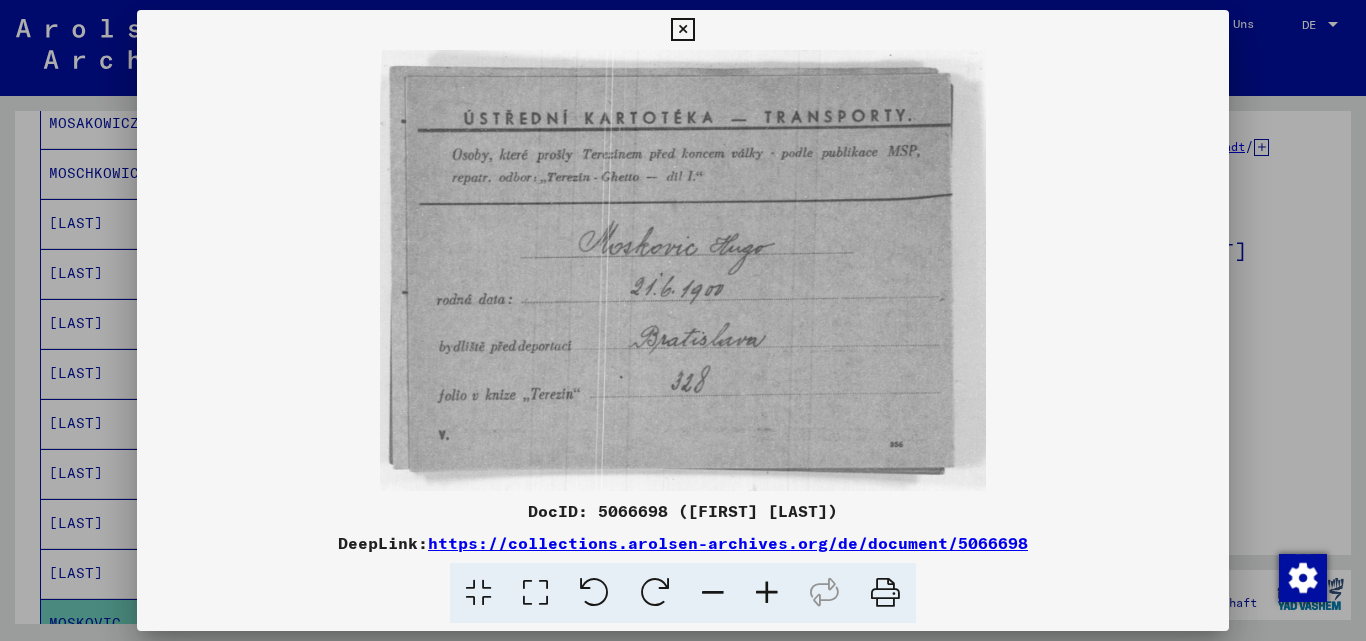 type 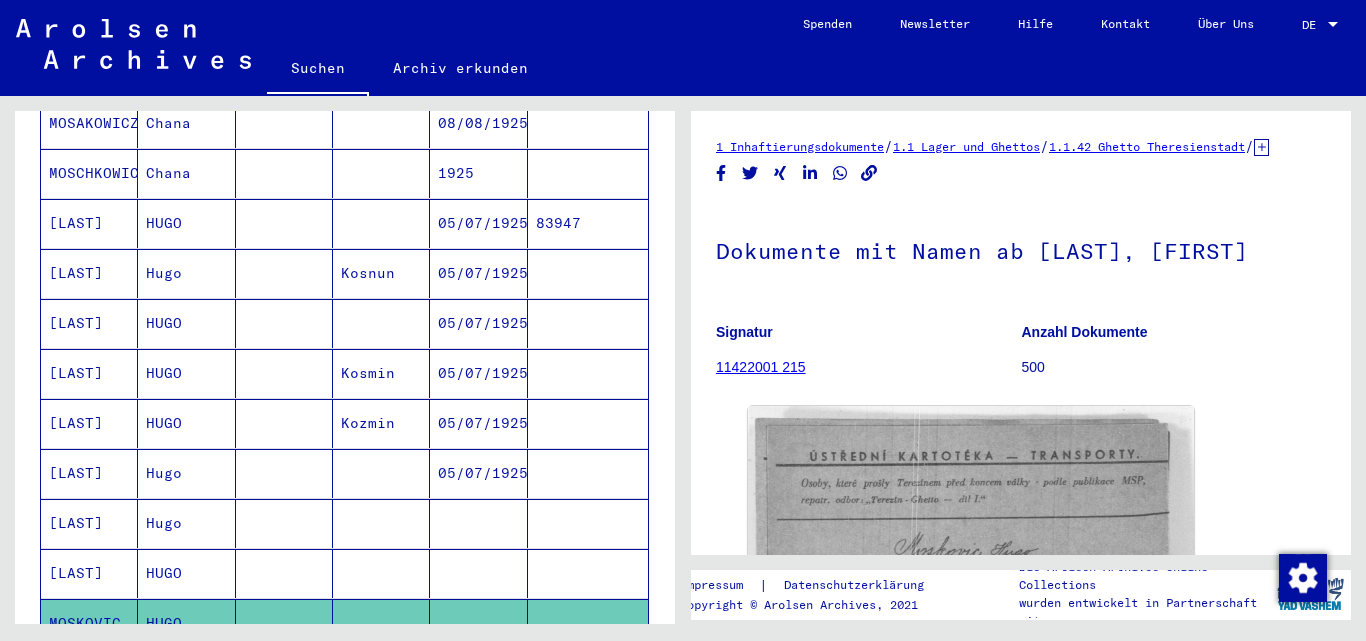 click at bounding box center [588, 423] 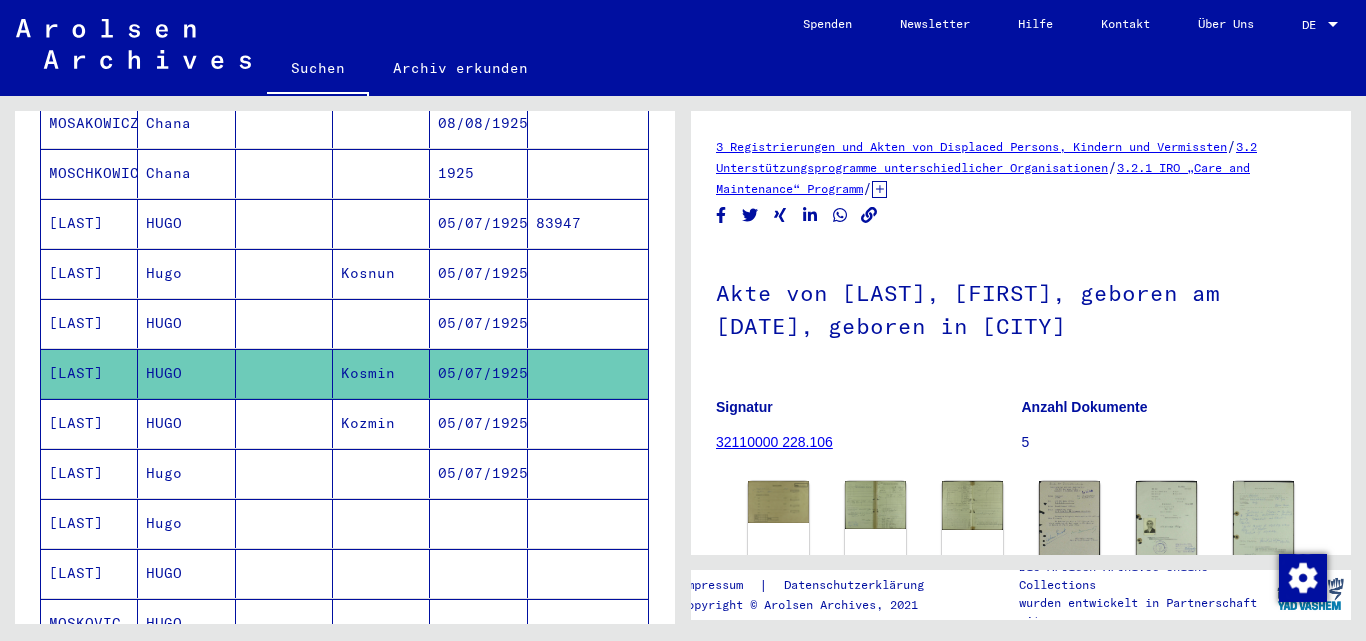 scroll, scrollTop: 0, scrollLeft: 0, axis: both 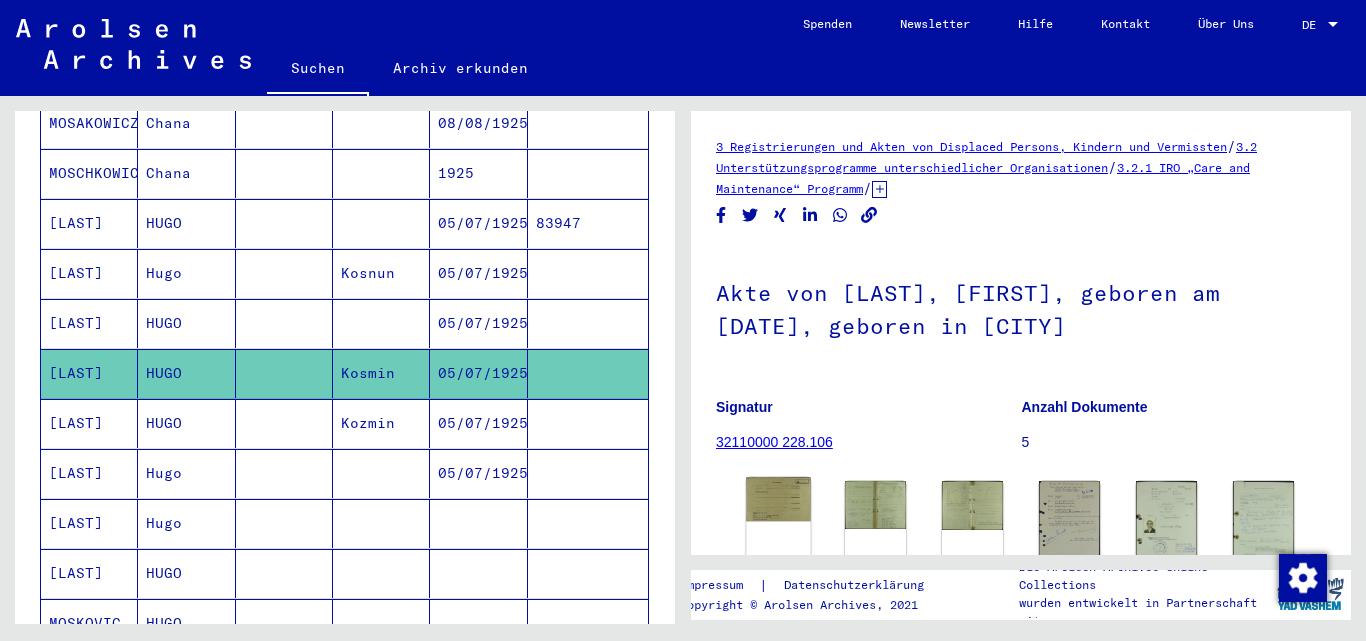 click 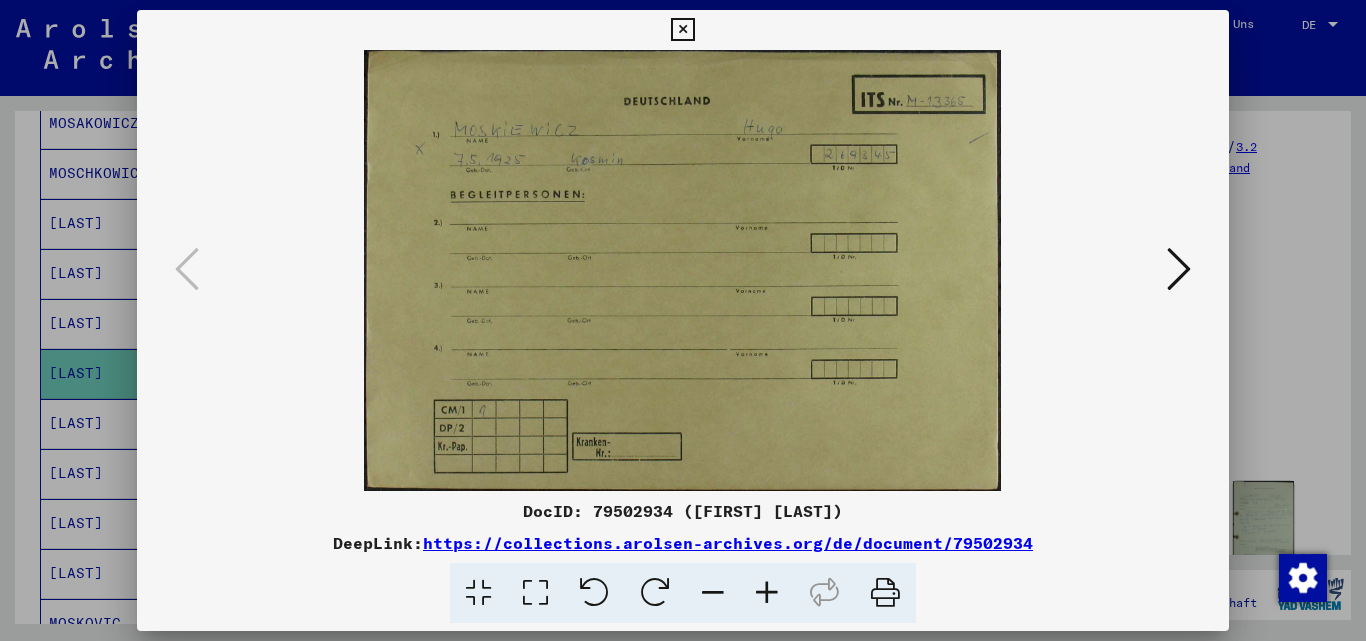 click at bounding box center (1179, 269) 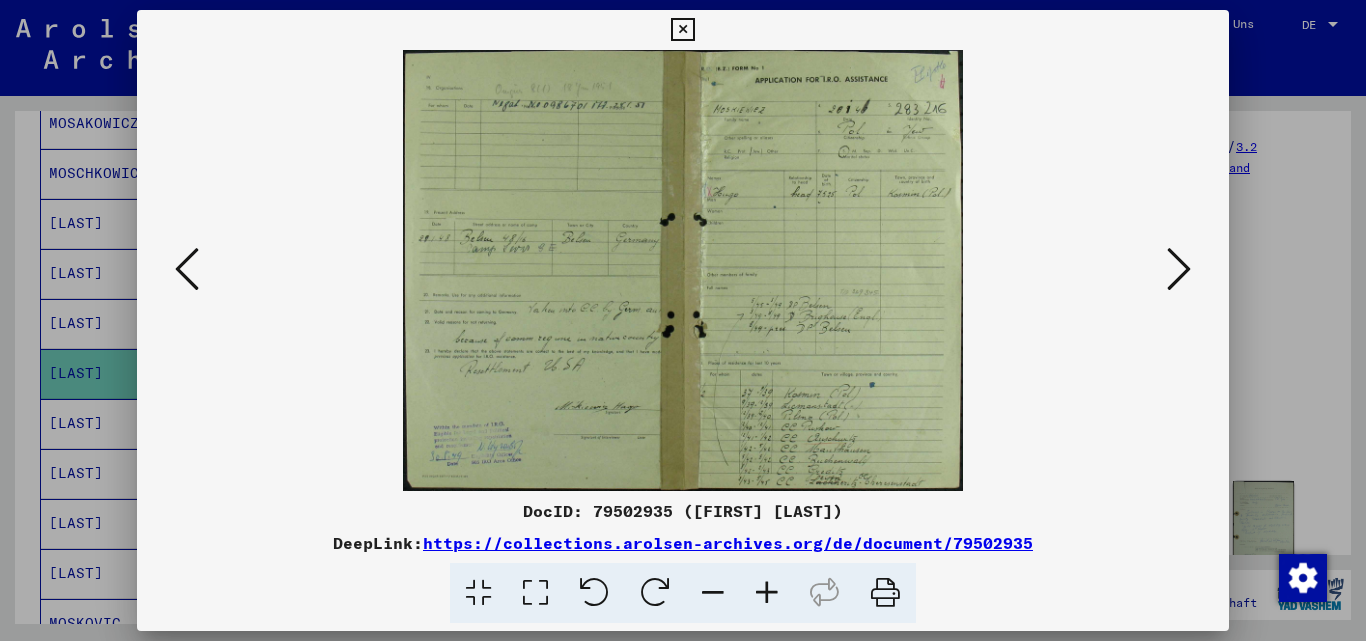 click at bounding box center [1179, 269] 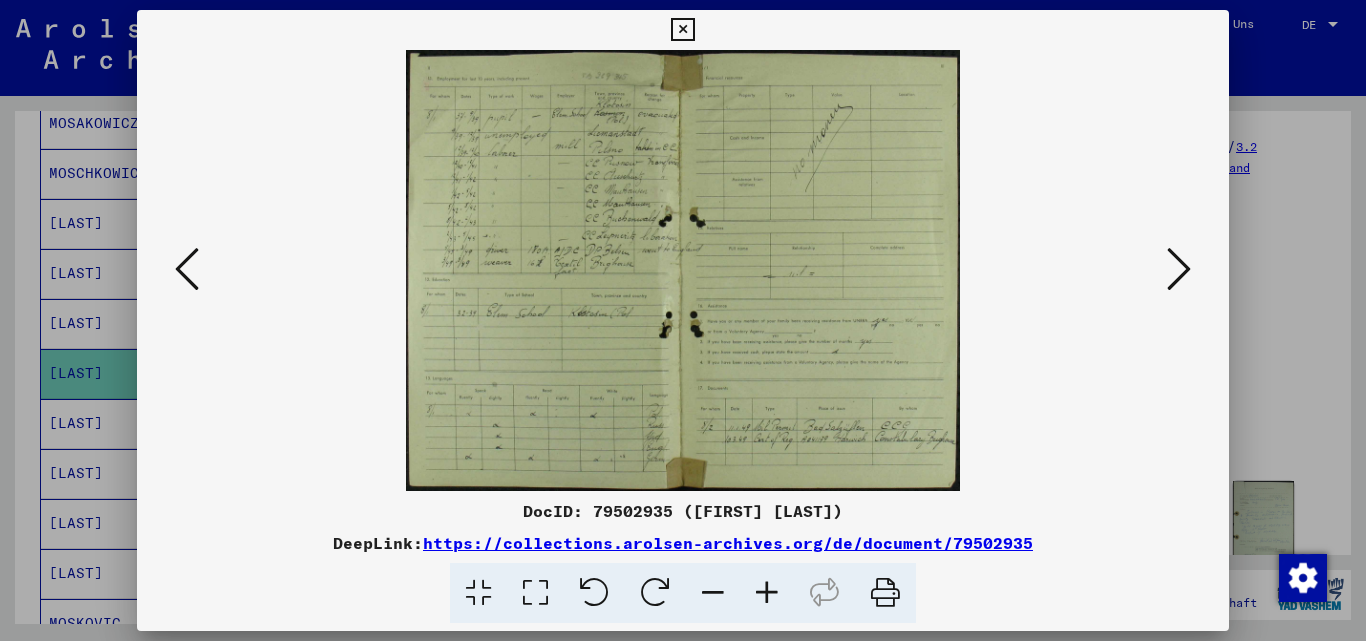 click at bounding box center [187, 269] 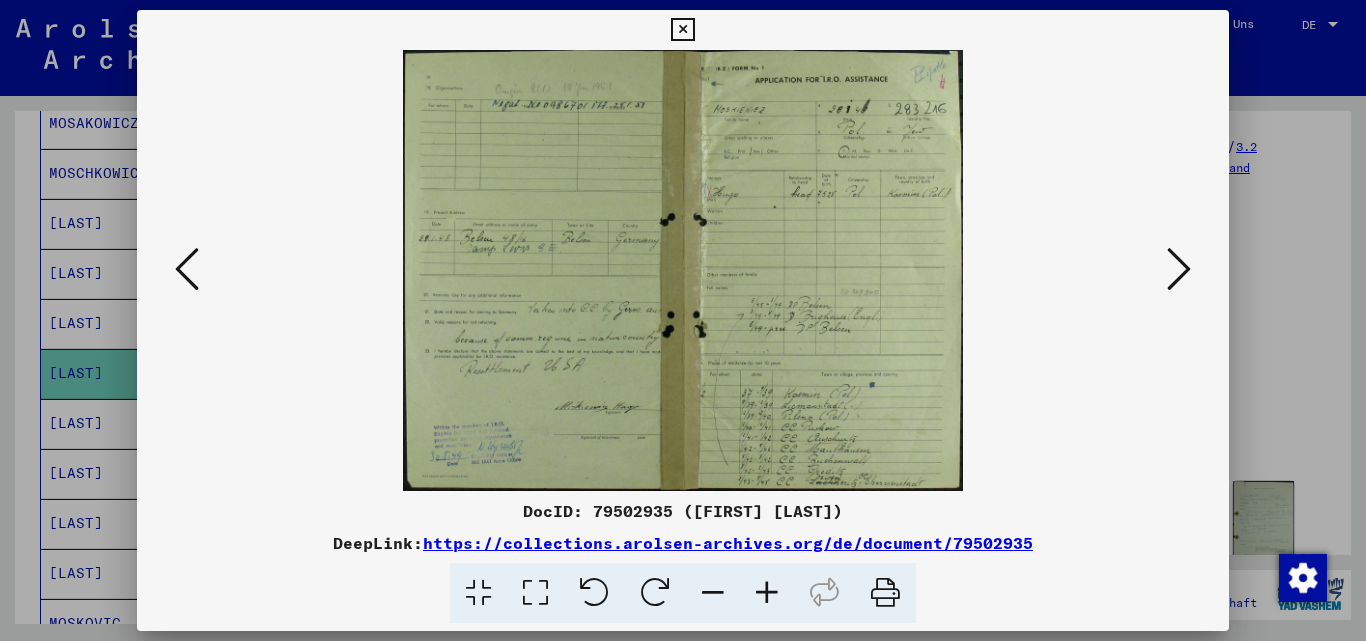 click at bounding box center (767, 593) 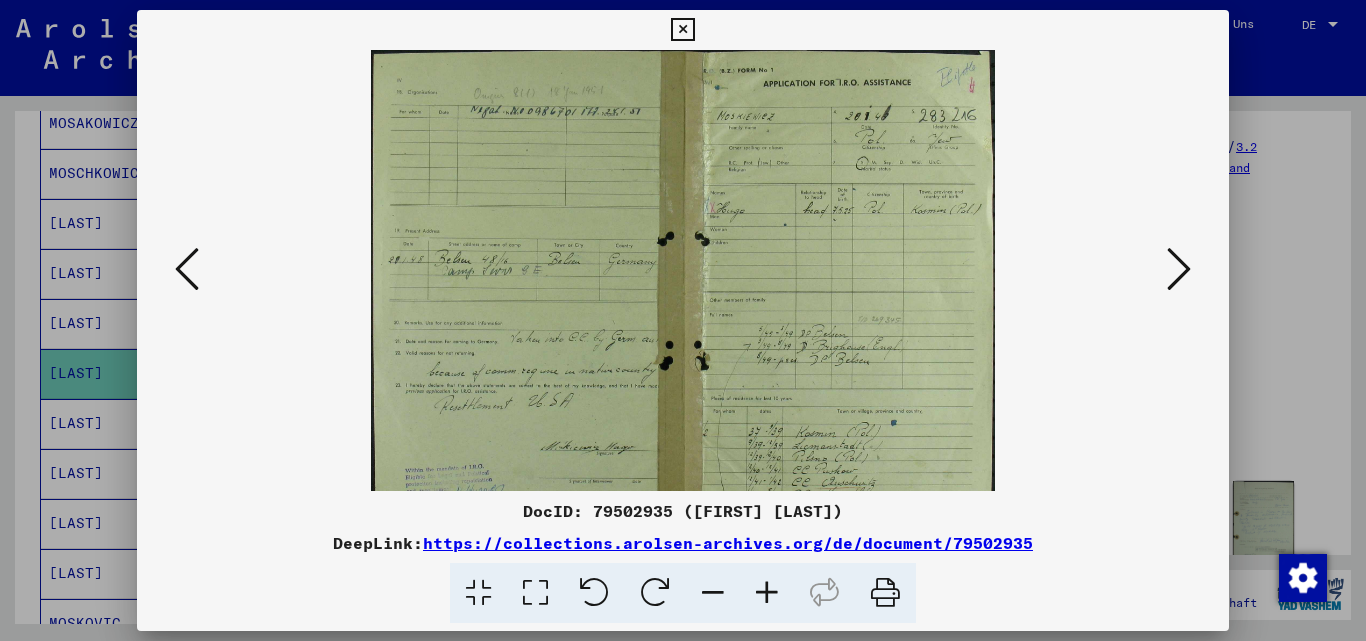 click at bounding box center (767, 593) 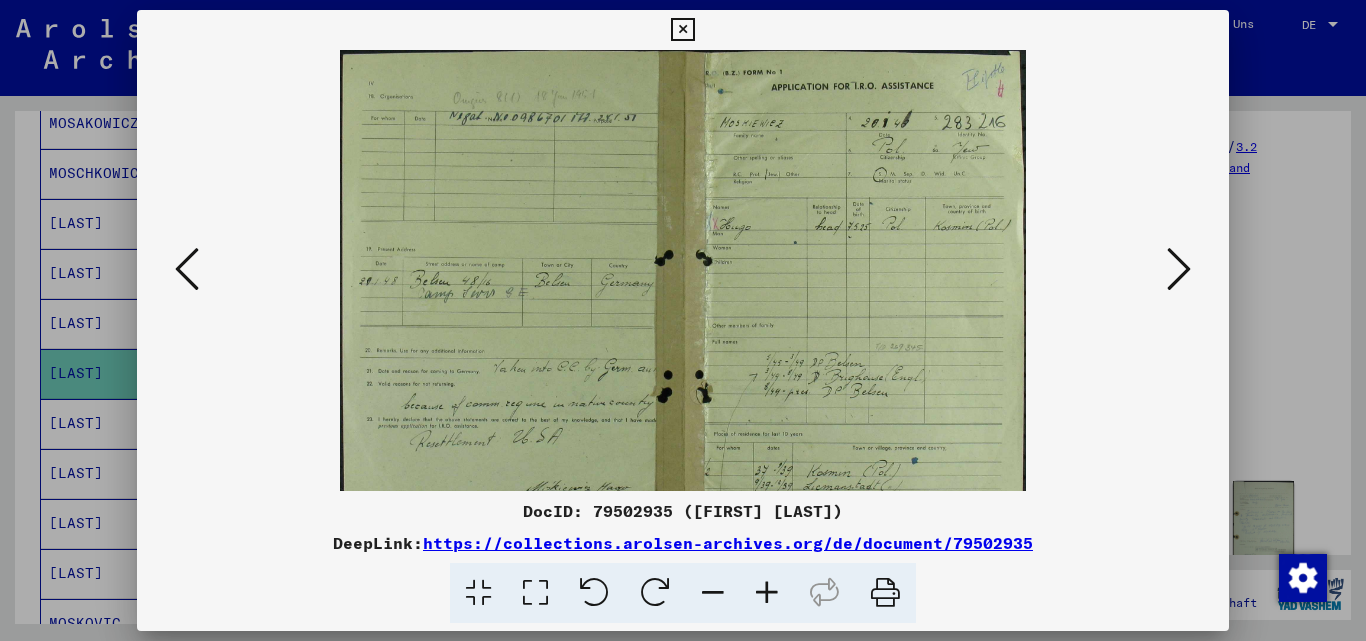 click at bounding box center (767, 593) 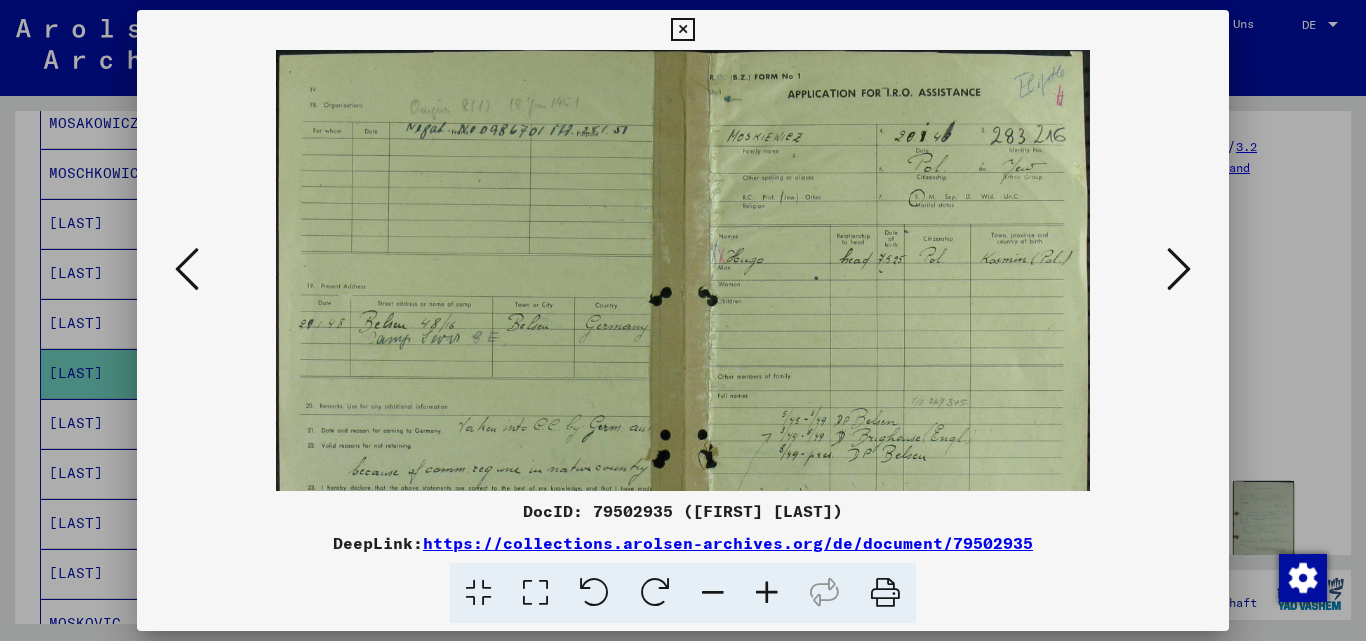 click at bounding box center [767, 593] 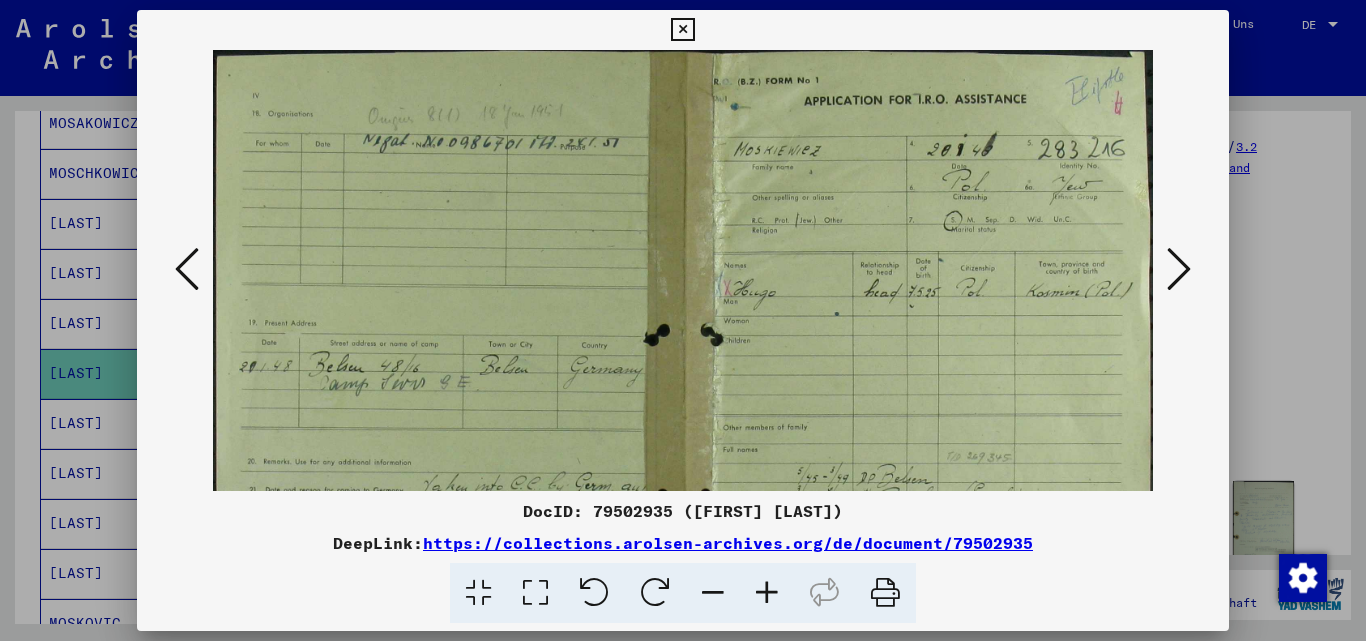 click at bounding box center (767, 593) 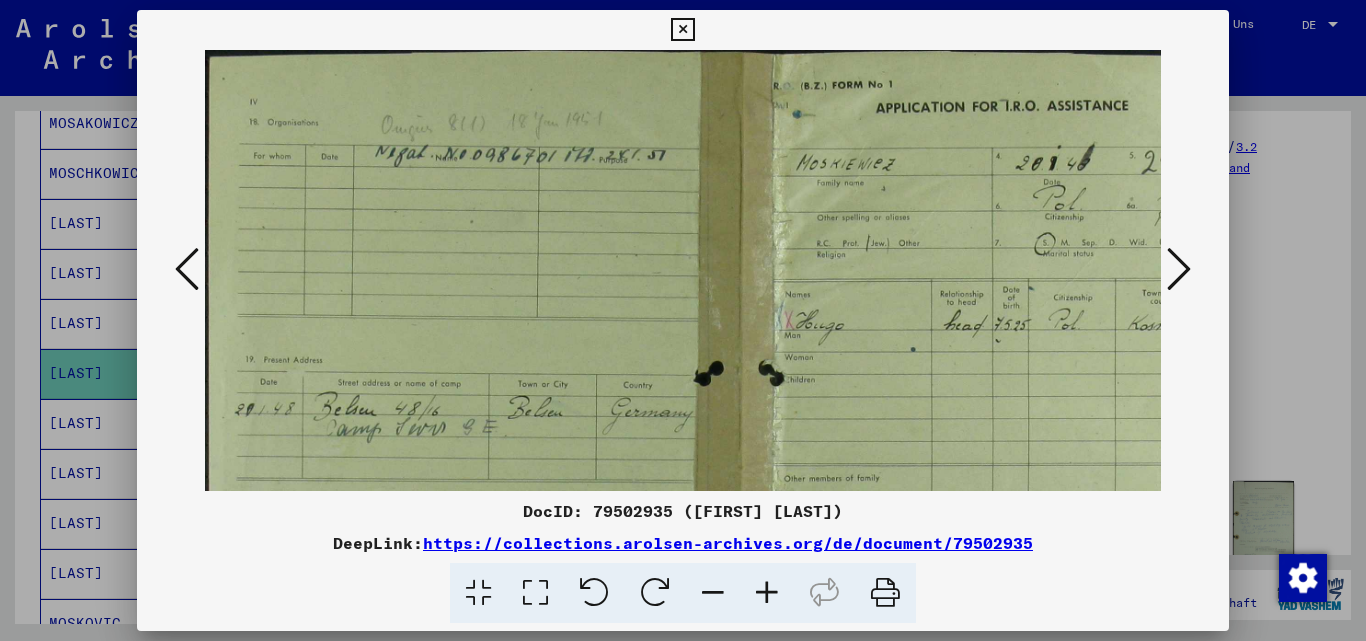 click at bounding box center (767, 593) 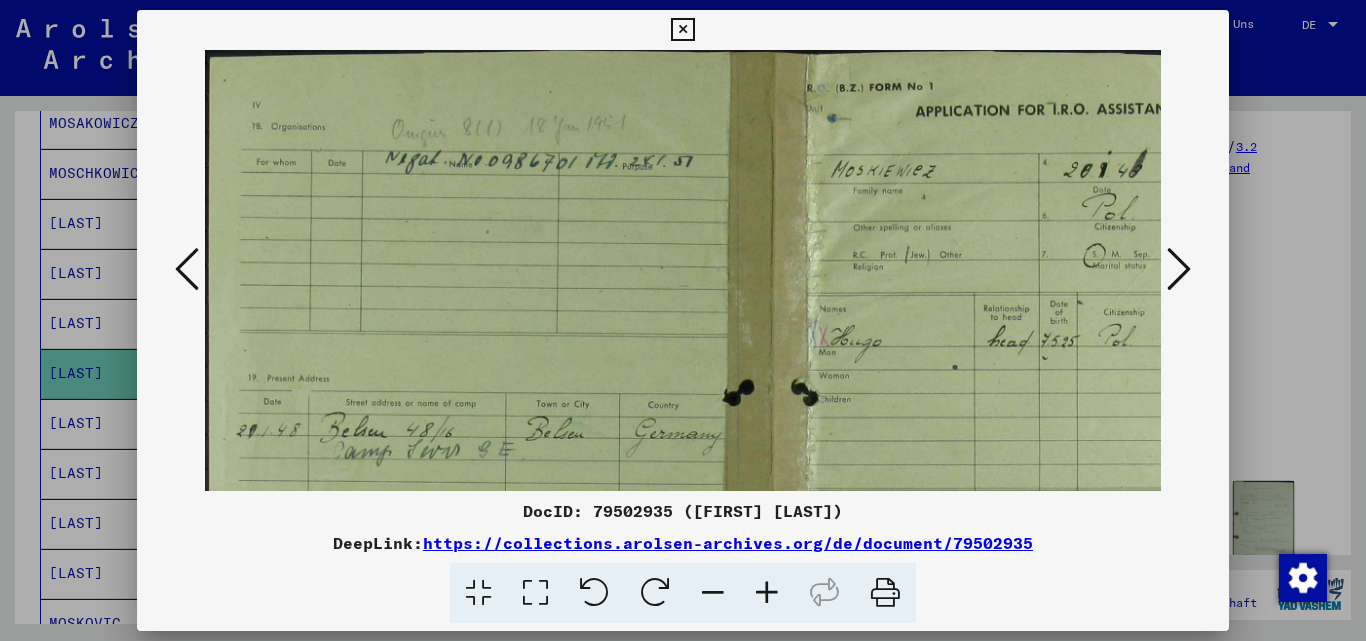 click at bounding box center (767, 593) 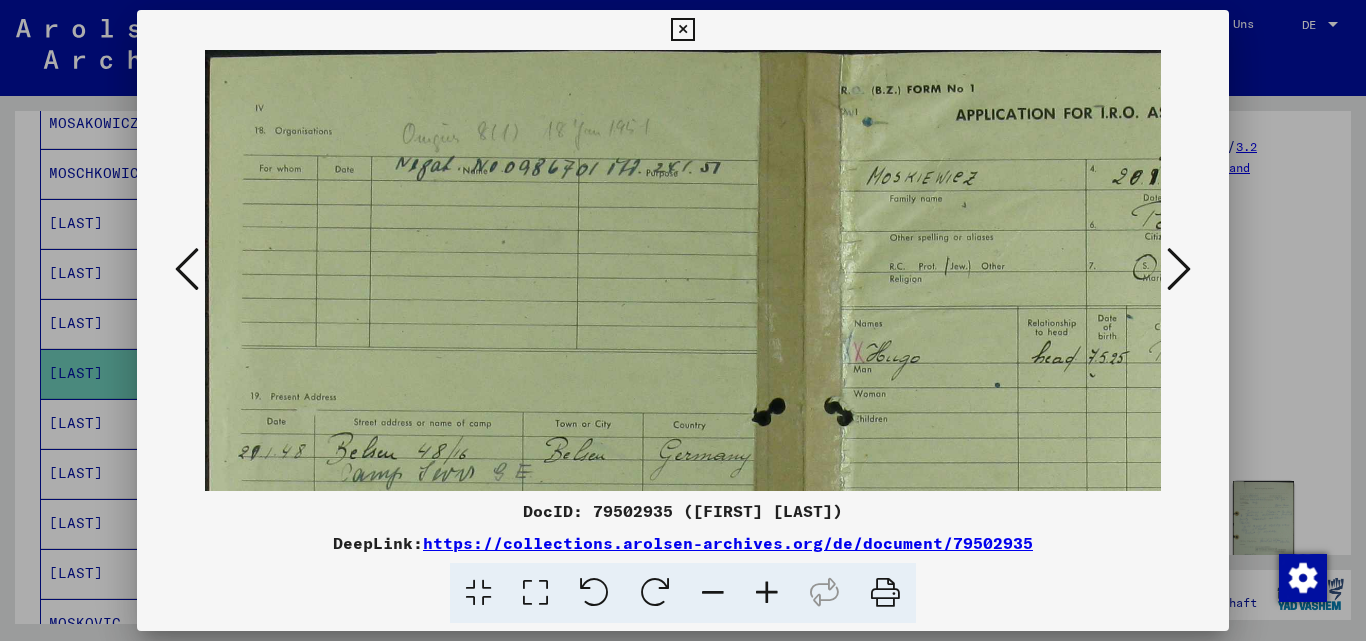 click at bounding box center [767, 593] 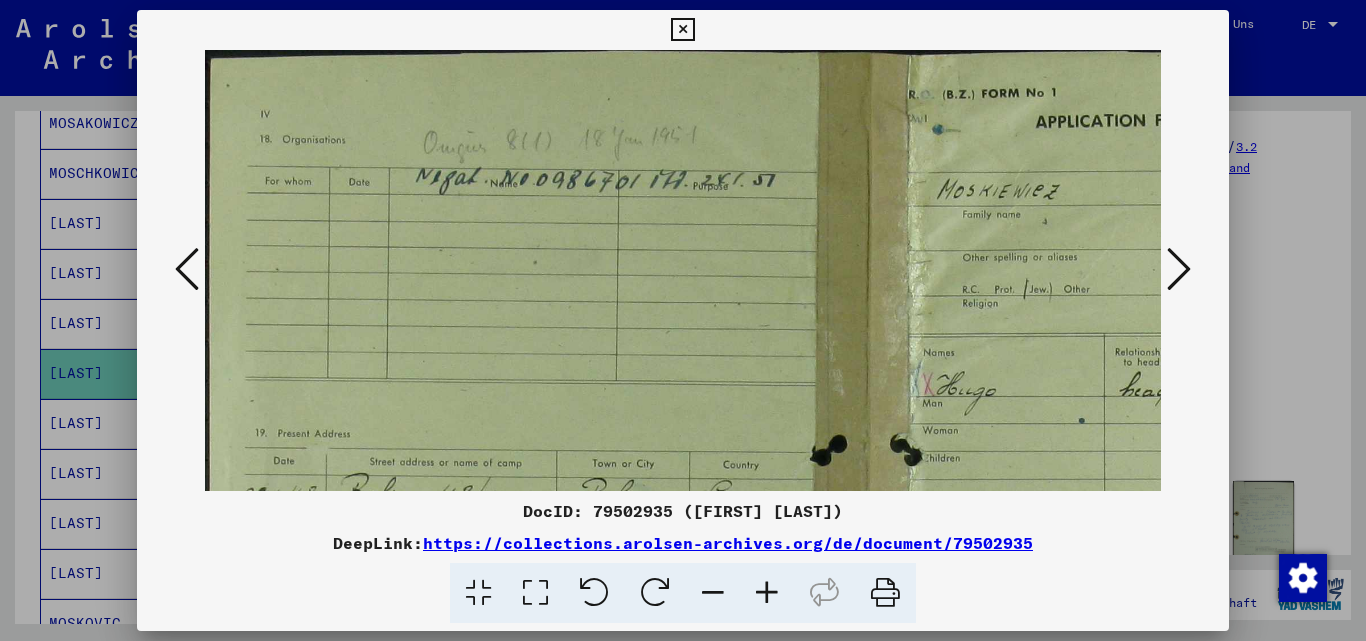 click at bounding box center (767, 593) 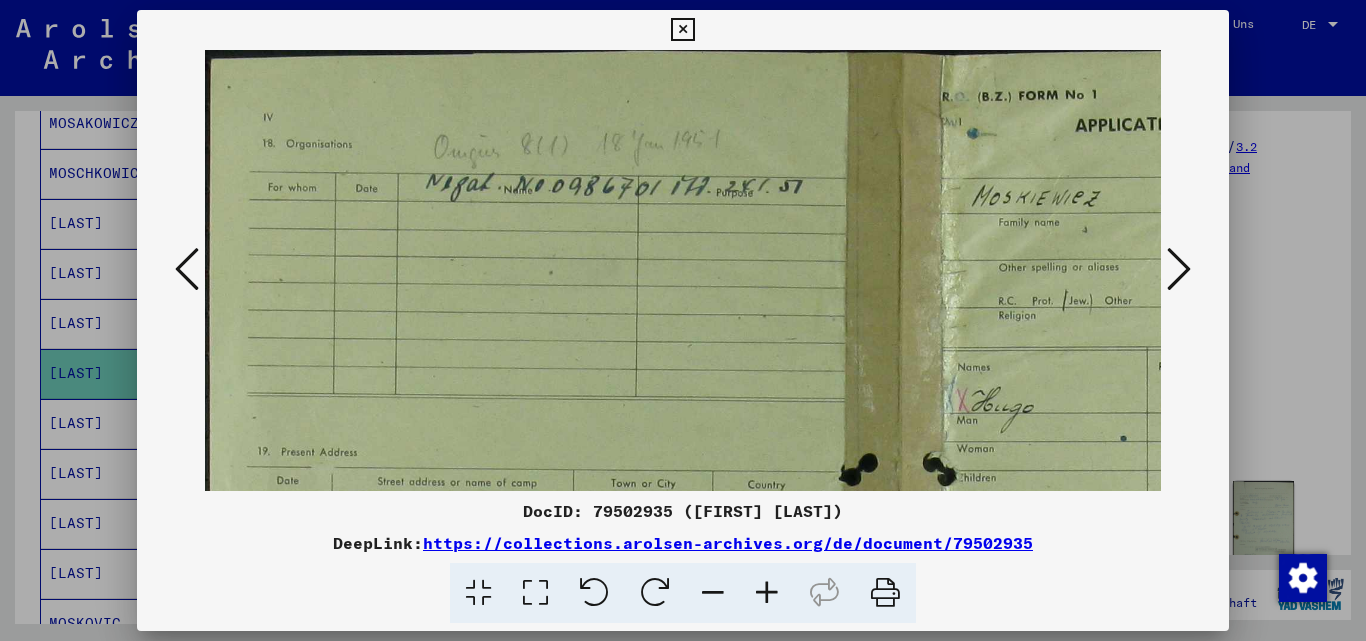 click at bounding box center [767, 593] 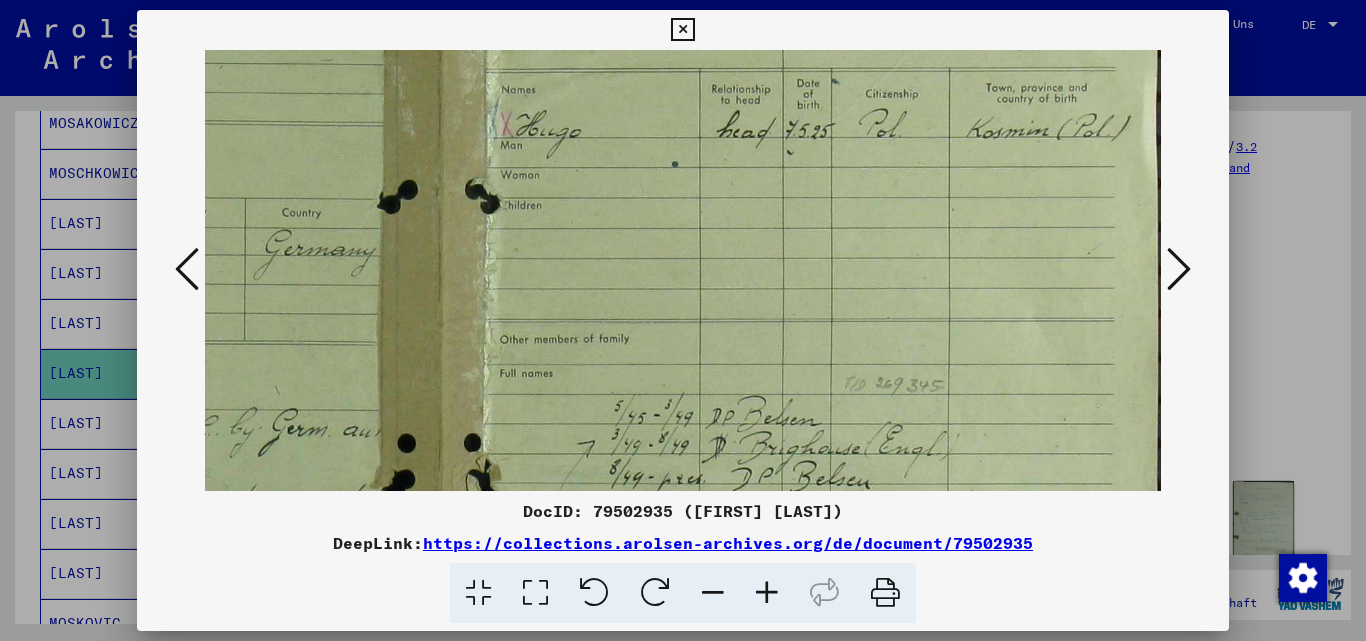 drag, startPoint x: 986, startPoint y: 383, endPoint x: 475, endPoint y: 91, distance: 588.5448 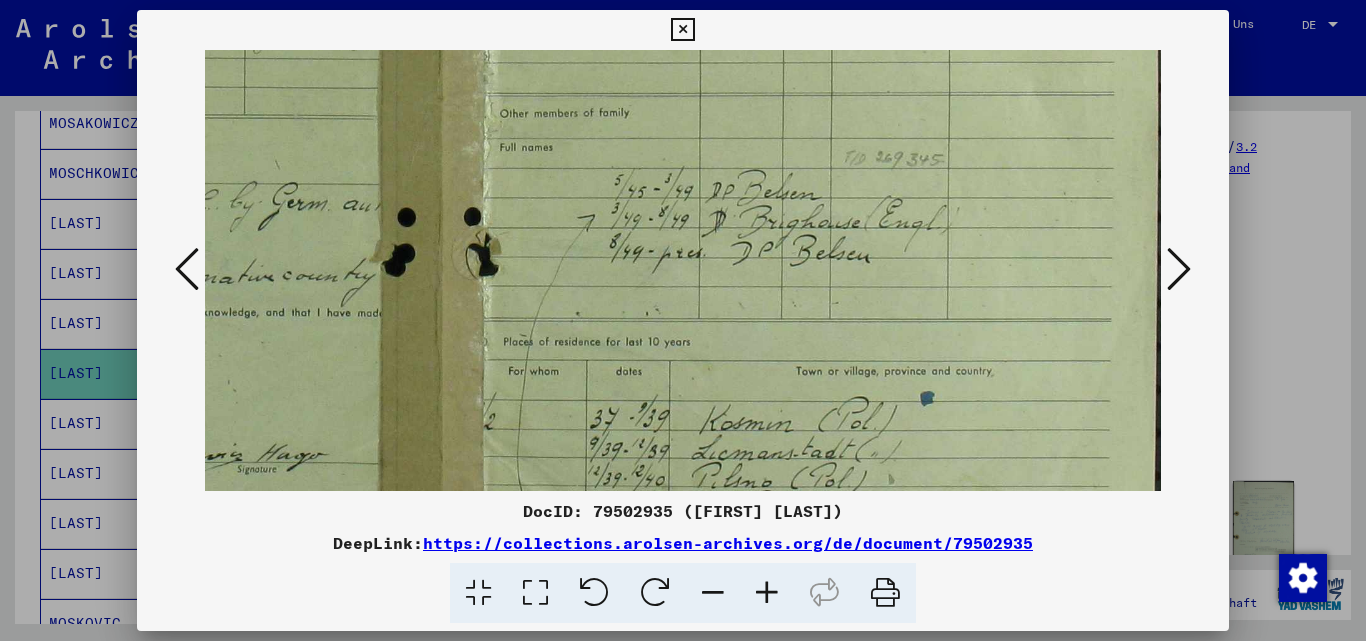 drag, startPoint x: 710, startPoint y: 222, endPoint x: 623, endPoint y: 106, distance: 145 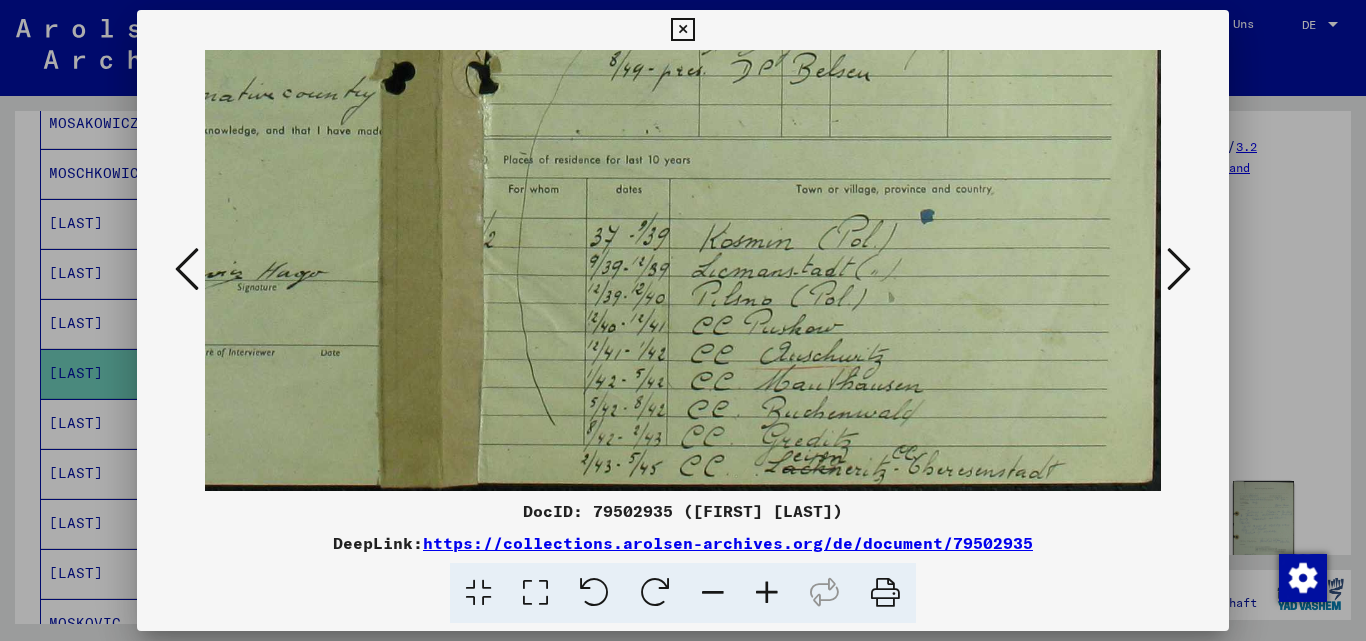 click at bounding box center (438, -80) 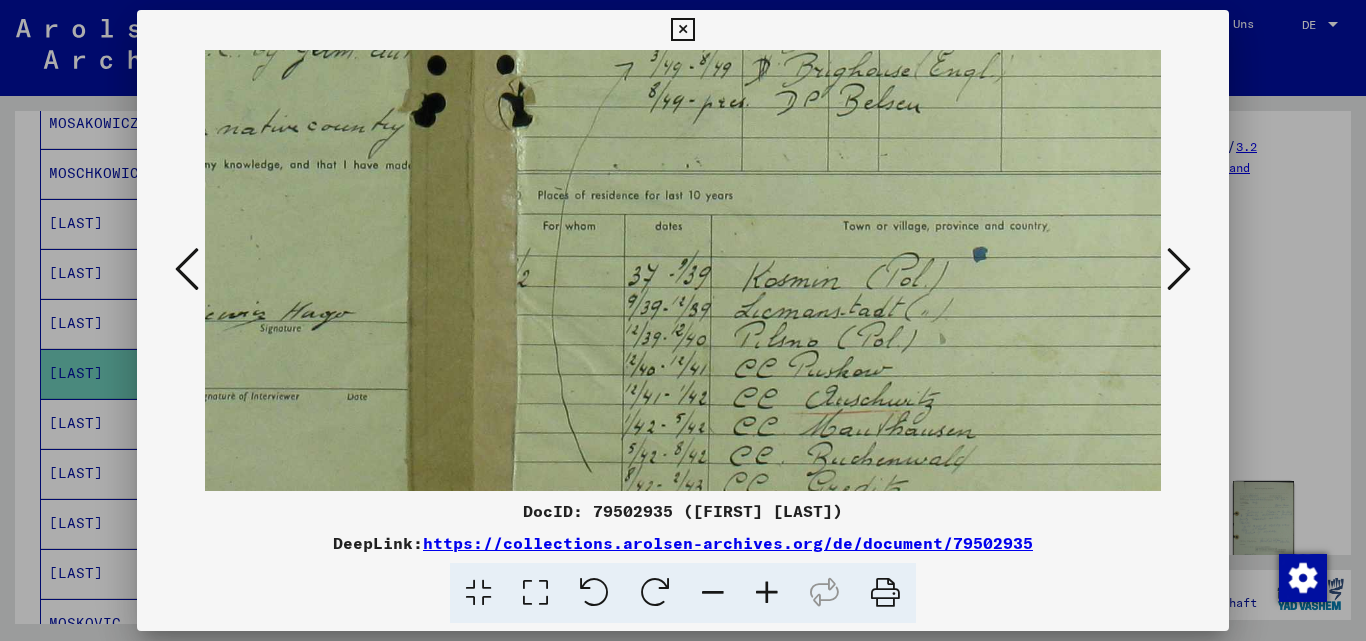 scroll, scrollTop: 750, scrollLeft: 555, axis: both 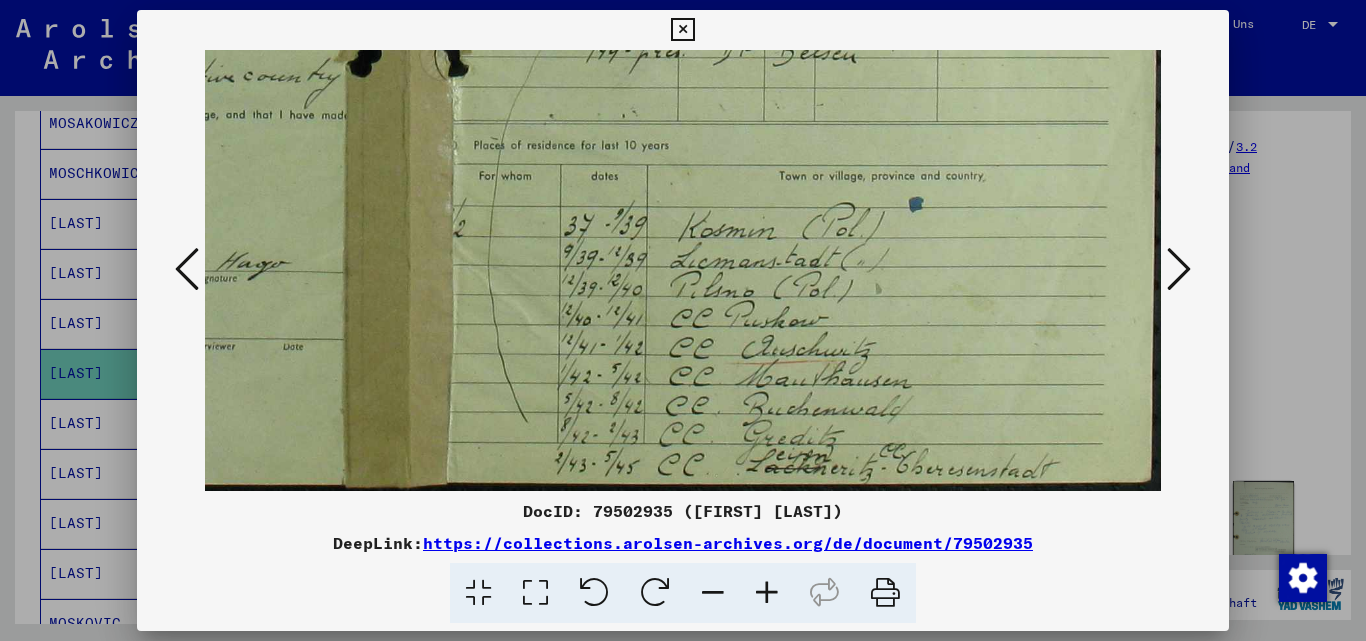 drag, startPoint x: 910, startPoint y: 434, endPoint x: 827, endPoint y: 267, distance: 186.4886 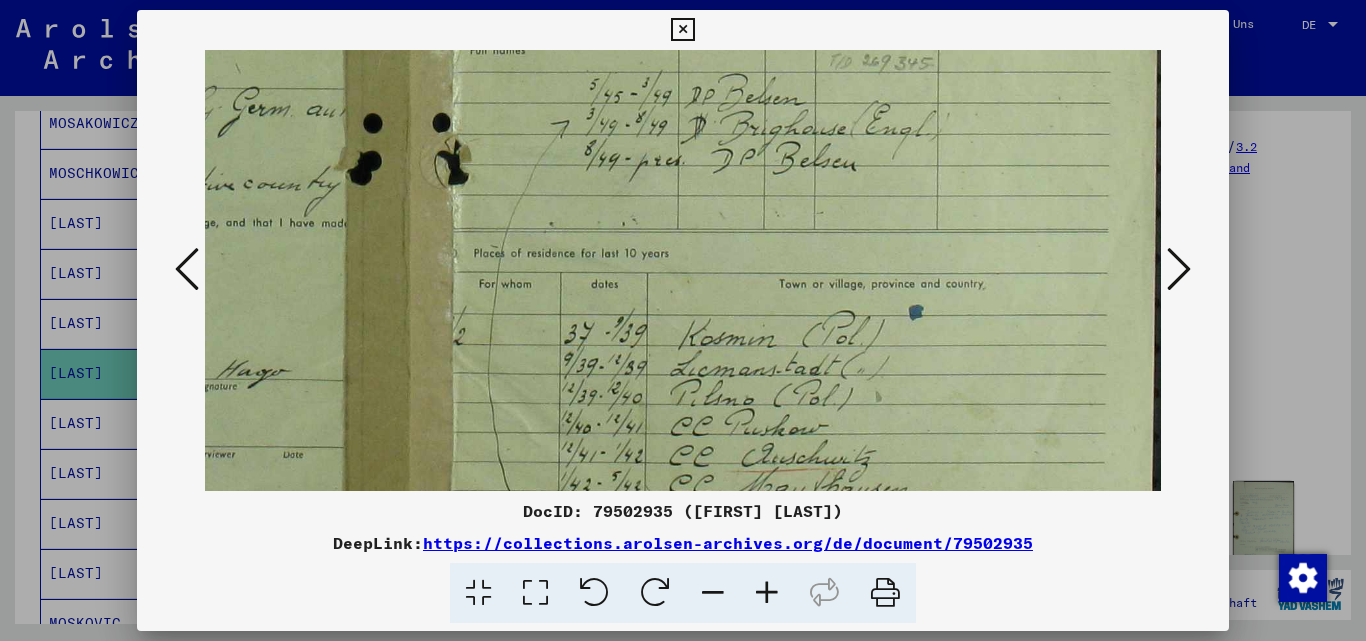 scroll, scrollTop: 484, scrollLeft: 550, axis: both 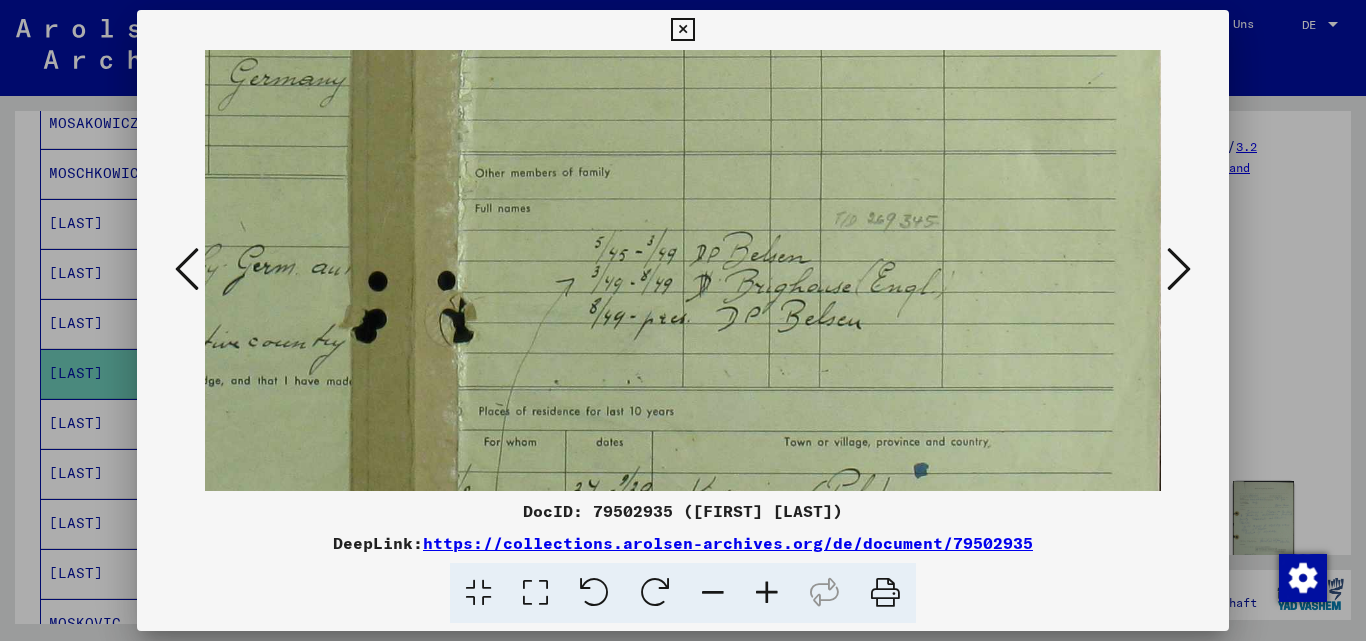 drag, startPoint x: 855, startPoint y: 143, endPoint x: 858, endPoint y: 395, distance: 252.01785 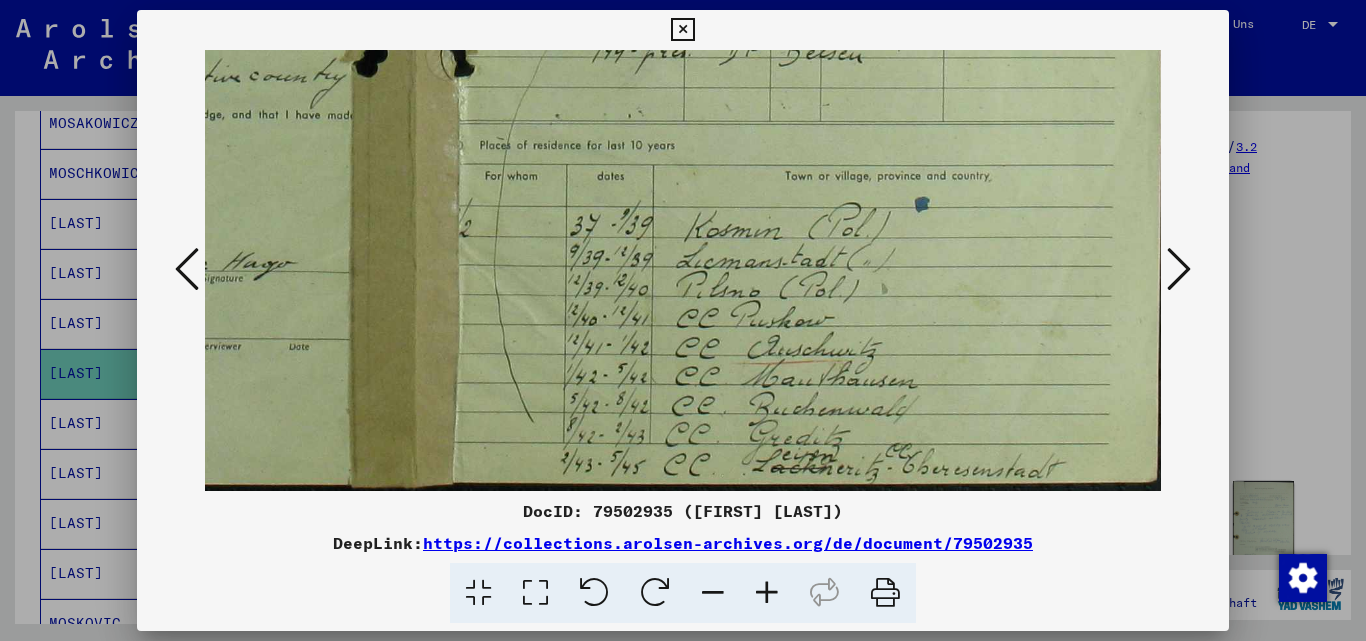 scroll, scrollTop: 750, scrollLeft: 555, axis: both 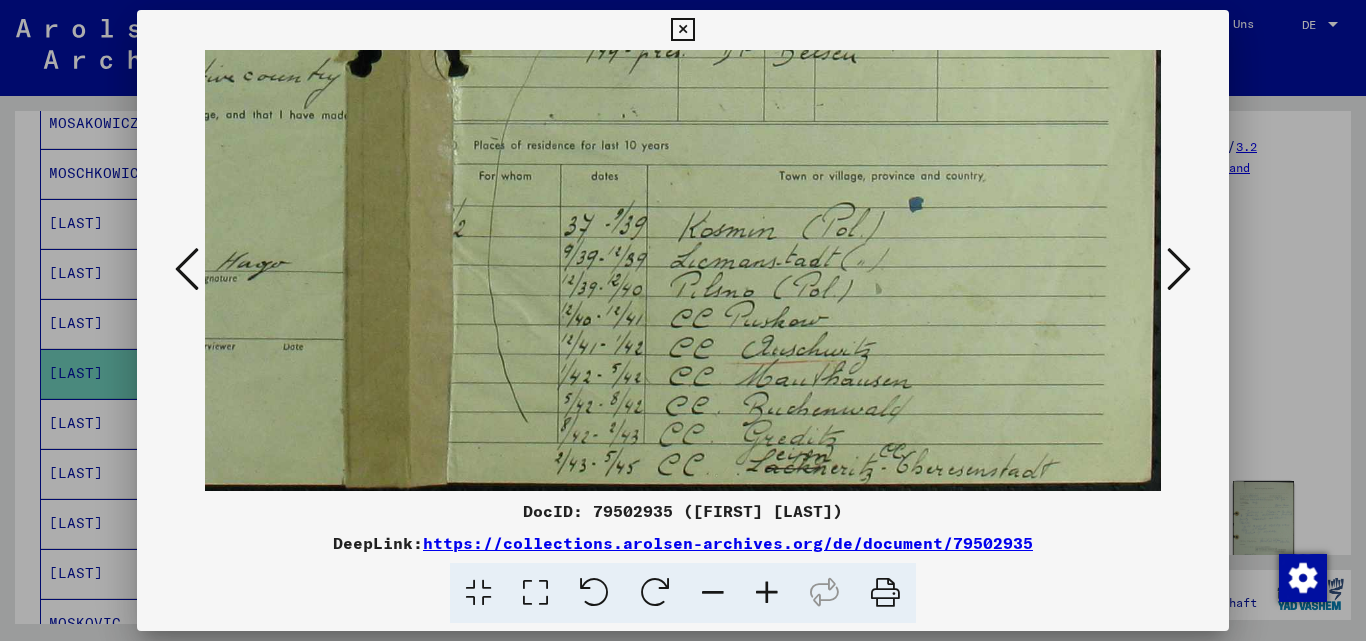drag, startPoint x: 937, startPoint y: 441, endPoint x: 908, endPoint y: 29, distance: 413.01938 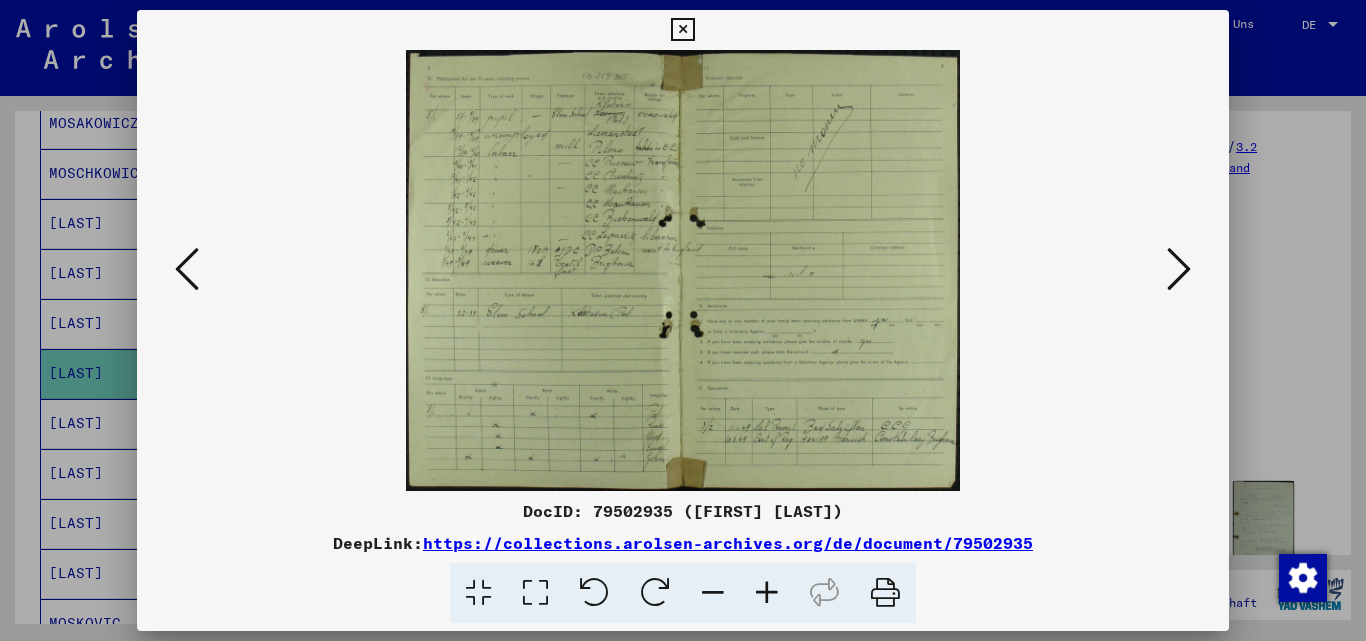 click at bounding box center [767, 593] 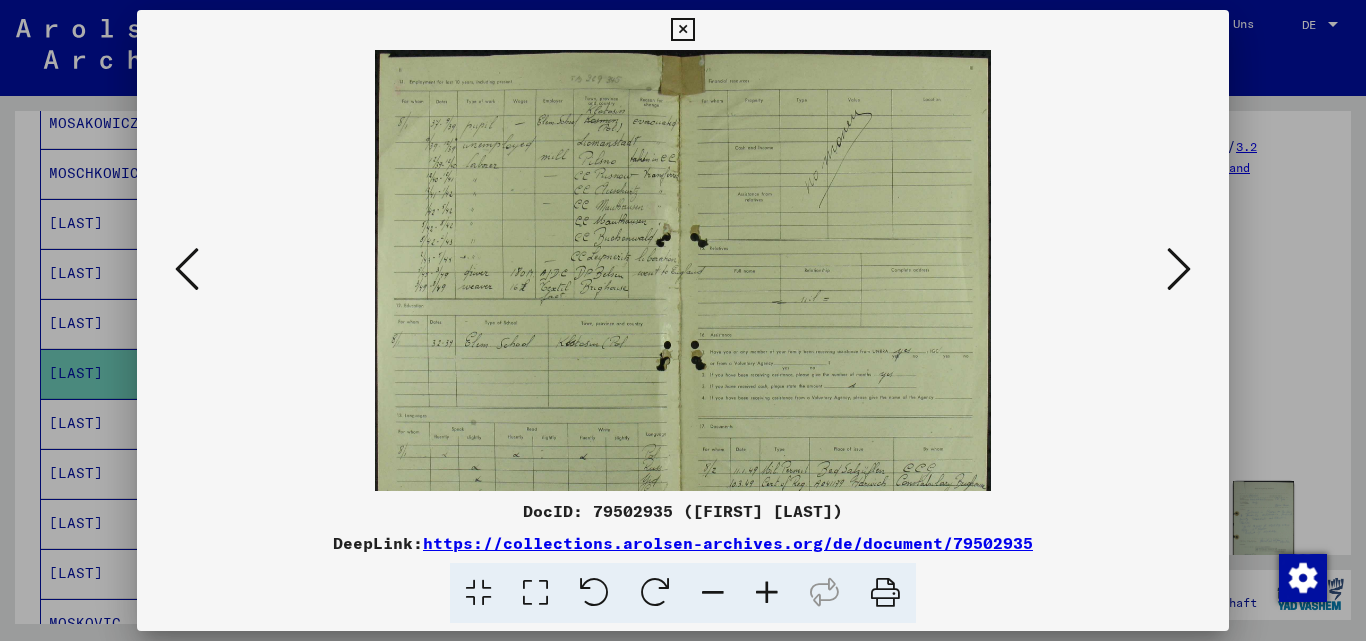 click at bounding box center [767, 593] 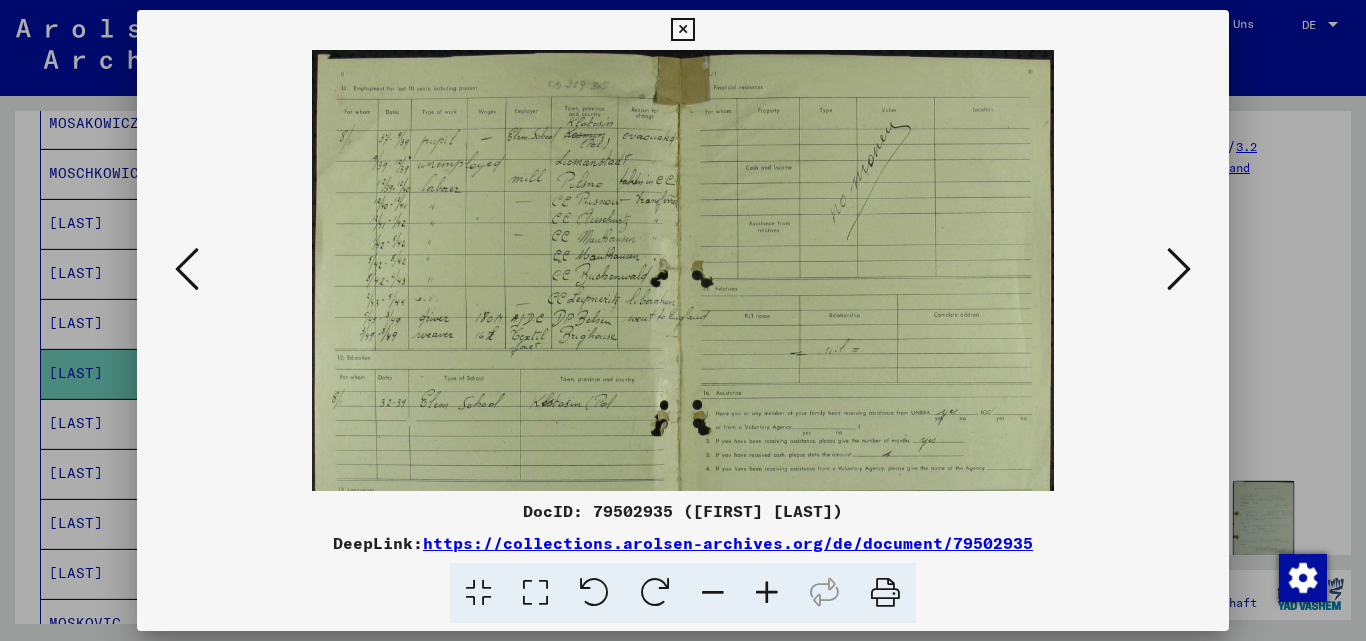 click at bounding box center (767, 593) 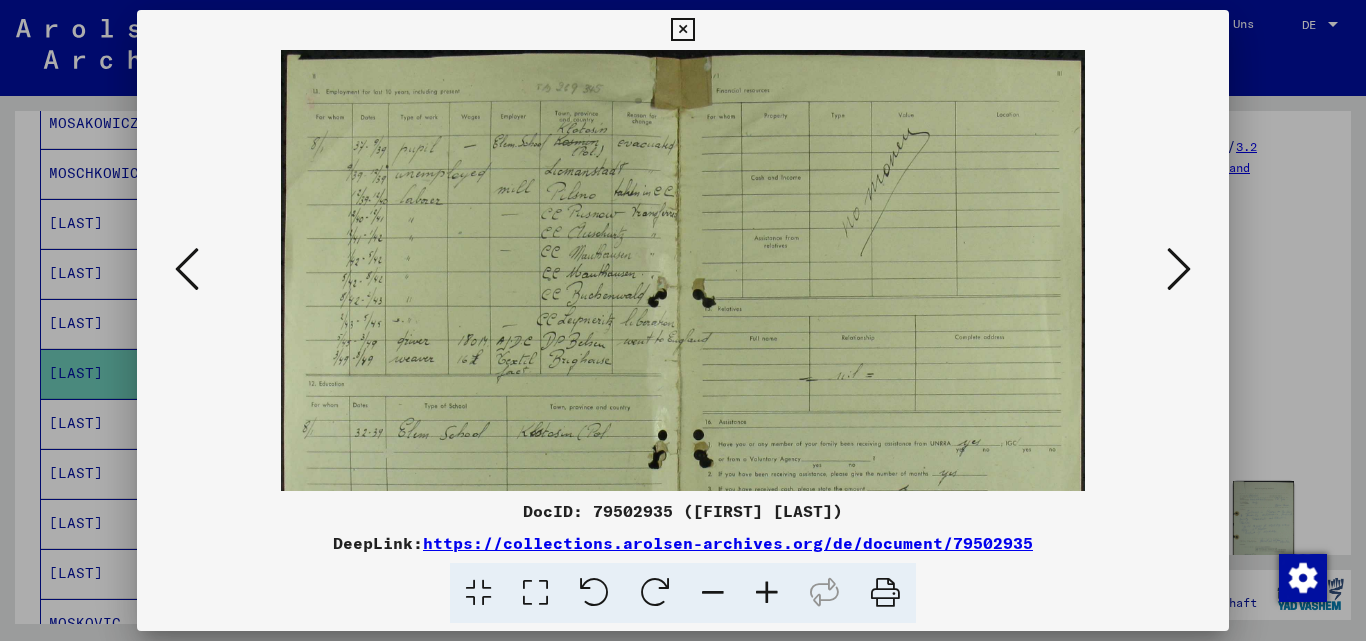click at bounding box center [767, 593] 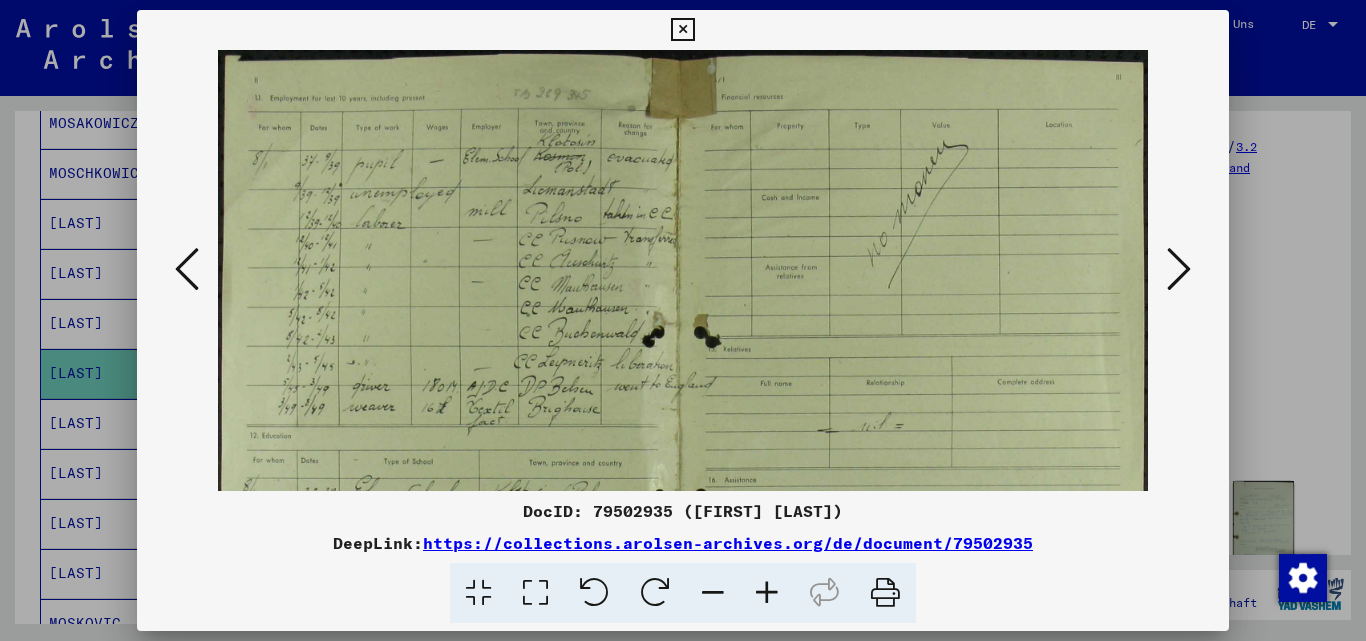 click at bounding box center (767, 593) 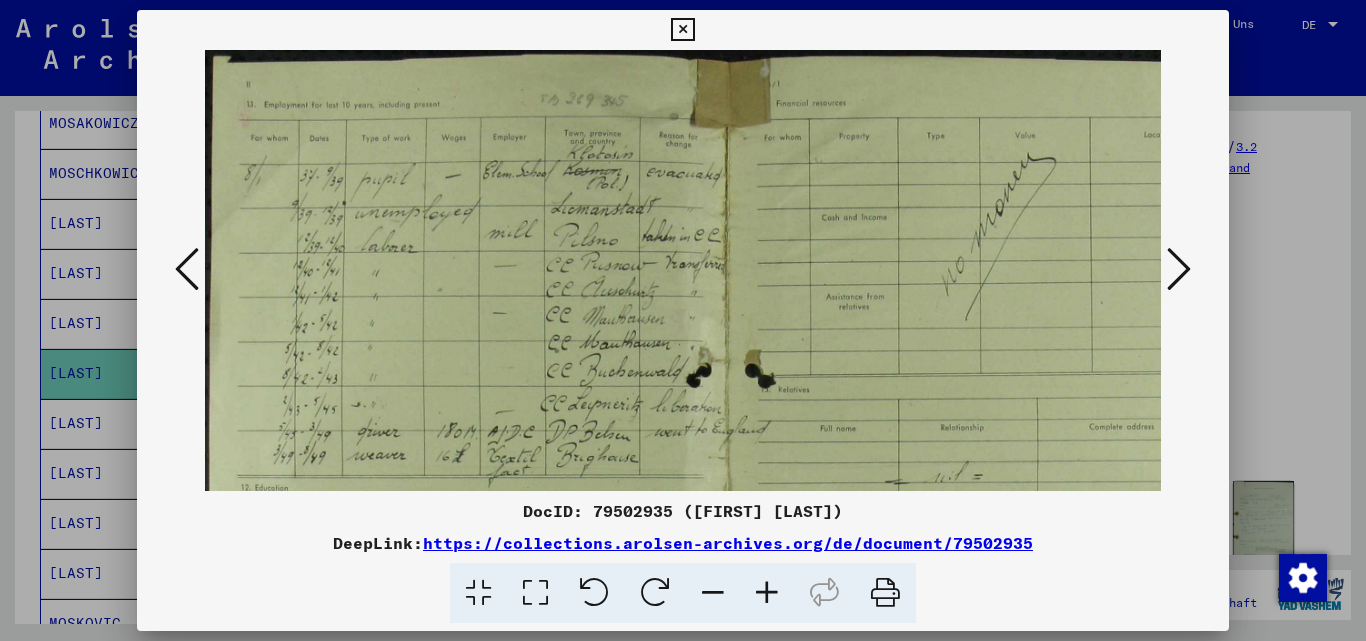 click at bounding box center (767, 593) 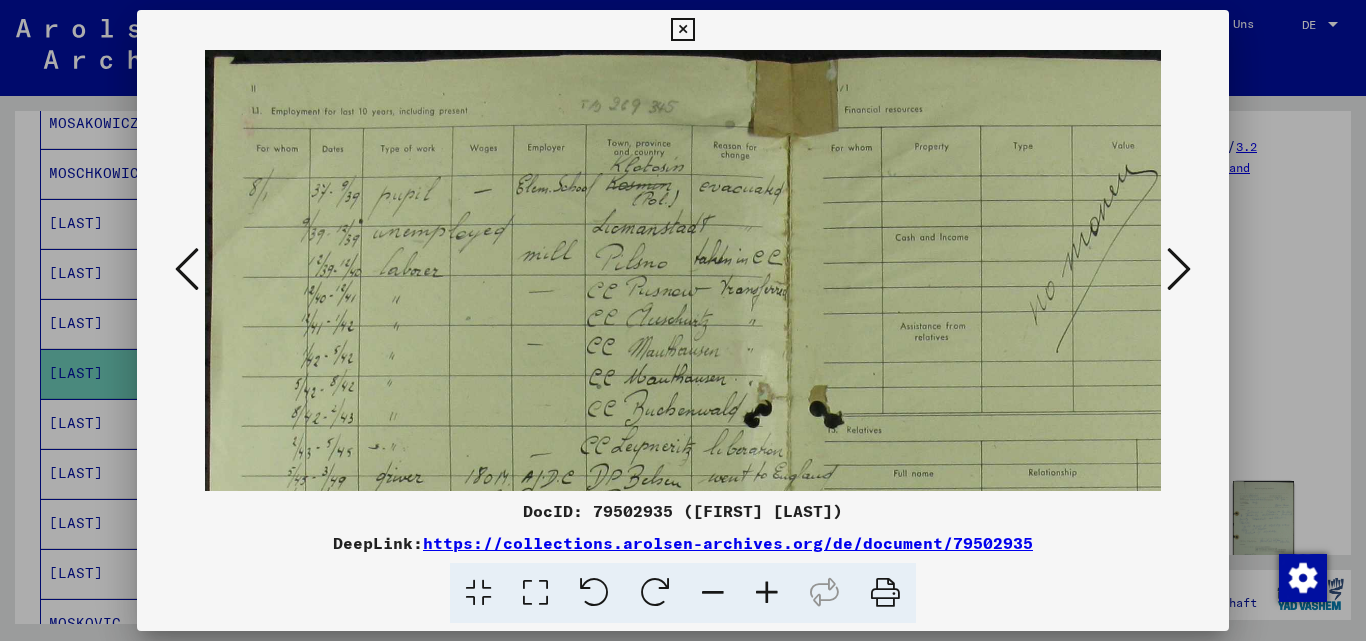 click at bounding box center [767, 593] 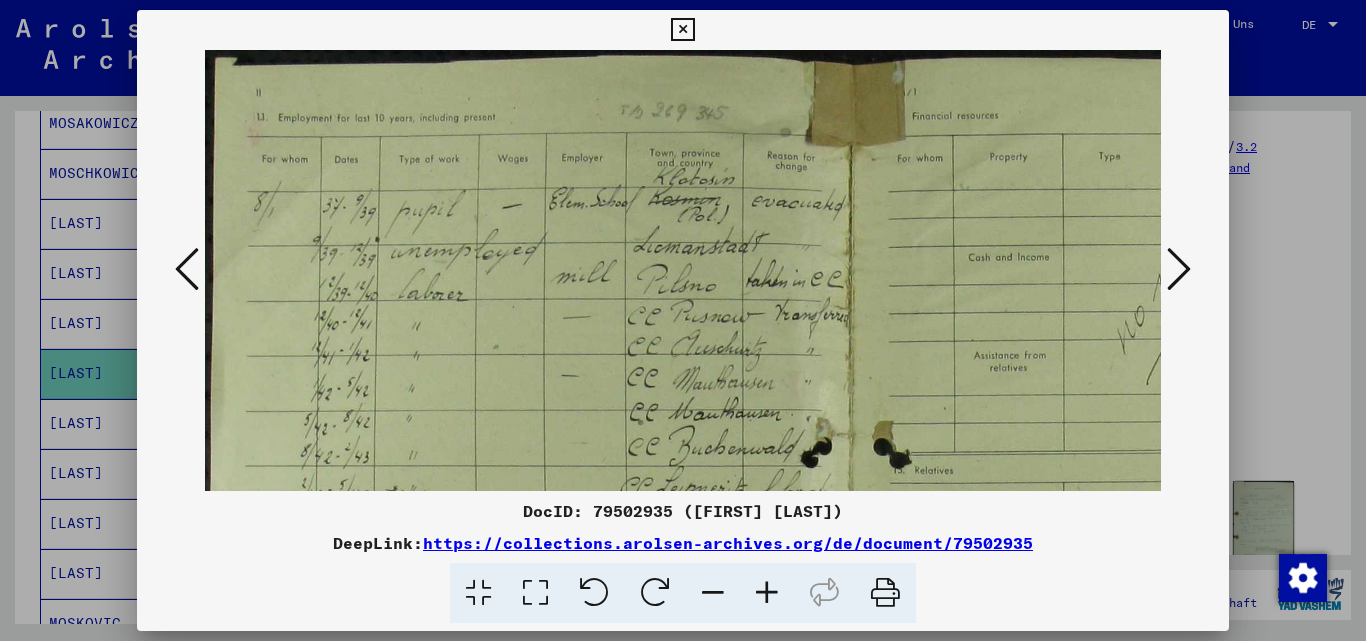 click at bounding box center [767, 593] 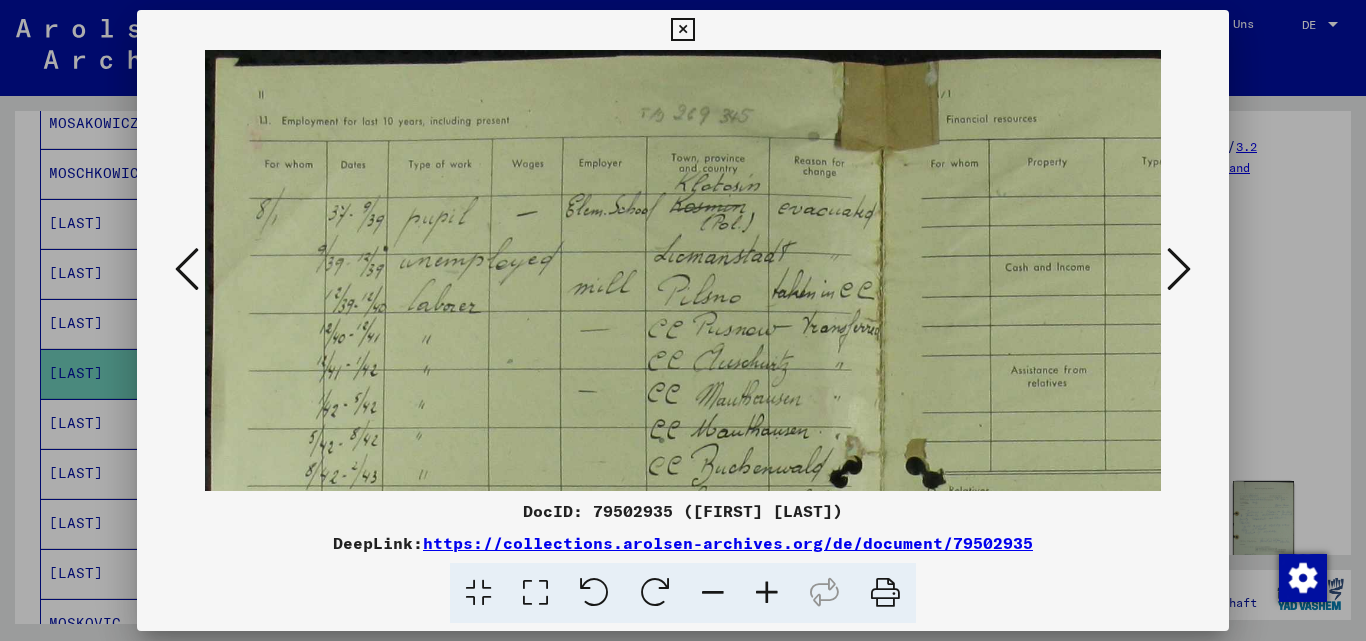 click at bounding box center (767, 593) 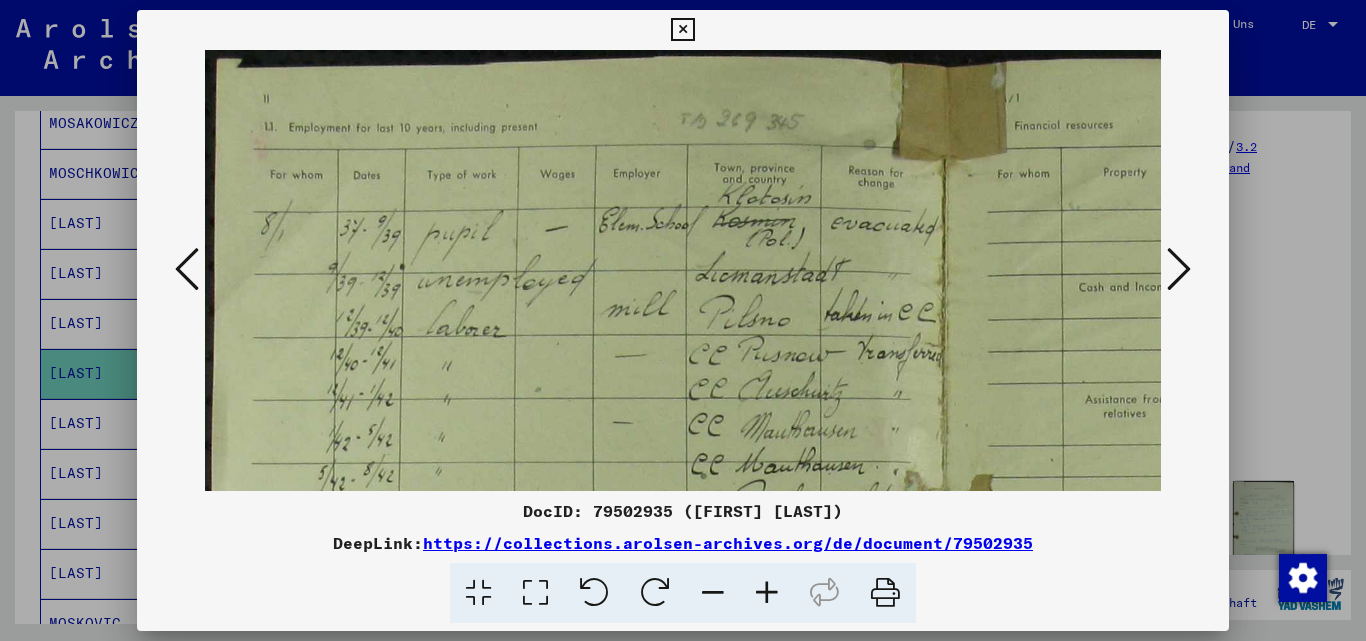 click at bounding box center (767, 593) 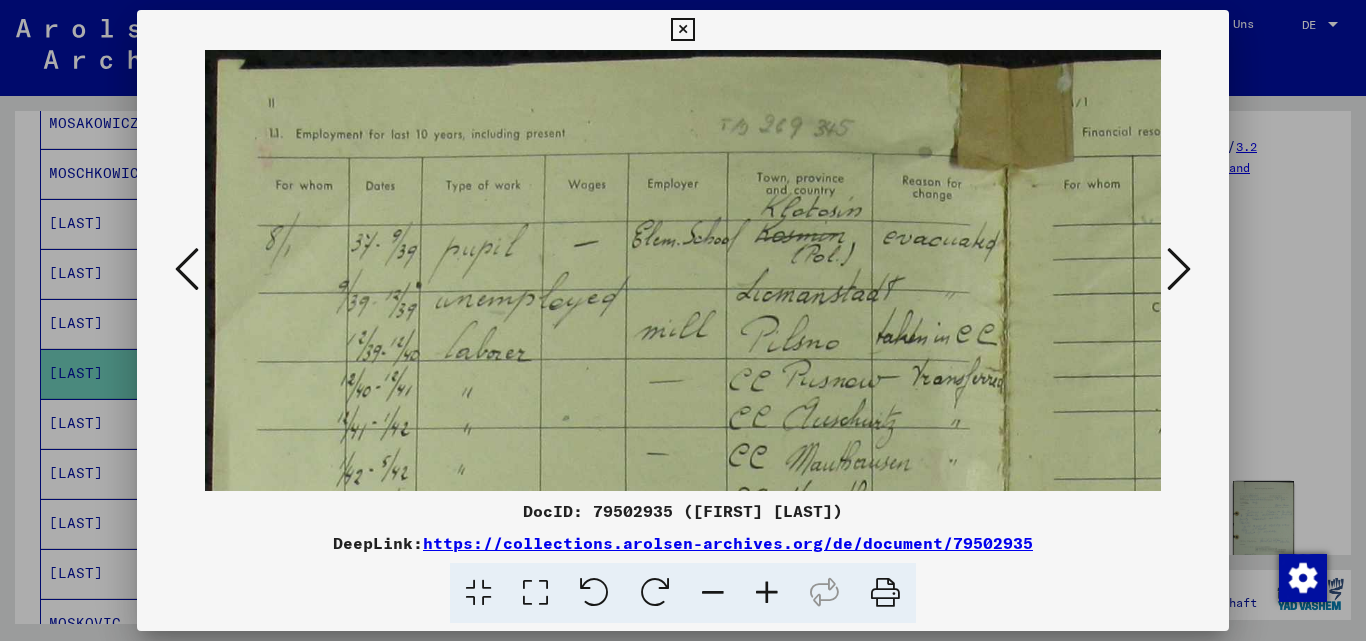 click at bounding box center (767, 593) 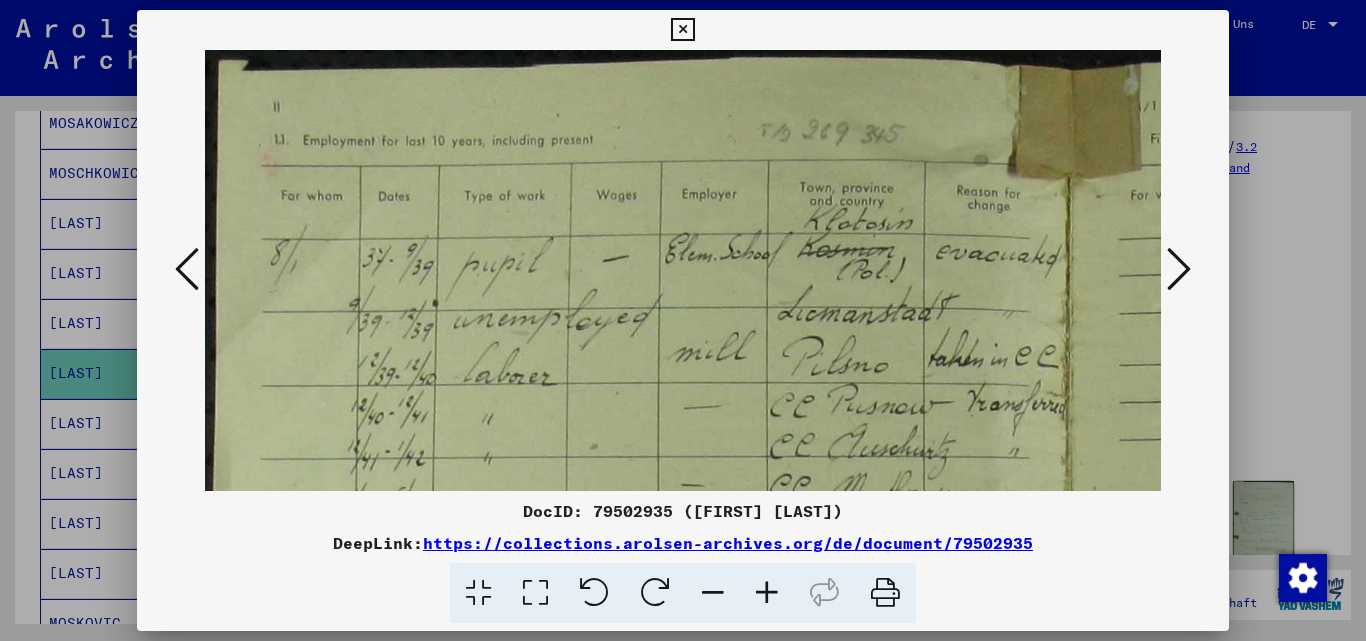 click at bounding box center [767, 593] 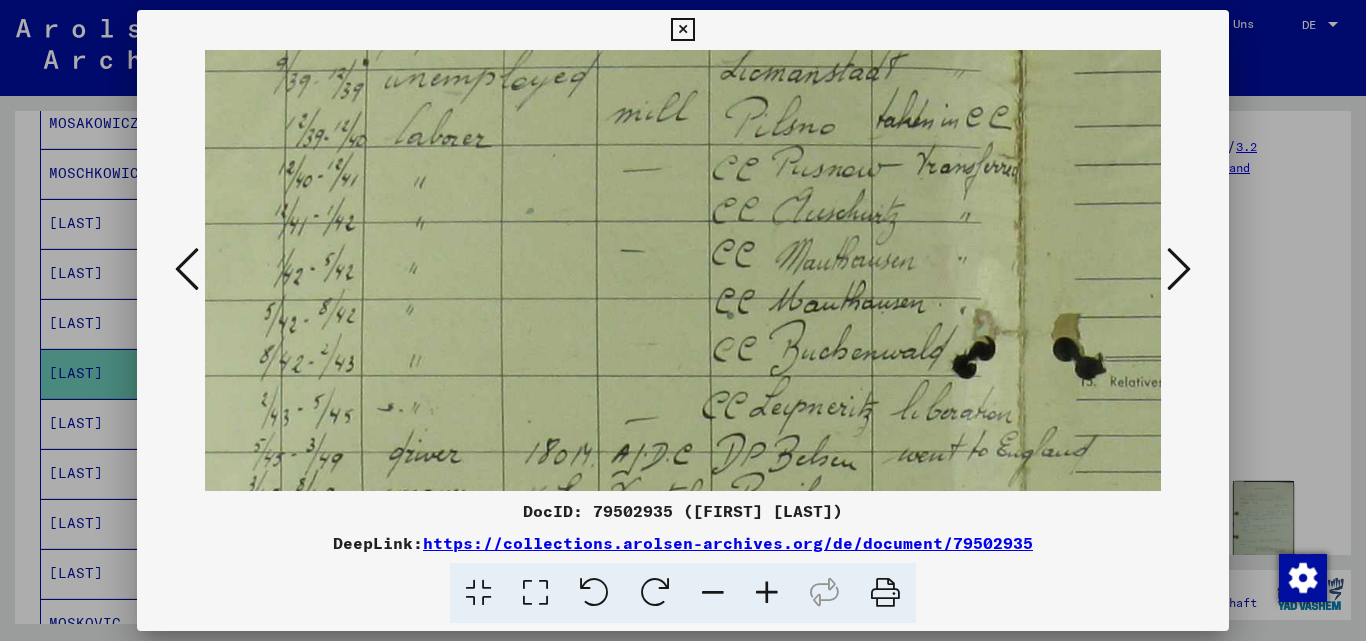 scroll, scrollTop: 255, scrollLeft: 80, axis: both 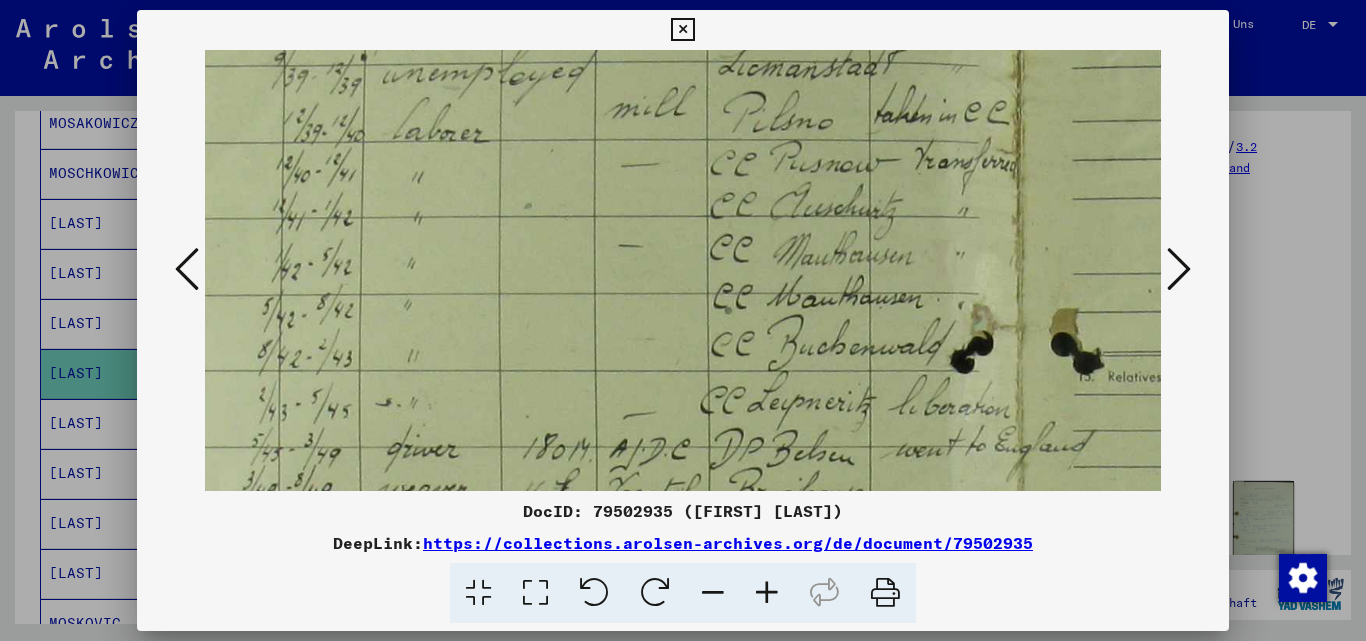 drag, startPoint x: 919, startPoint y: 417, endPoint x: 839, endPoint y: 162, distance: 267.25455 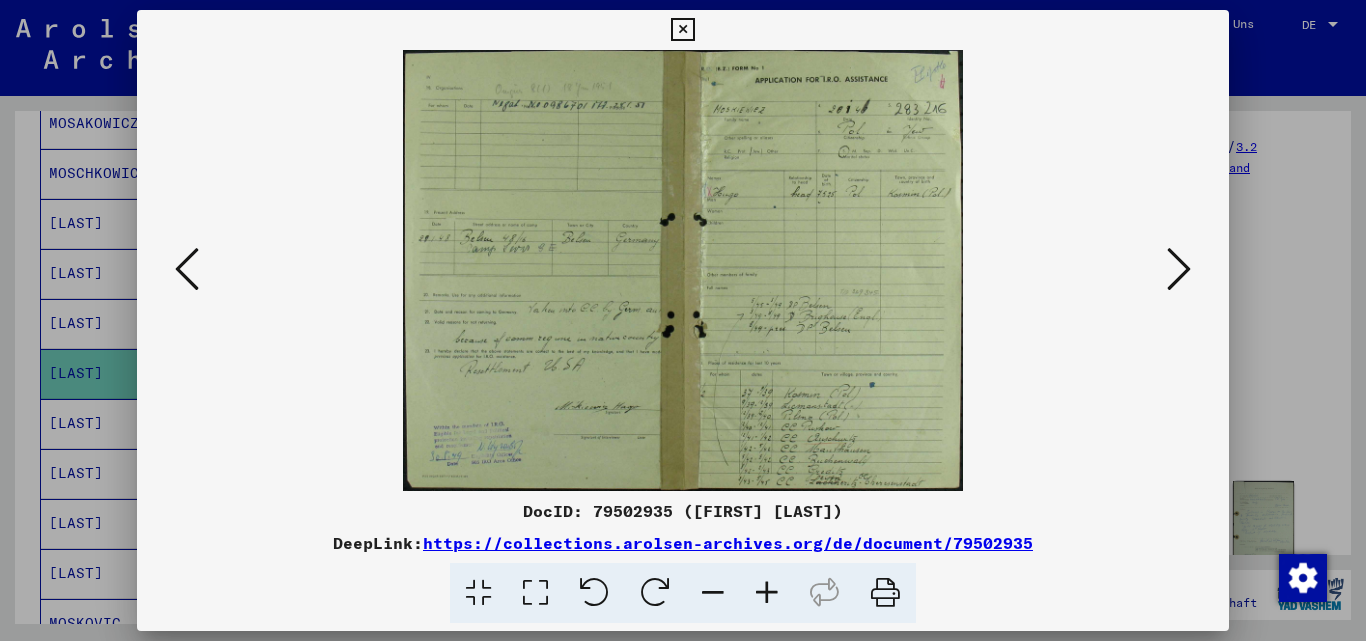 click at bounding box center (767, 593) 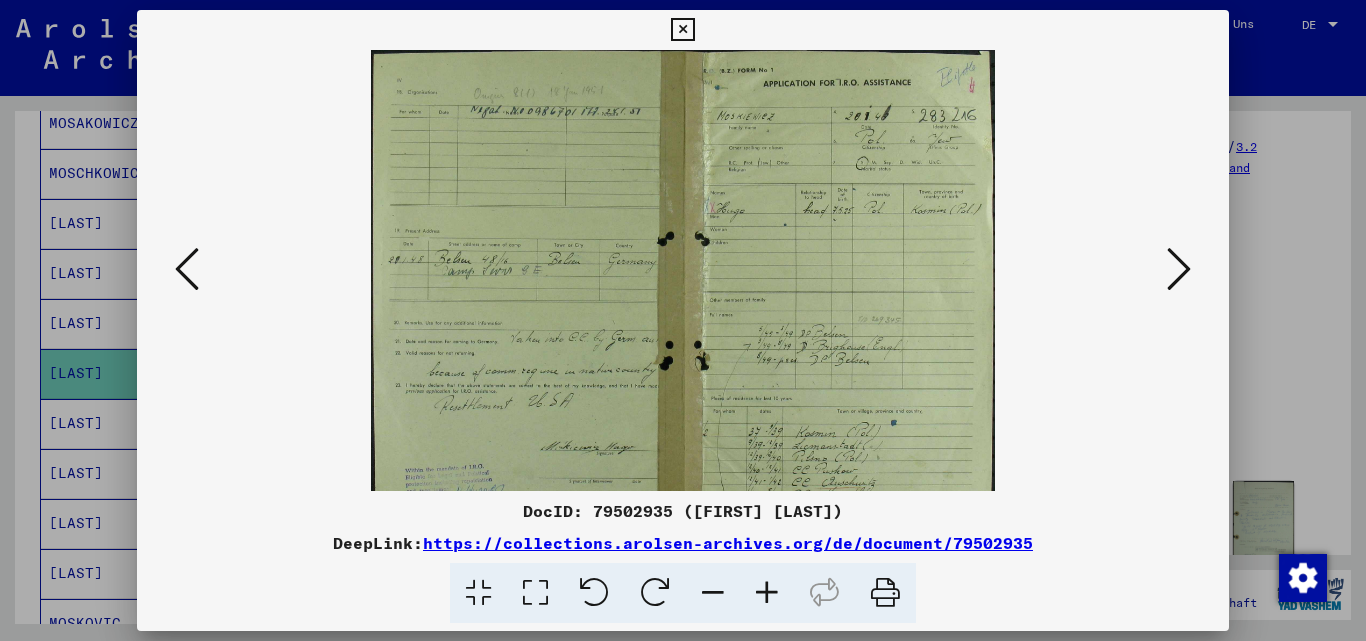 click at bounding box center [767, 593] 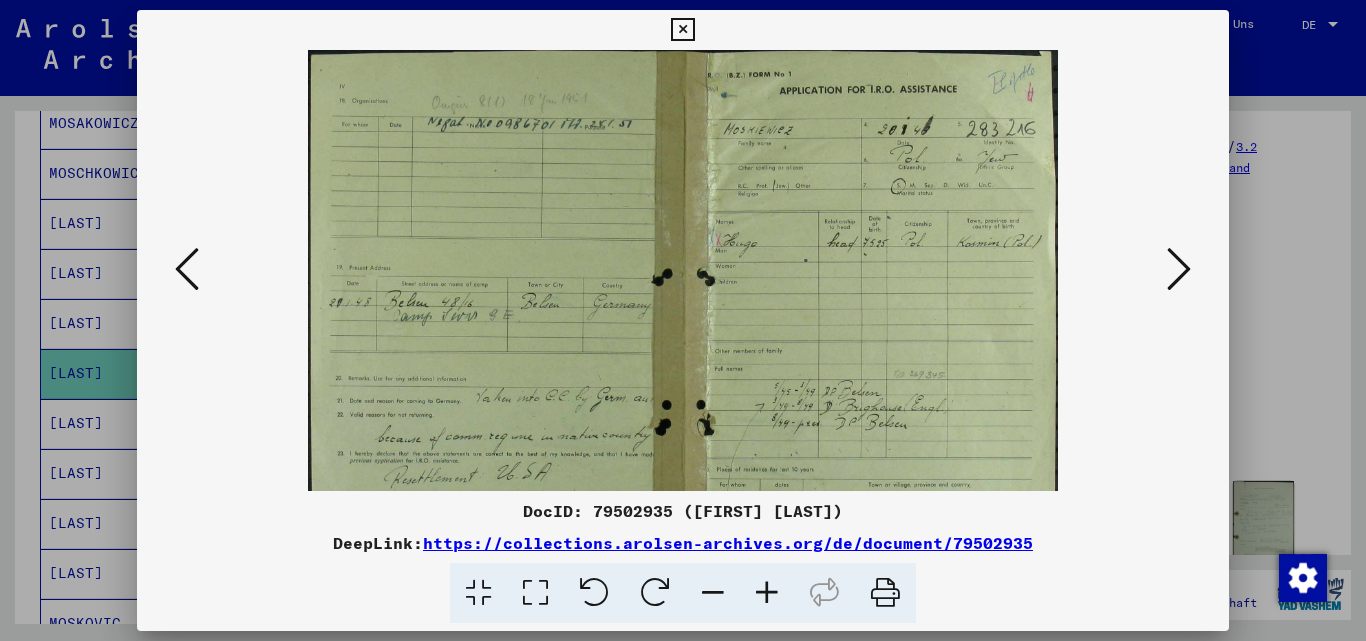 click at bounding box center [767, 593] 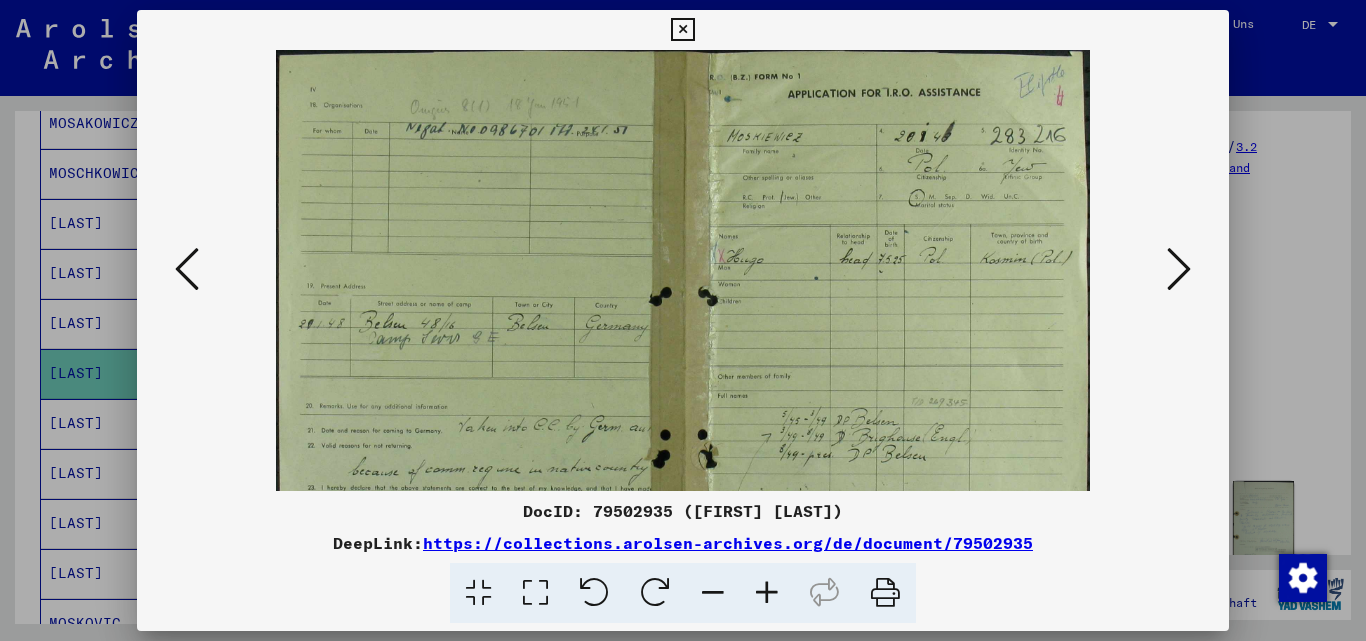 click at bounding box center (767, 593) 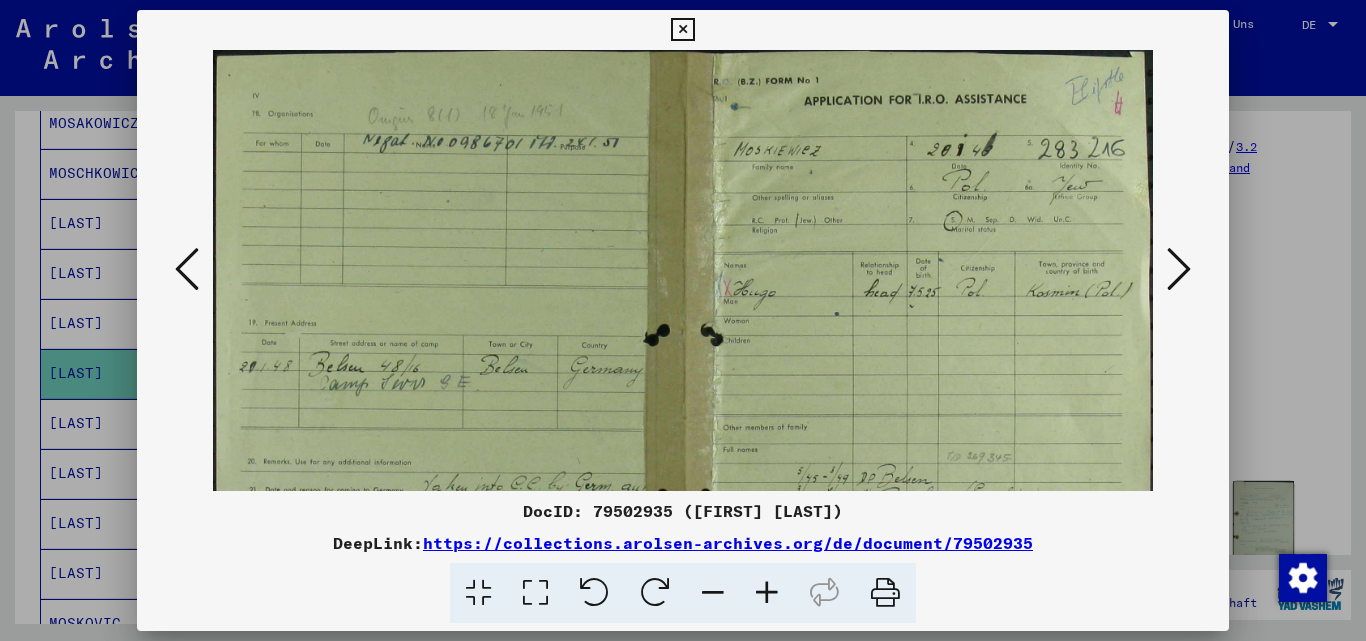 click at bounding box center [767, 593] 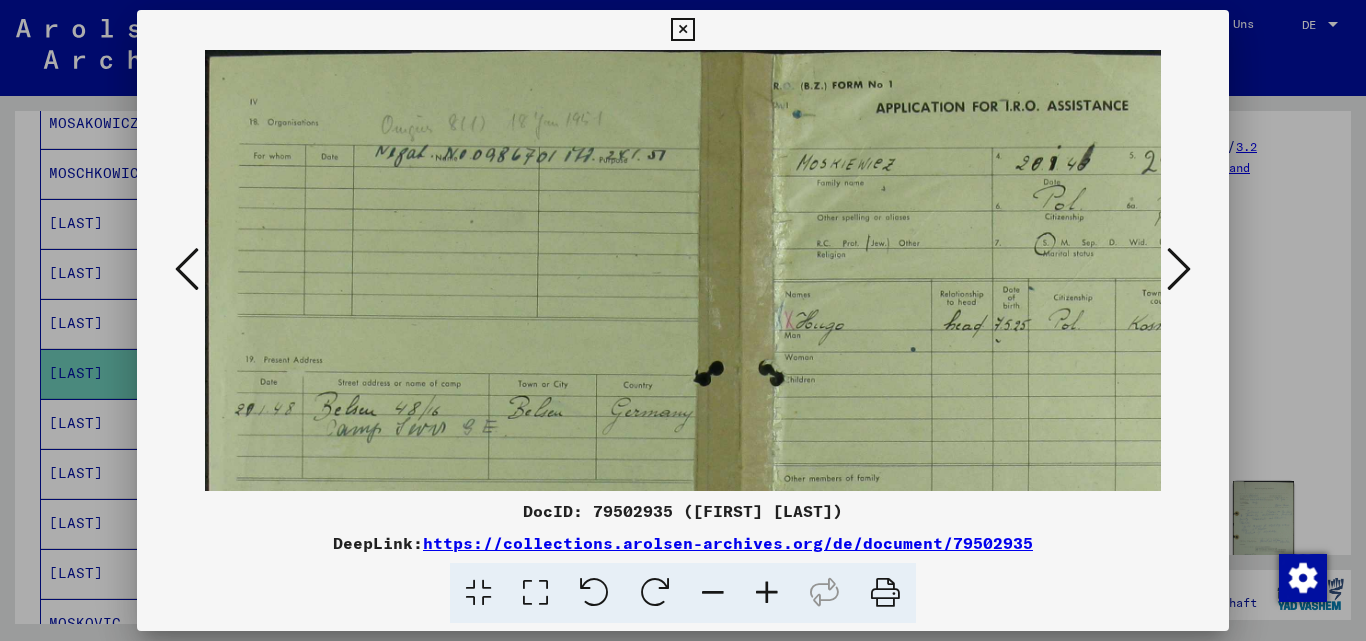 click at bounding box center (767, 593) 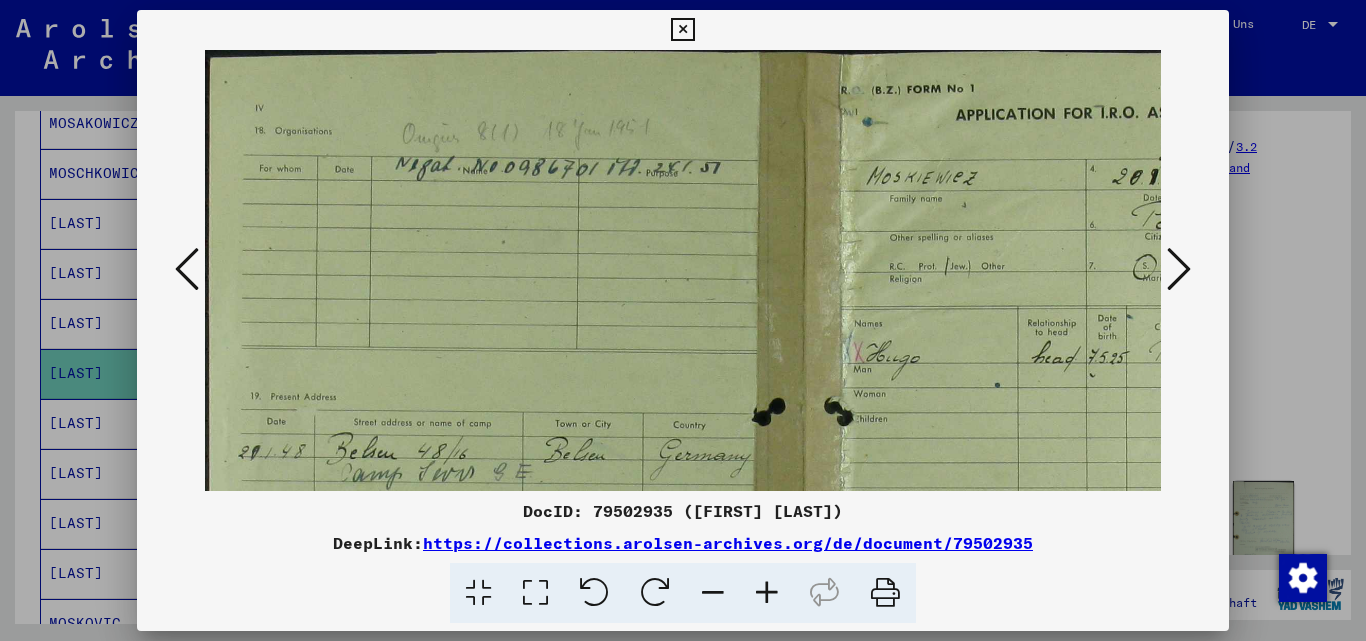 click at bounding box center [767, 593] 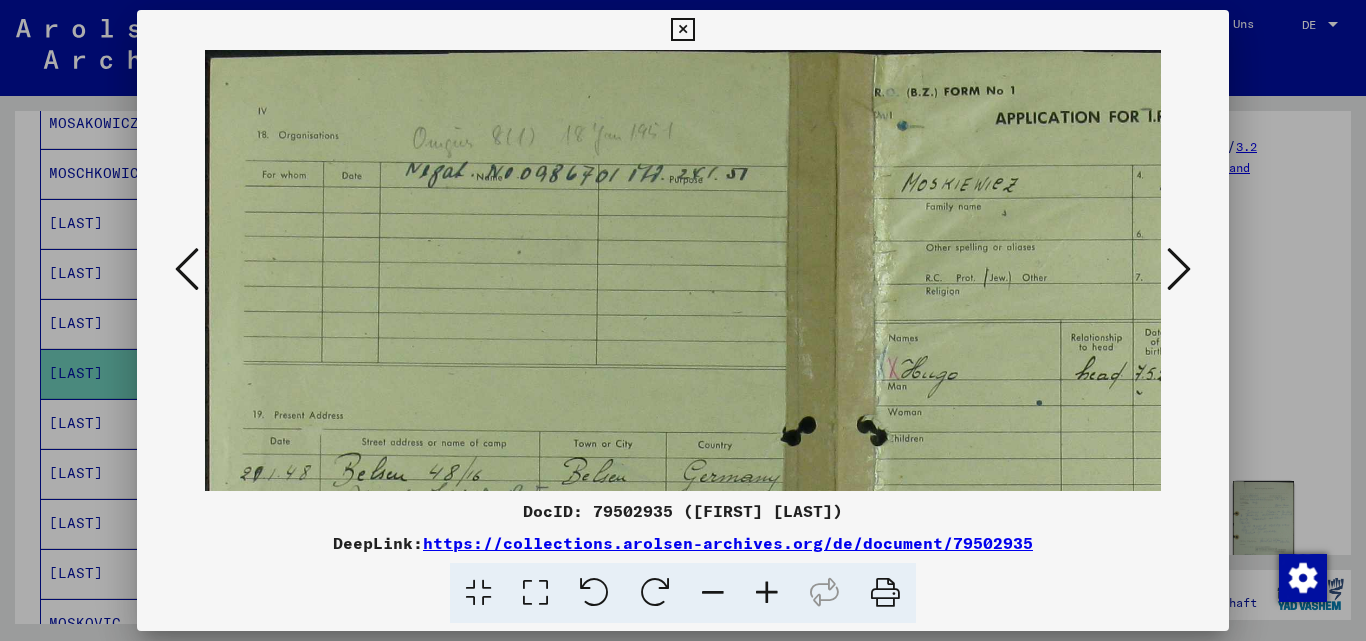 click at bounding box center (767, 593) 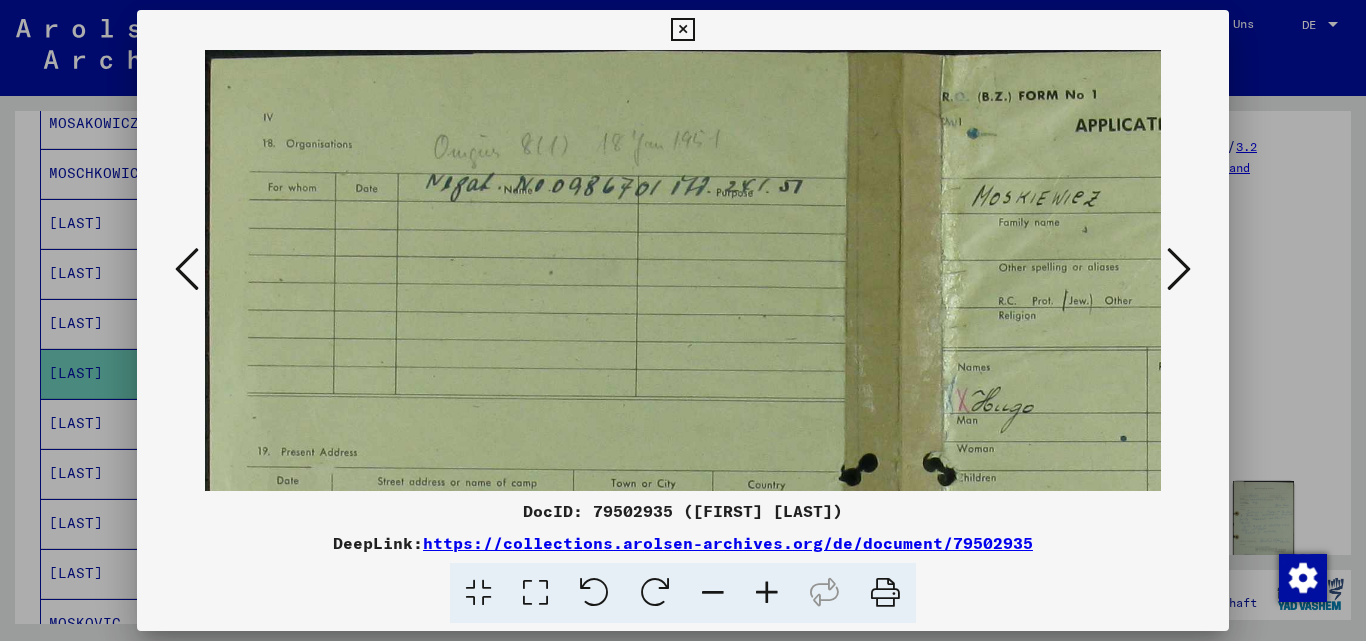 click at bounding box center (767, 593) 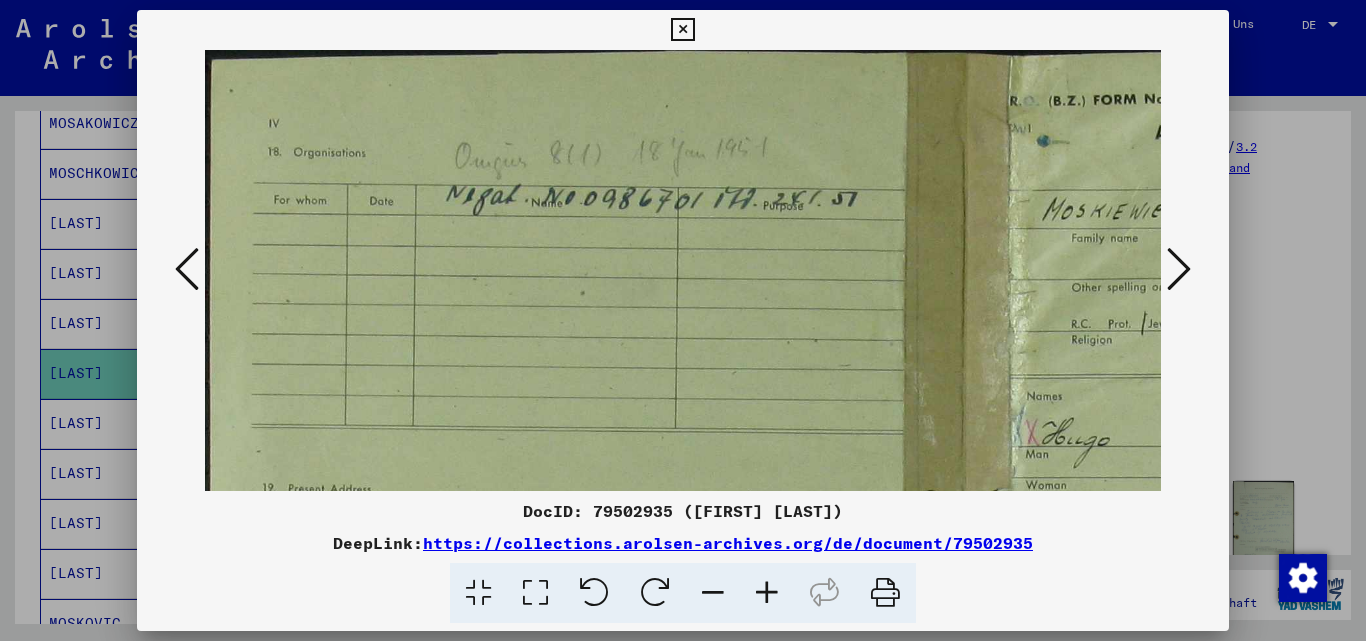 click at bounding box center [767, 593] 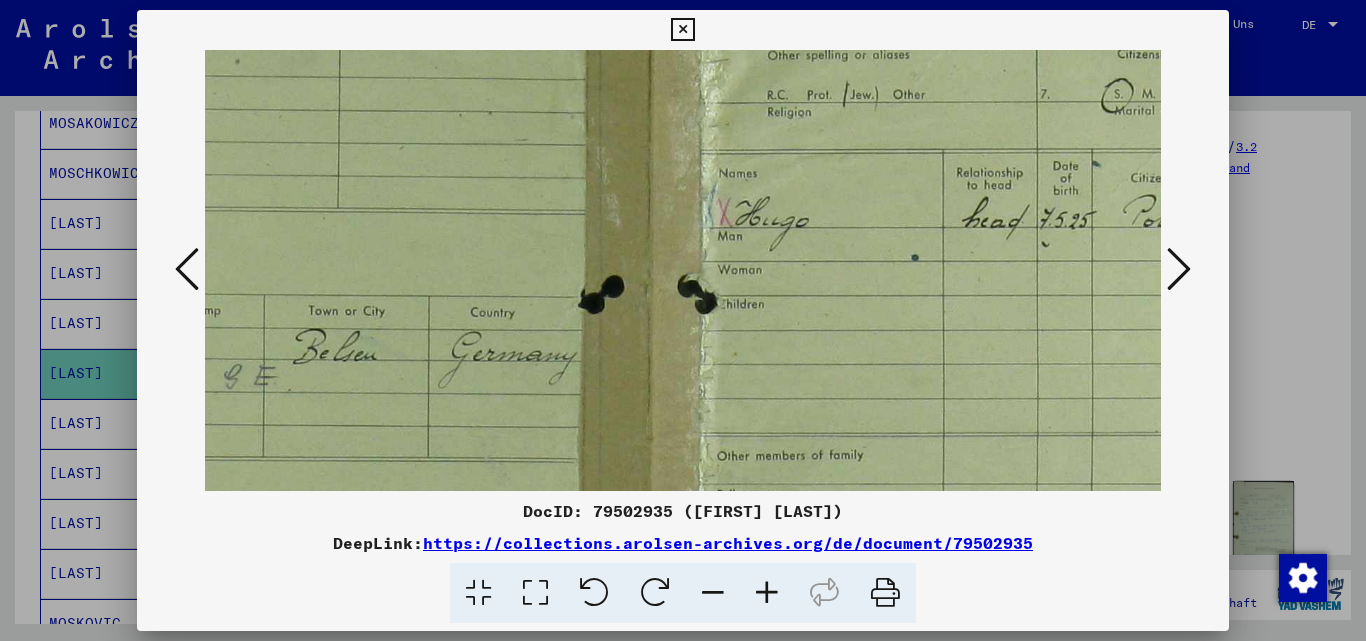 drag, startPoint x: 1005, startPoint y: 346, endPoint x: 631, endPoint y: 96, distance: 449.8622 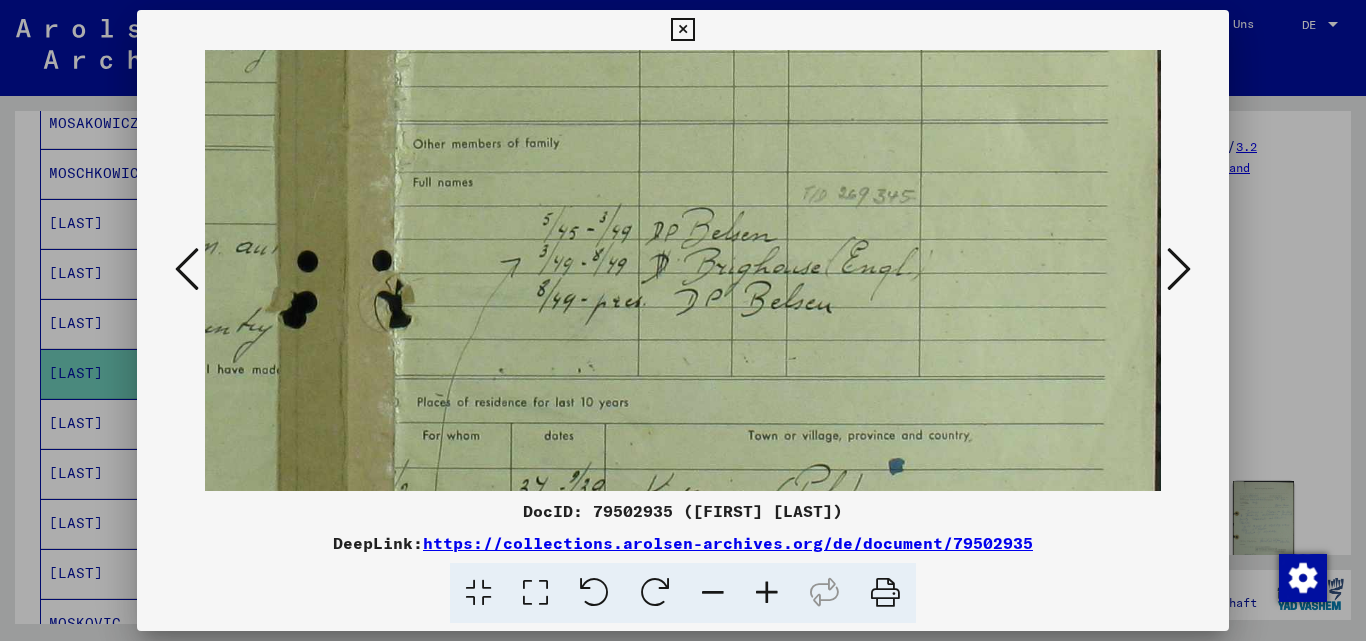 drag, startPoint x: 919, startPoint y: 369, endPoint x: 530, endPoint y: 57, distance: 498.6632 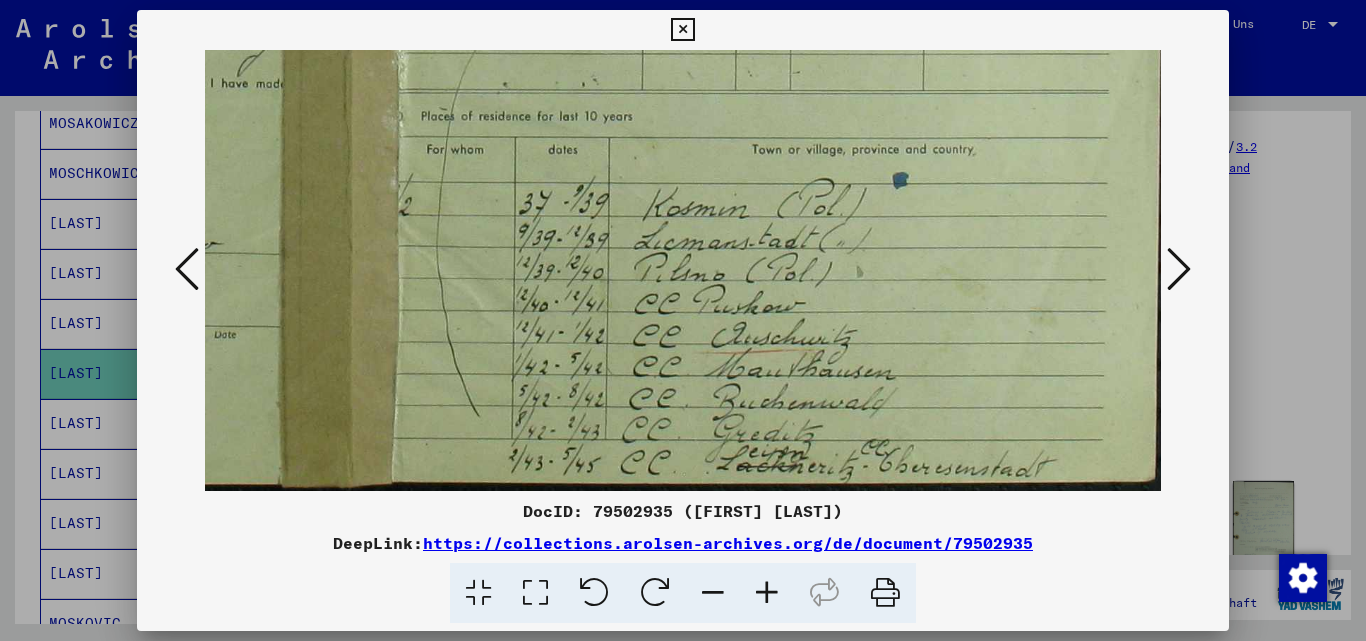 drag, startPoint x: 801, startPoint y: -3, endPoint x: 804, endPoint y: -23, distance: 20.22375 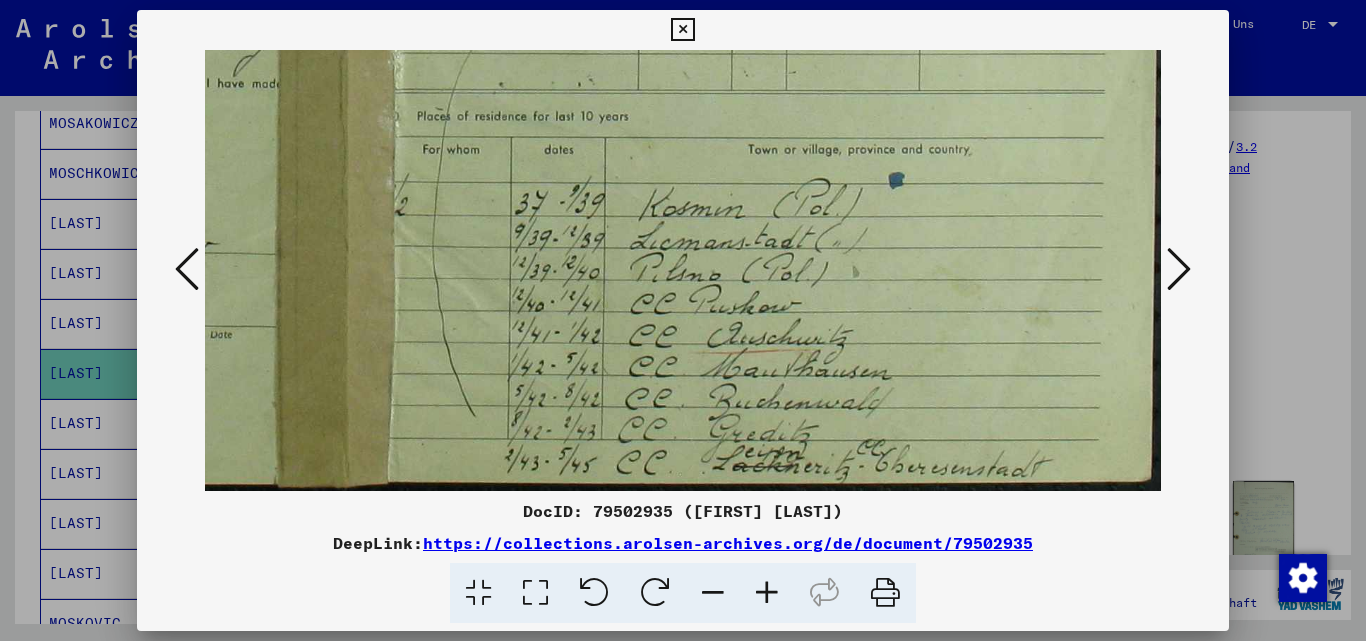drag, startPoint x: 911, startPoint y: 405, endPoint x: 904, endPoint y: 361, distance: 44.553337 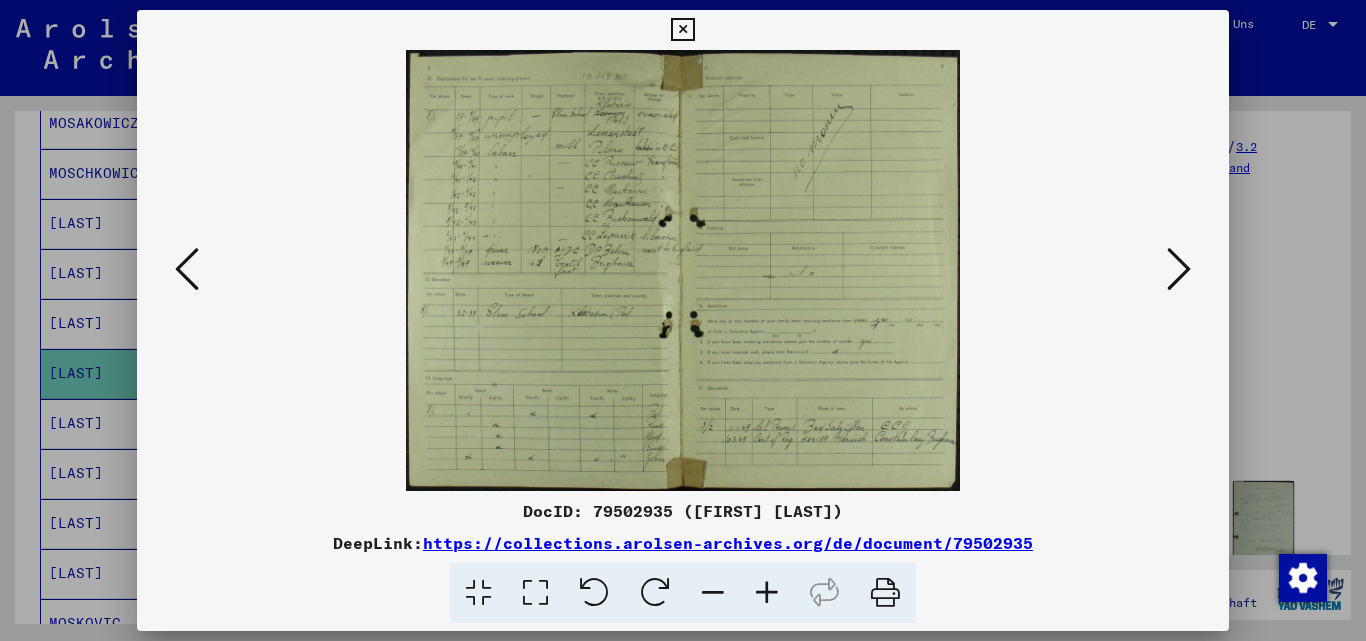 click at bounding box center [767, 593] 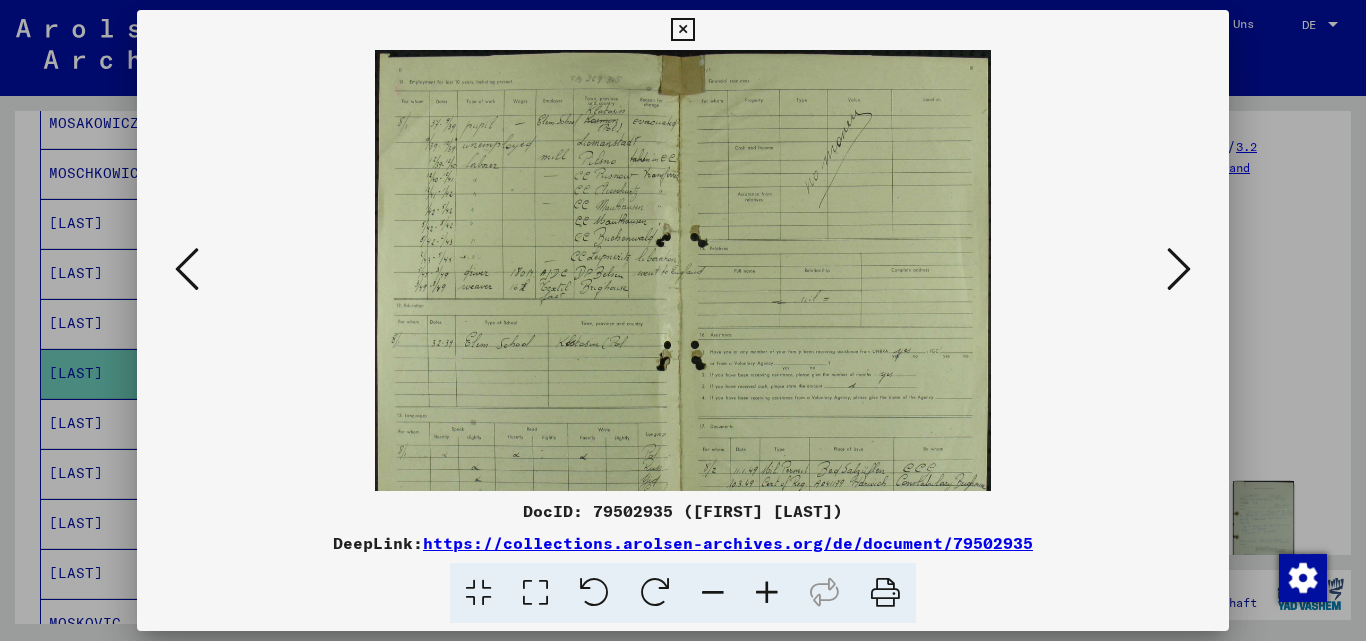 click at bounding box center (767, 593) 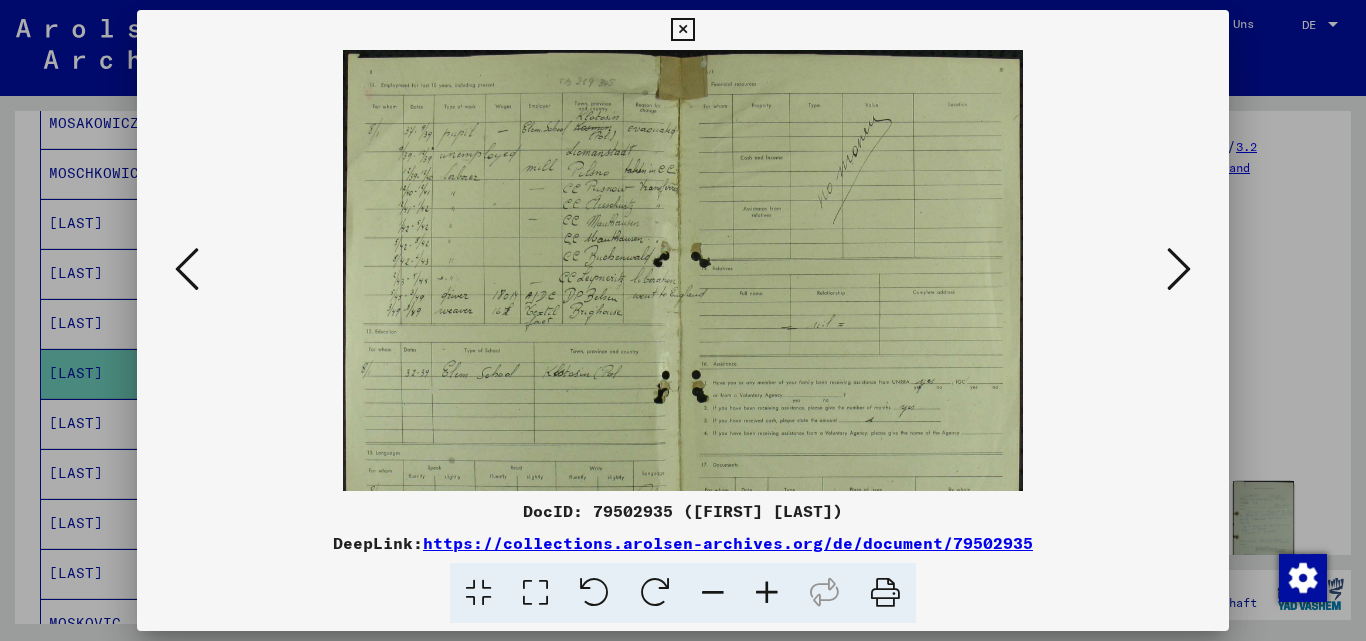 click at bounding box center [767, 593] 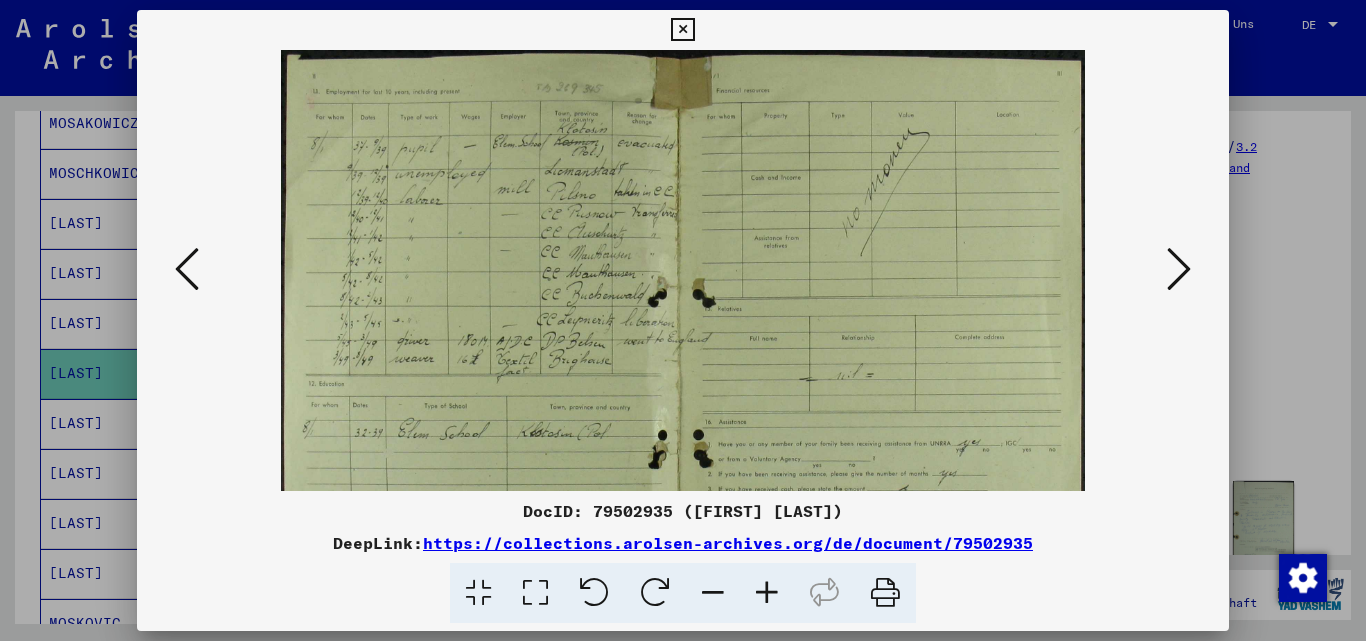 click at bounding box center (767, 593) 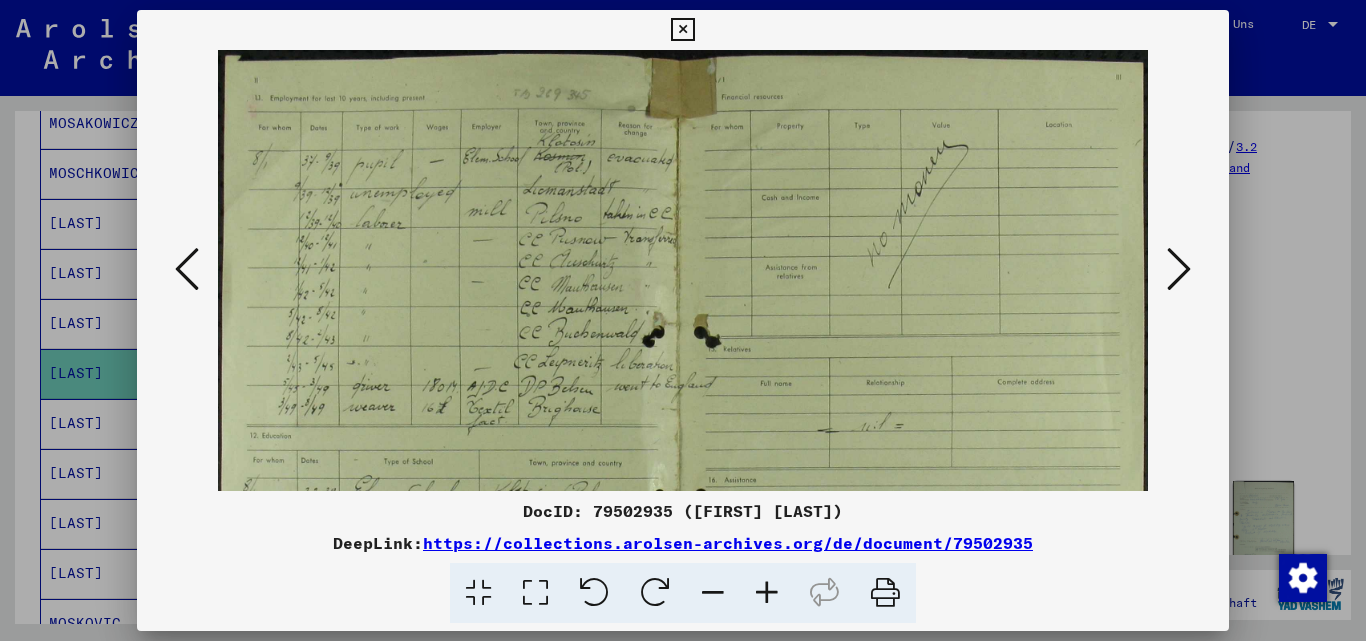 click at bounding box center (767, 593) 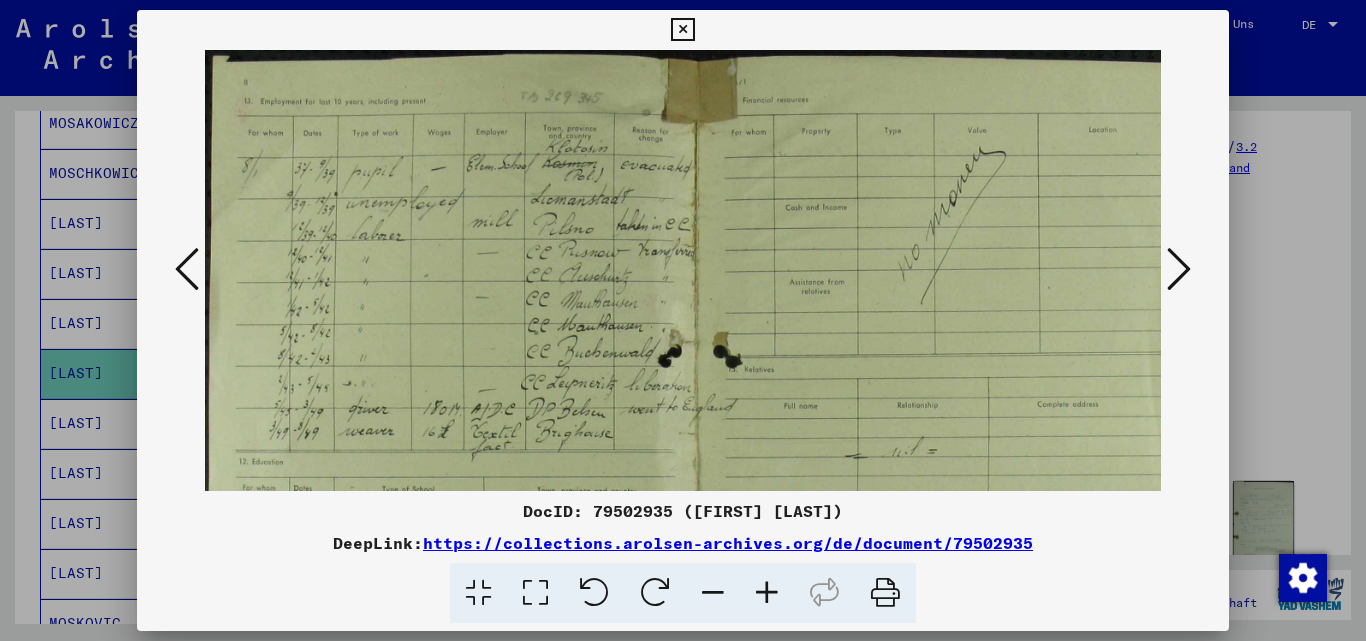 click at bounding box center [767, 593] 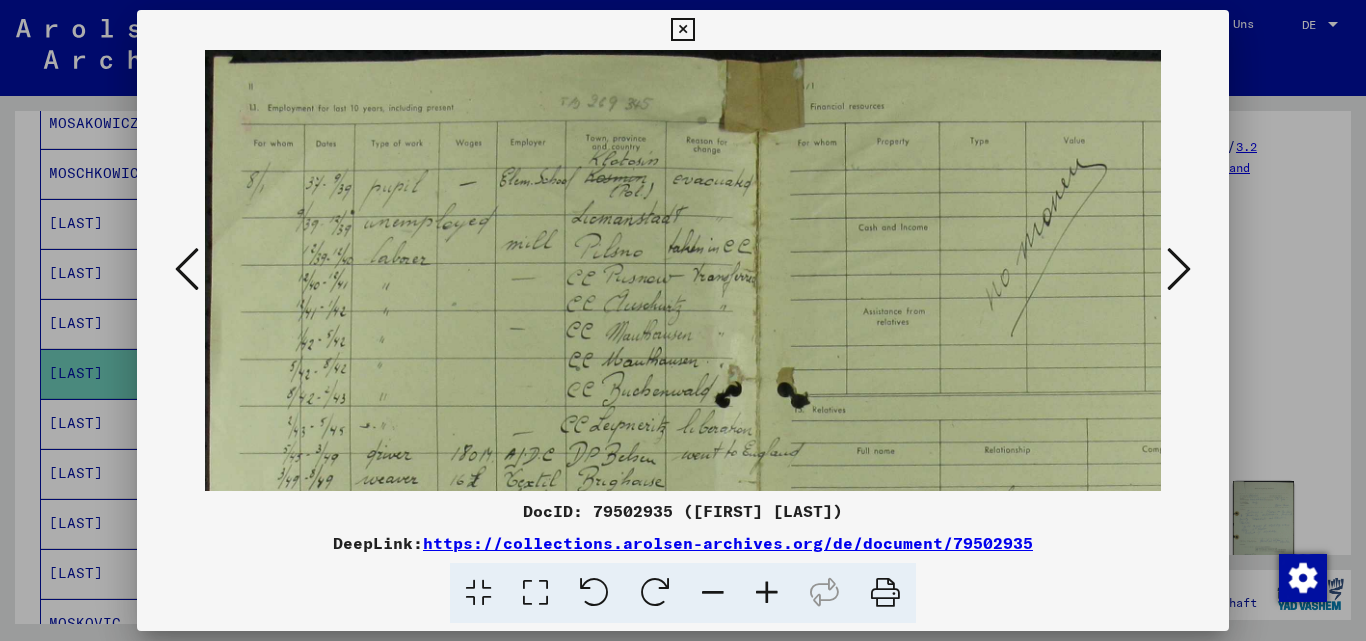 click at bounding box center (767, 593) 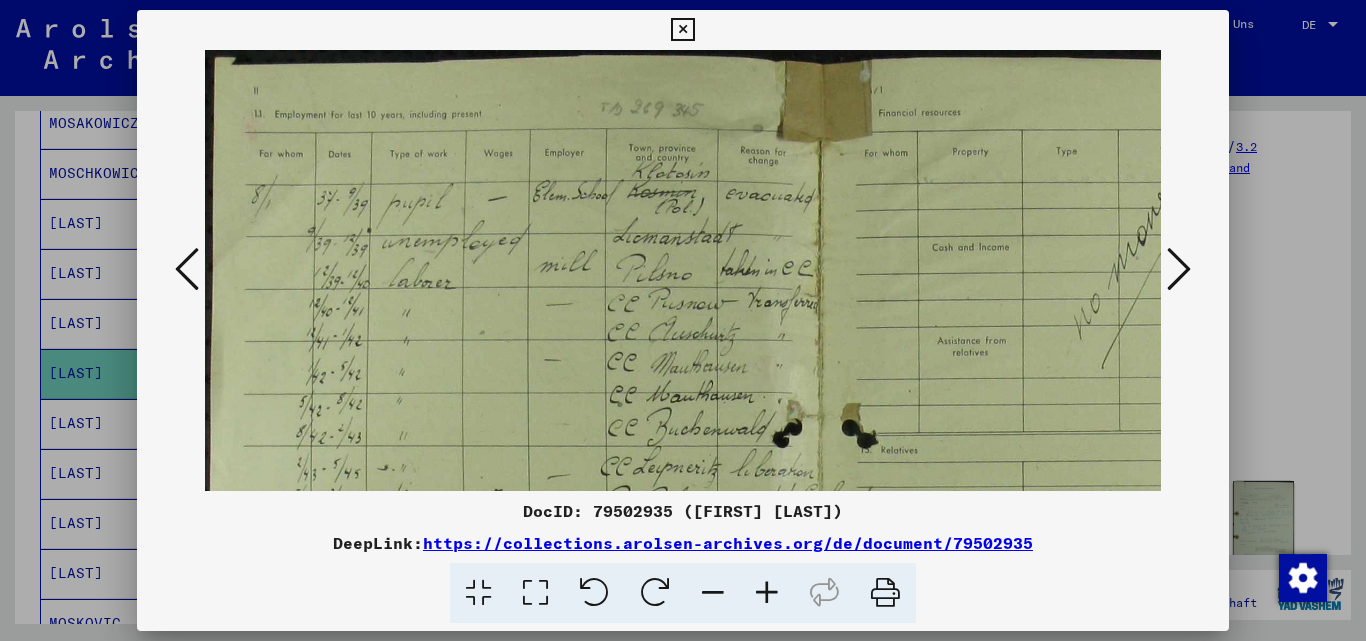 click at bounding box center (767, 593) 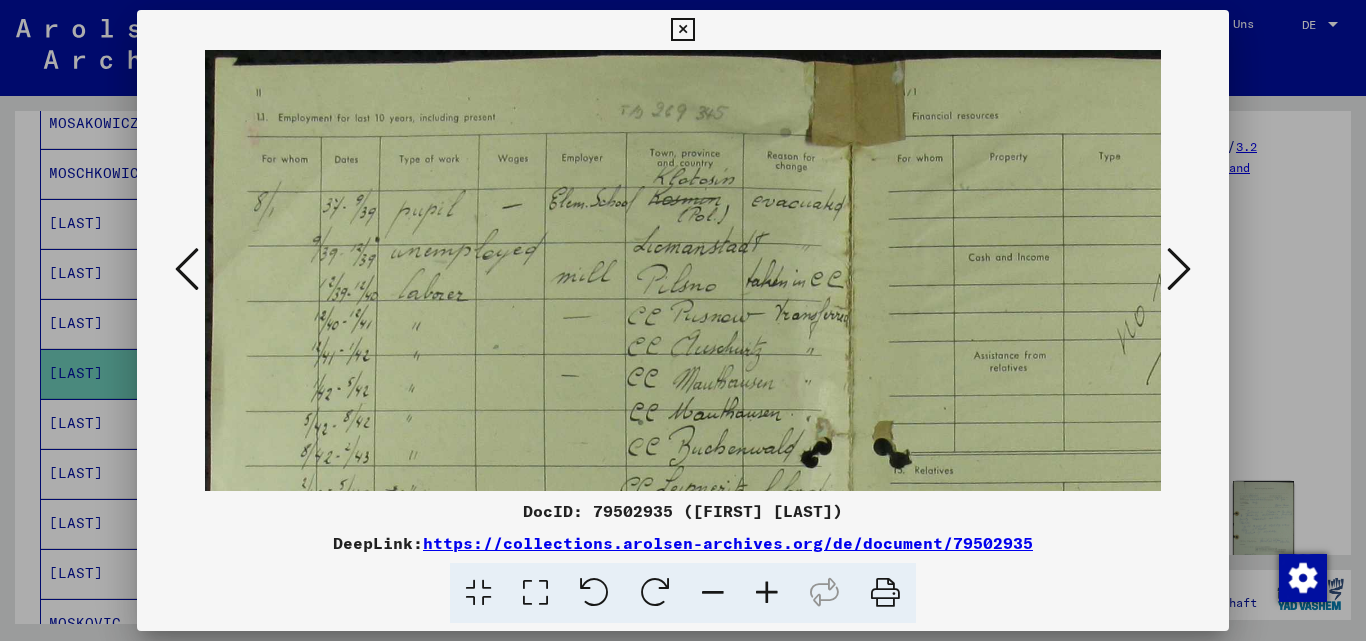 click at bounding box center (767, 593) 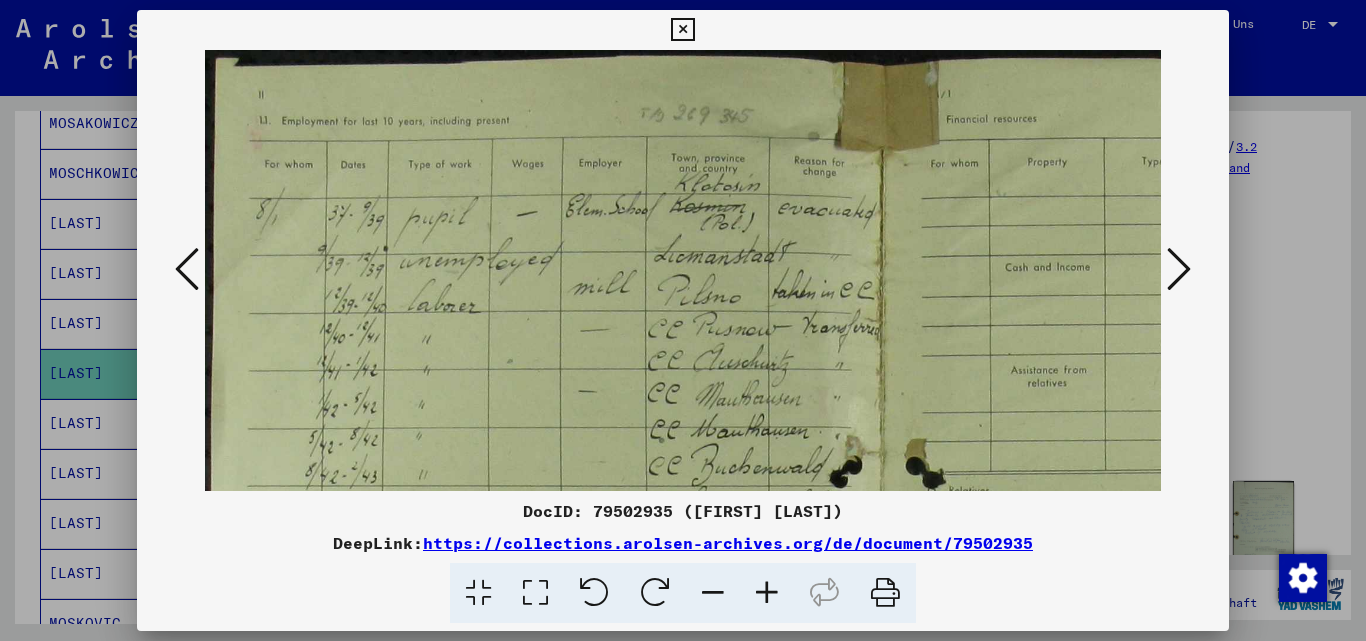 click at bounding box center [767, 593] 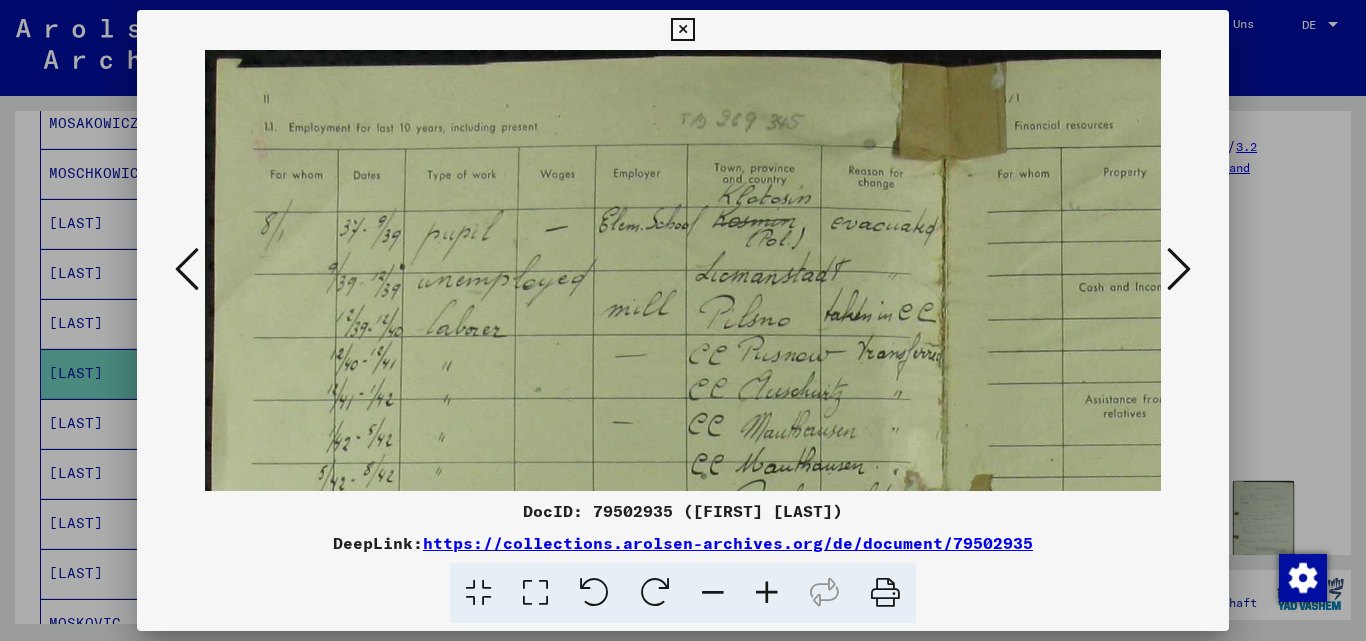 click at bounding box center [767, 593] 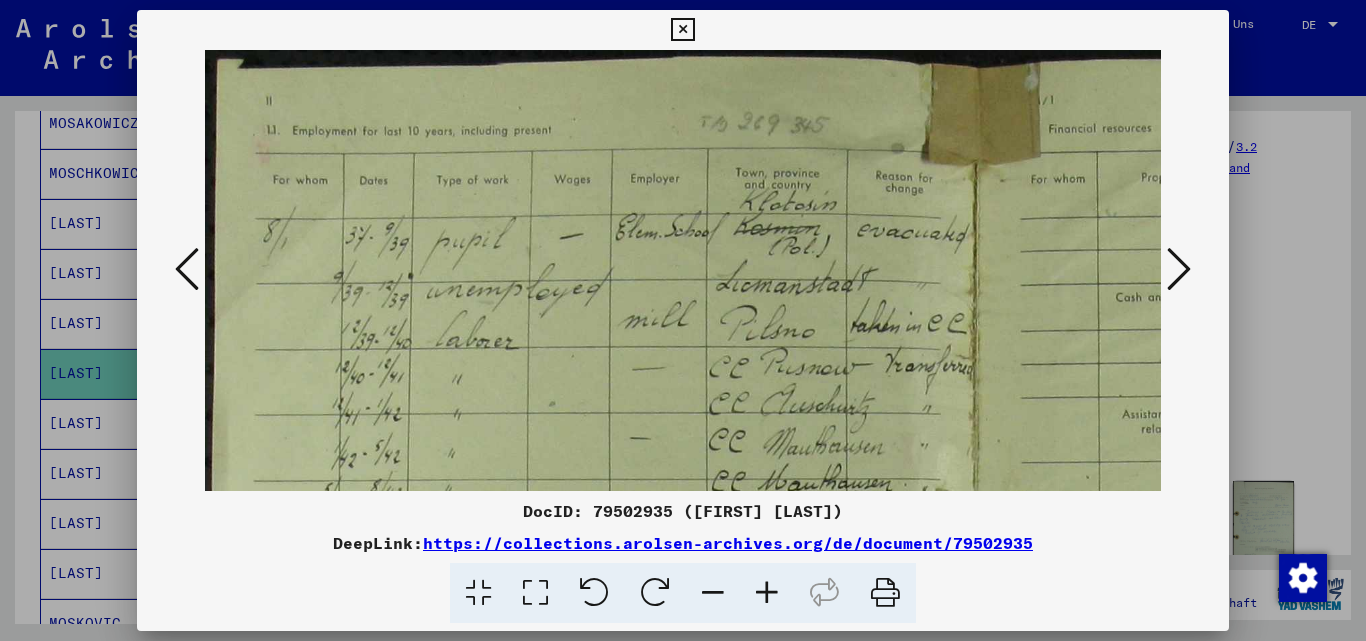 click at bounding box center [767, 593] 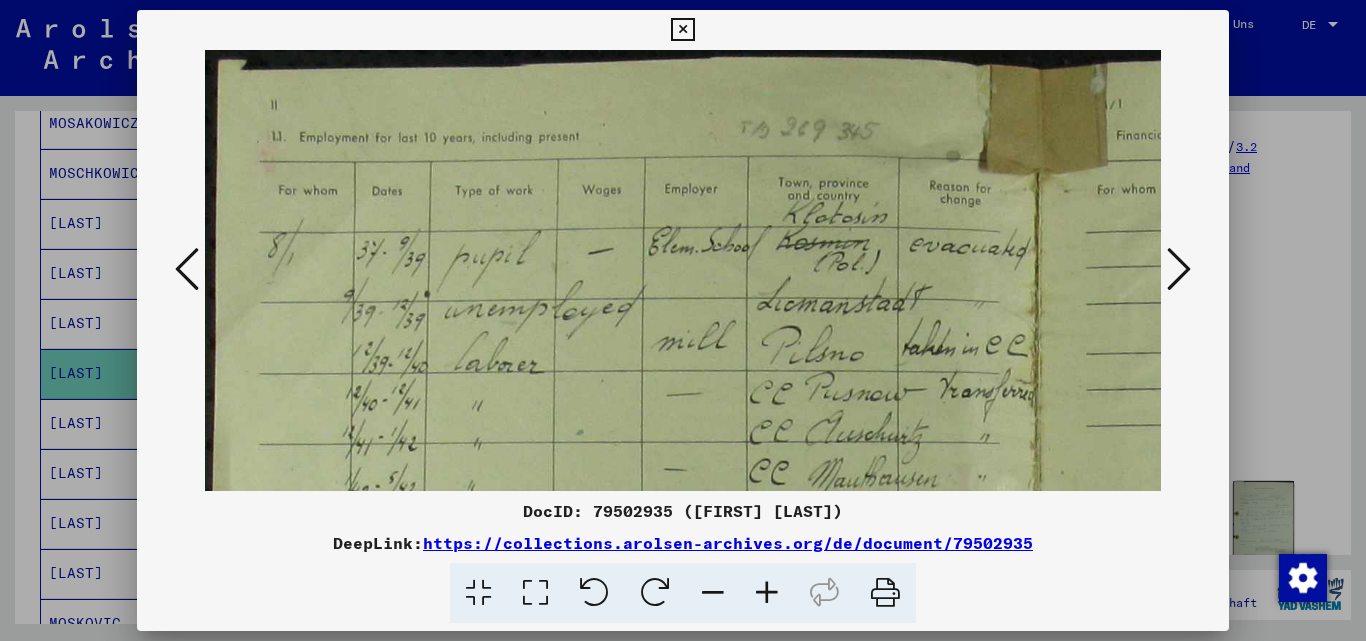 click at bounding box center [767, 593] 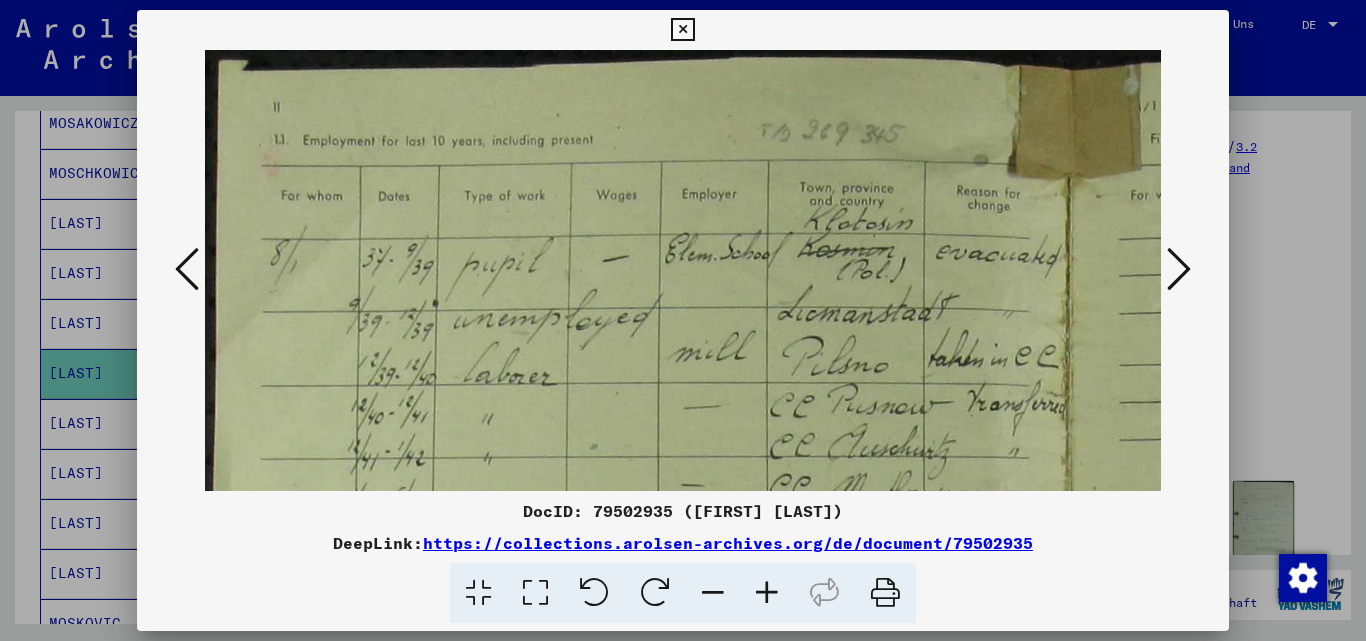 click at bounding box center (767, 593) 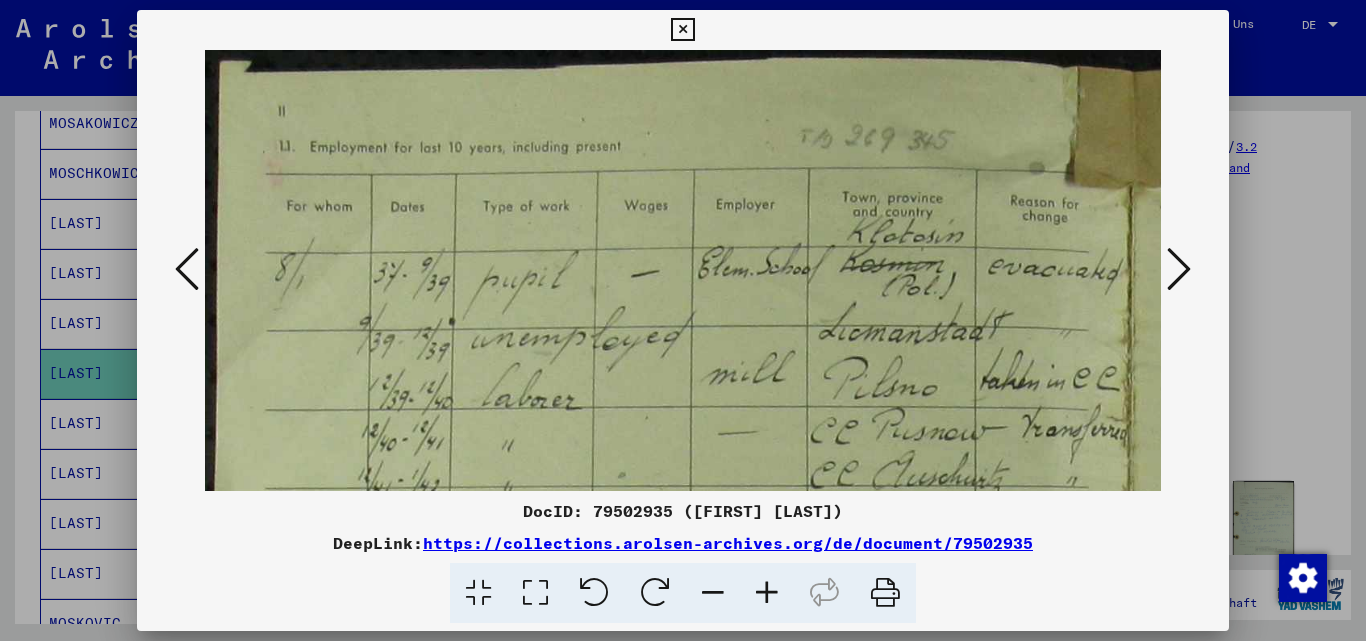 click at bounding box center (767, 593) 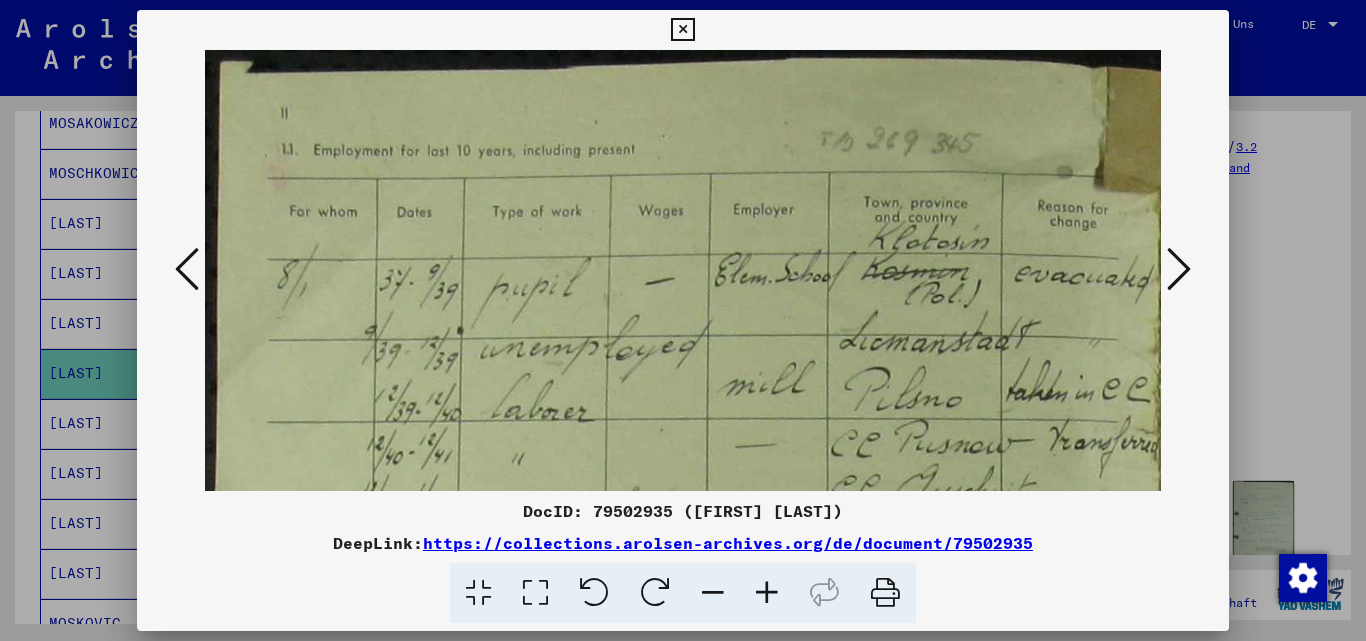 click at bounding box center (767, 593) 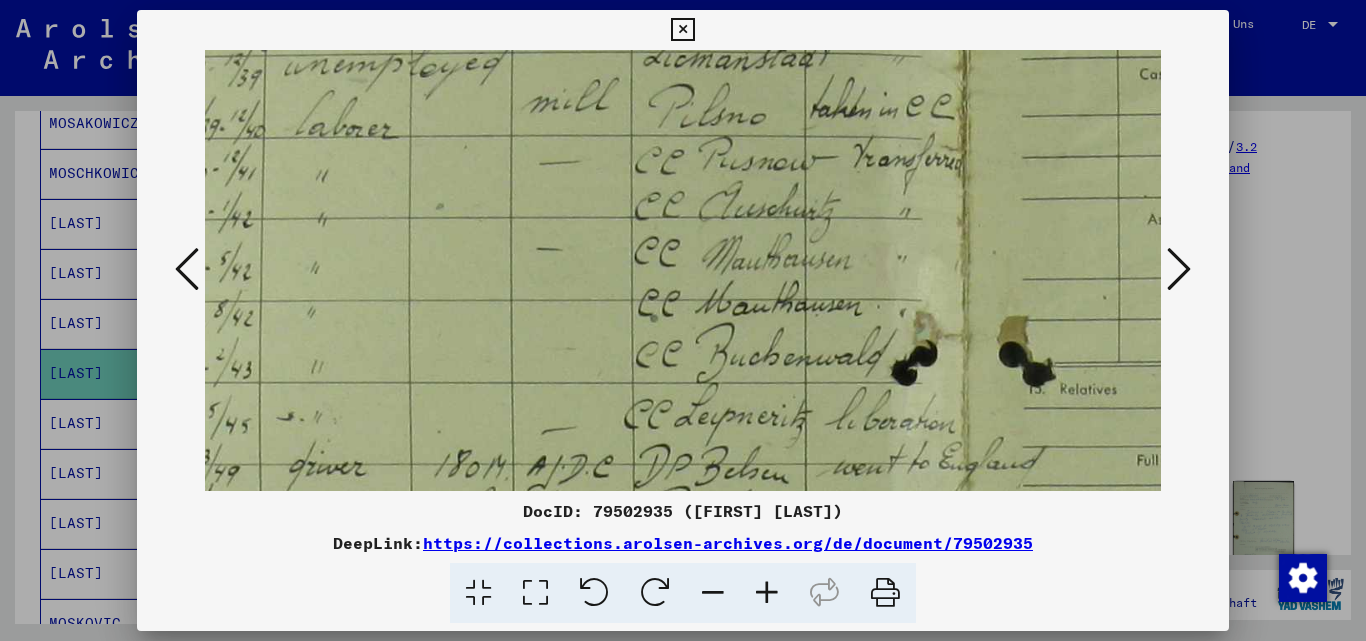 drag, startPoint x: 1031, startPoint y: 422, endPoint x: 835, endPoint y: 139, distance: 344.24554 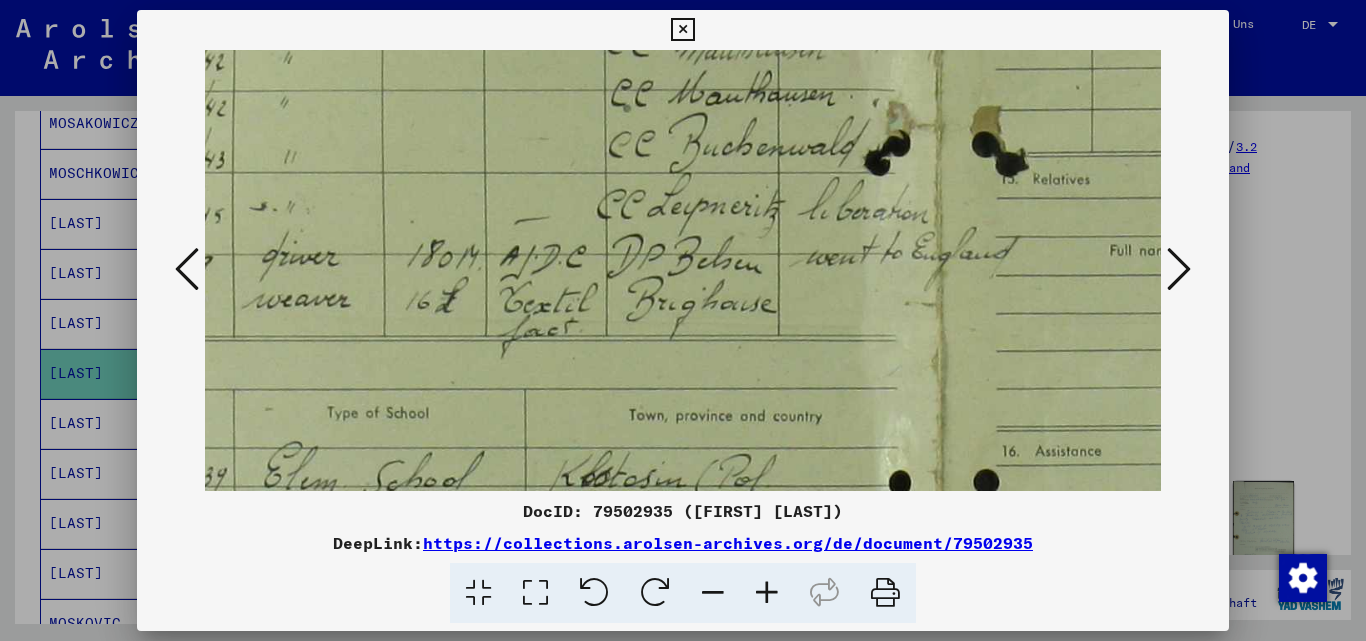 scroll, scrollTop: 498, scrollLeft: 220, axis: both 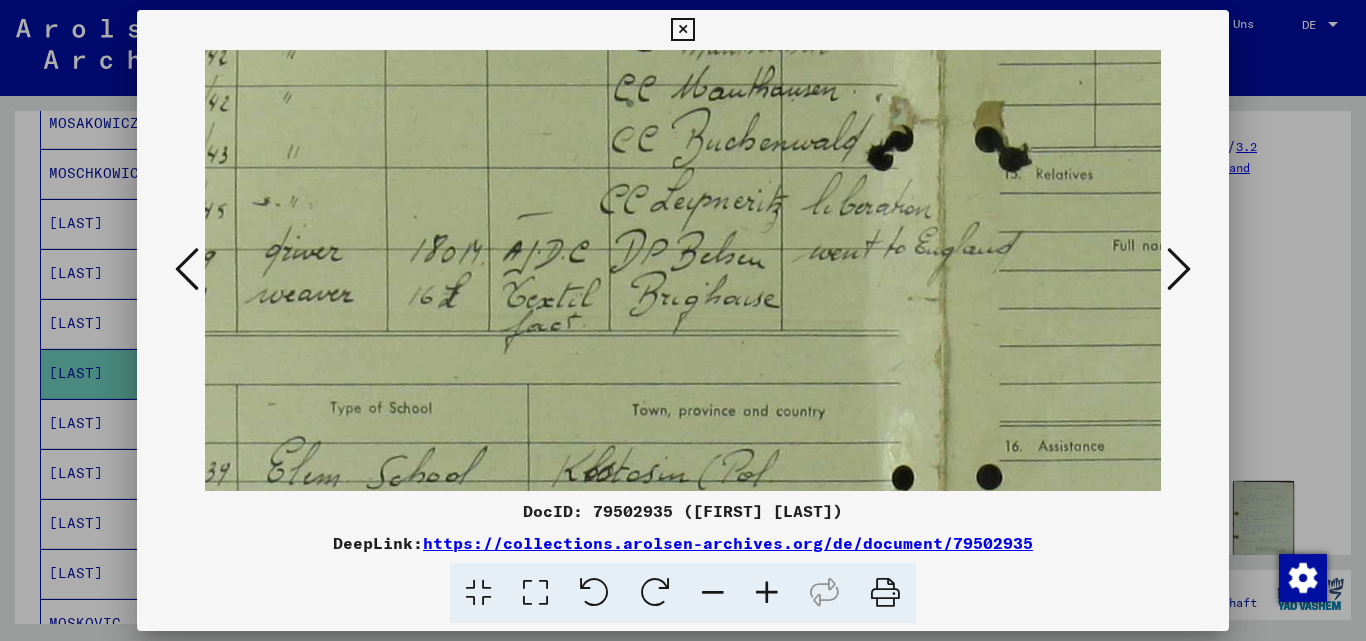drag, startPoint x: 959, startPoint y: 434, endPoint x: 935, endPoint y: 219, distance: 216.33539 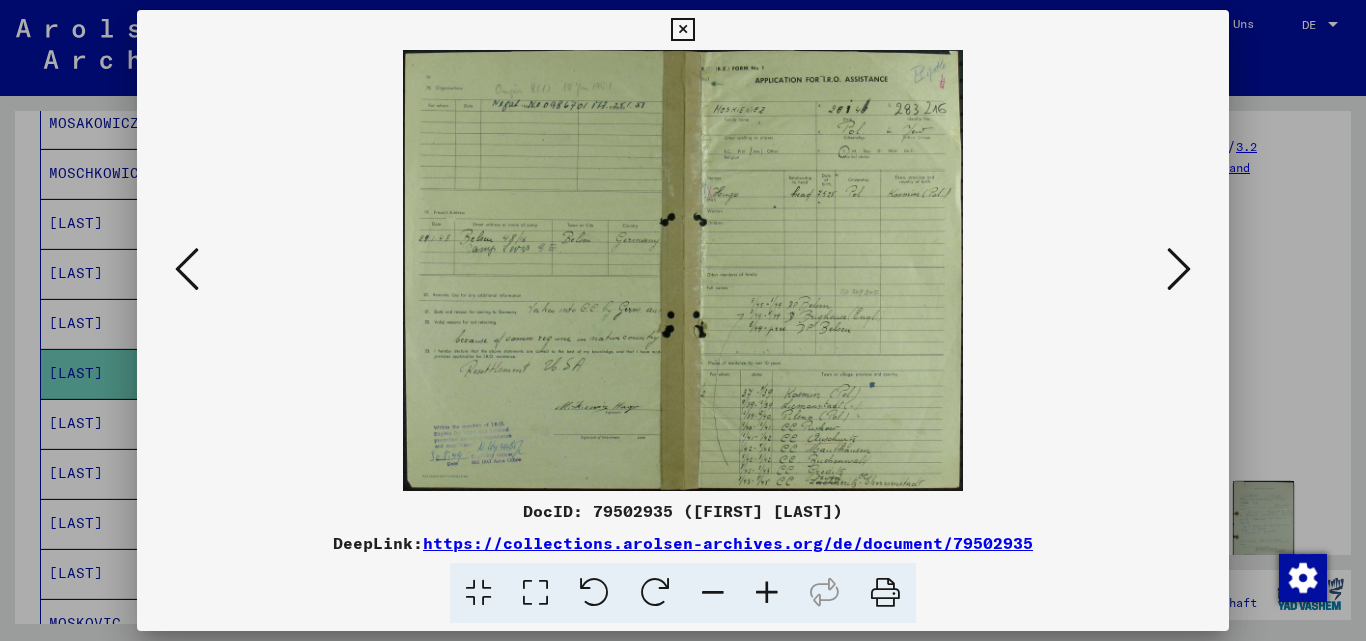 click at bounding box center (767, 593) 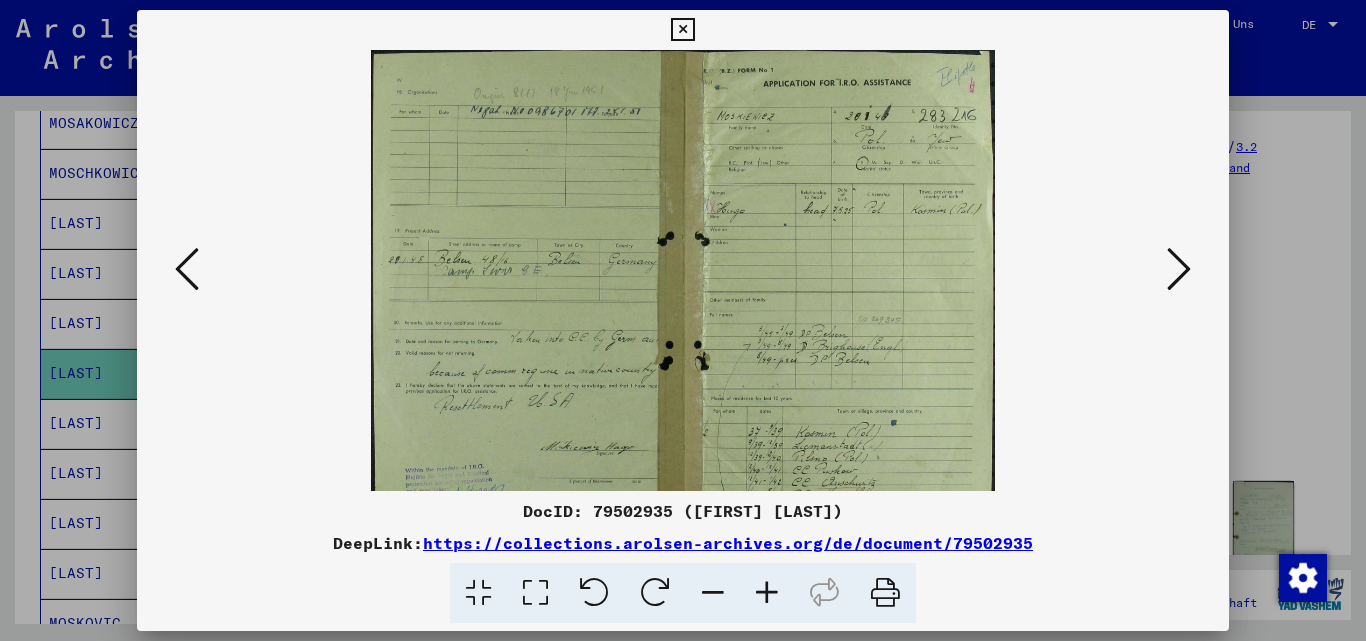 click at bounding box center (767, 593) 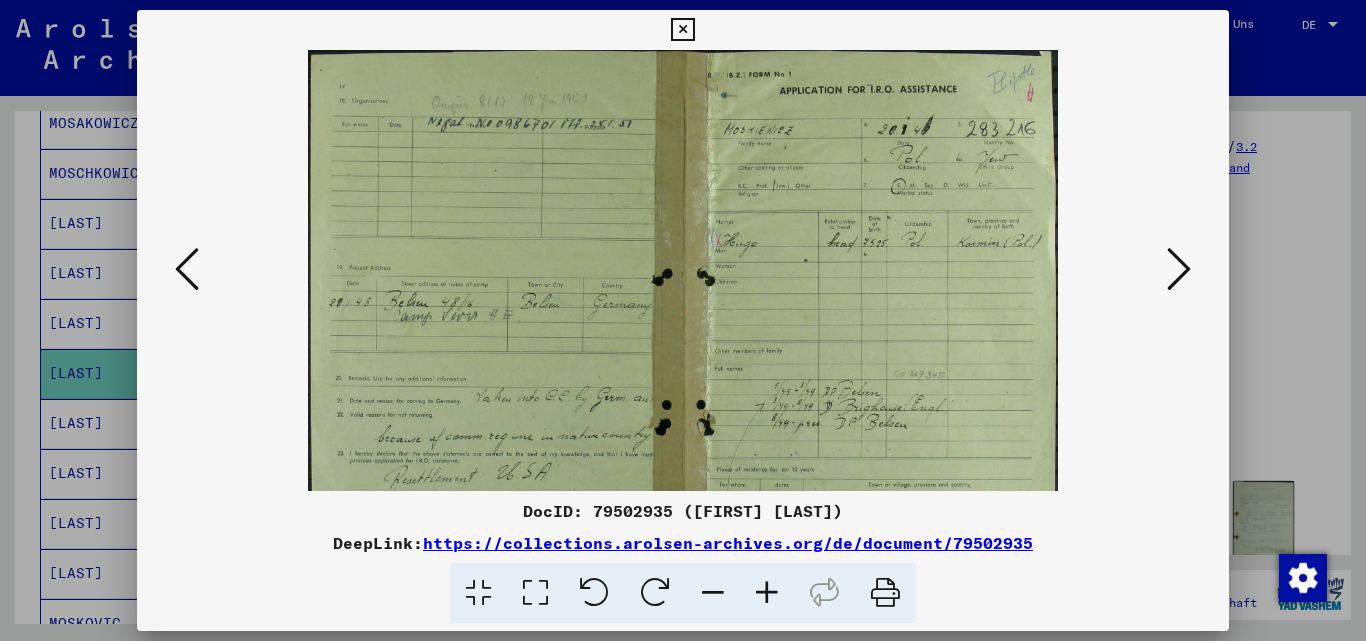 click at bounding box center [767, 593] 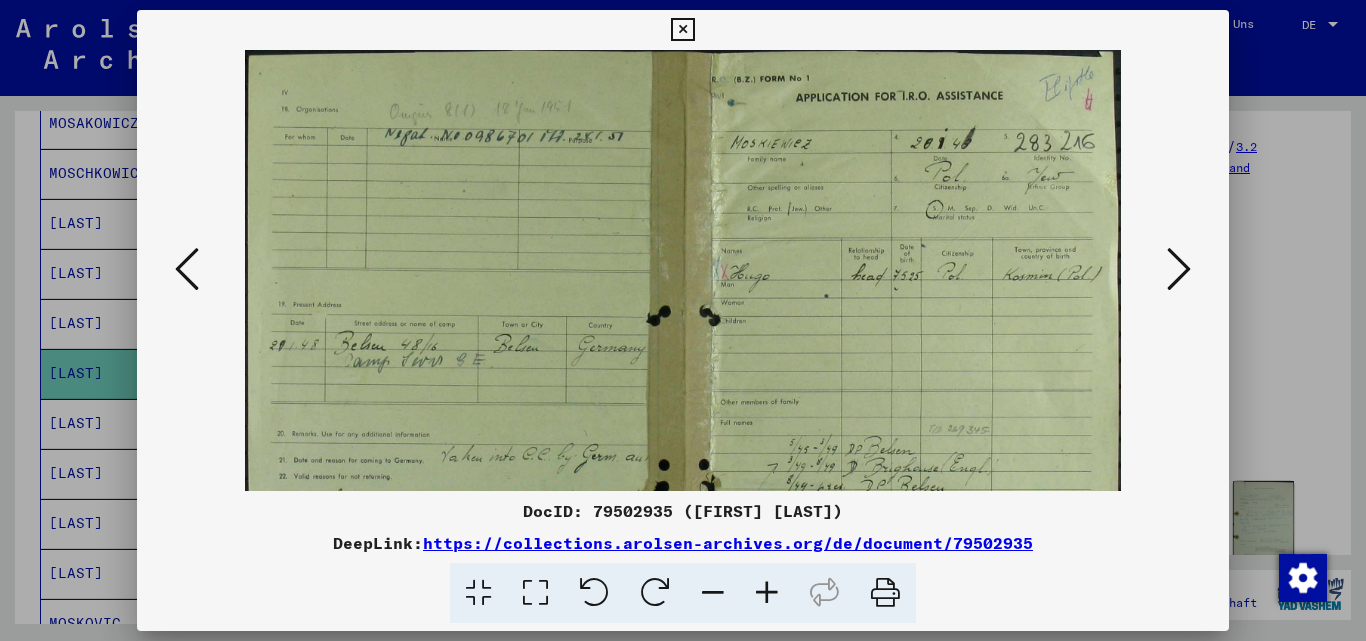 click at bounding box center [767, 593] 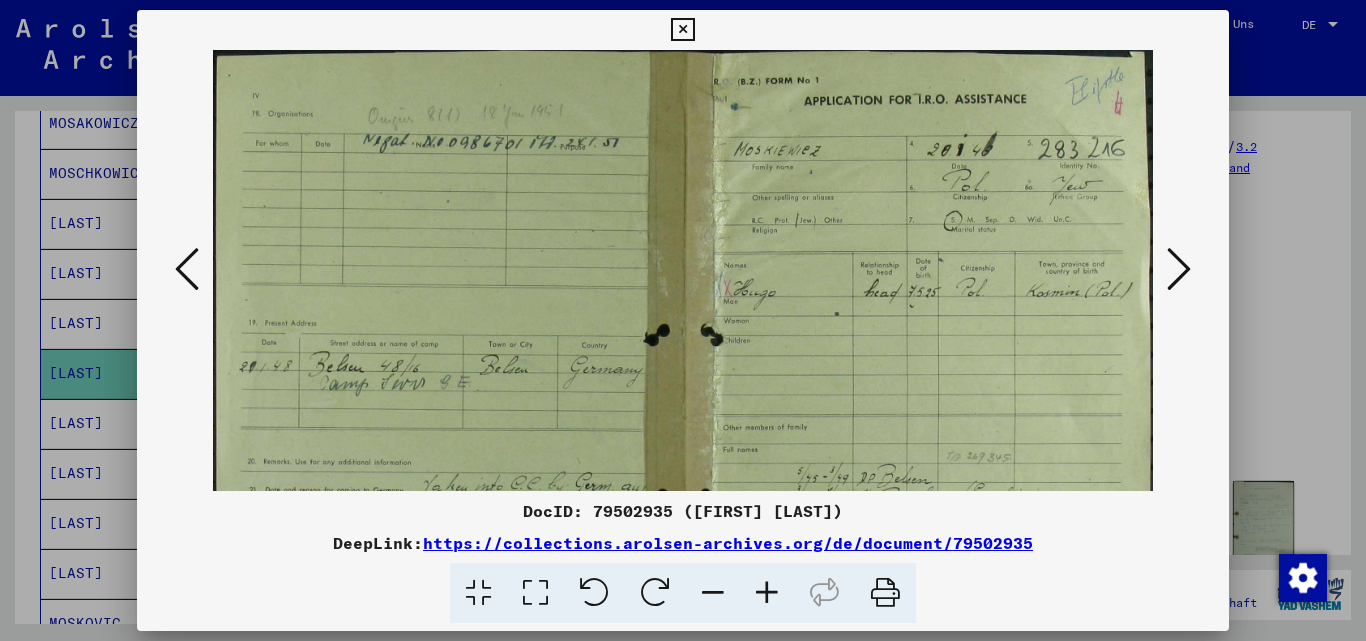click at bounding box center [767, 593] 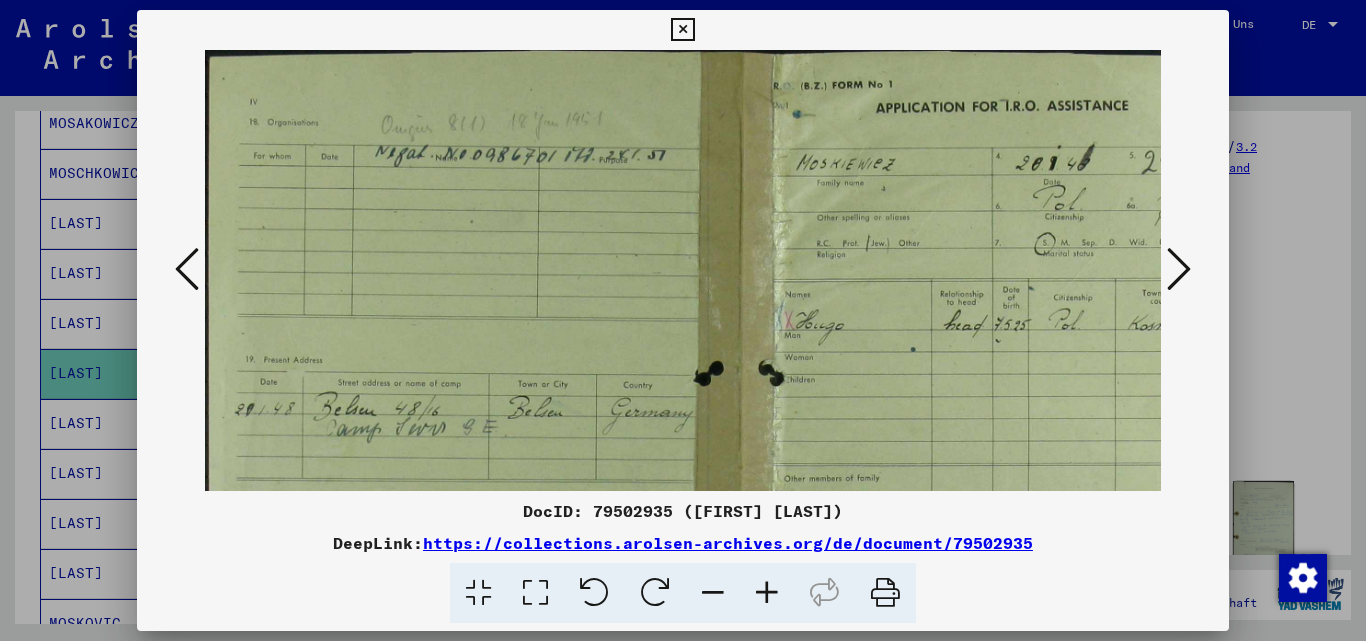 click at bounding box center (767, 593) 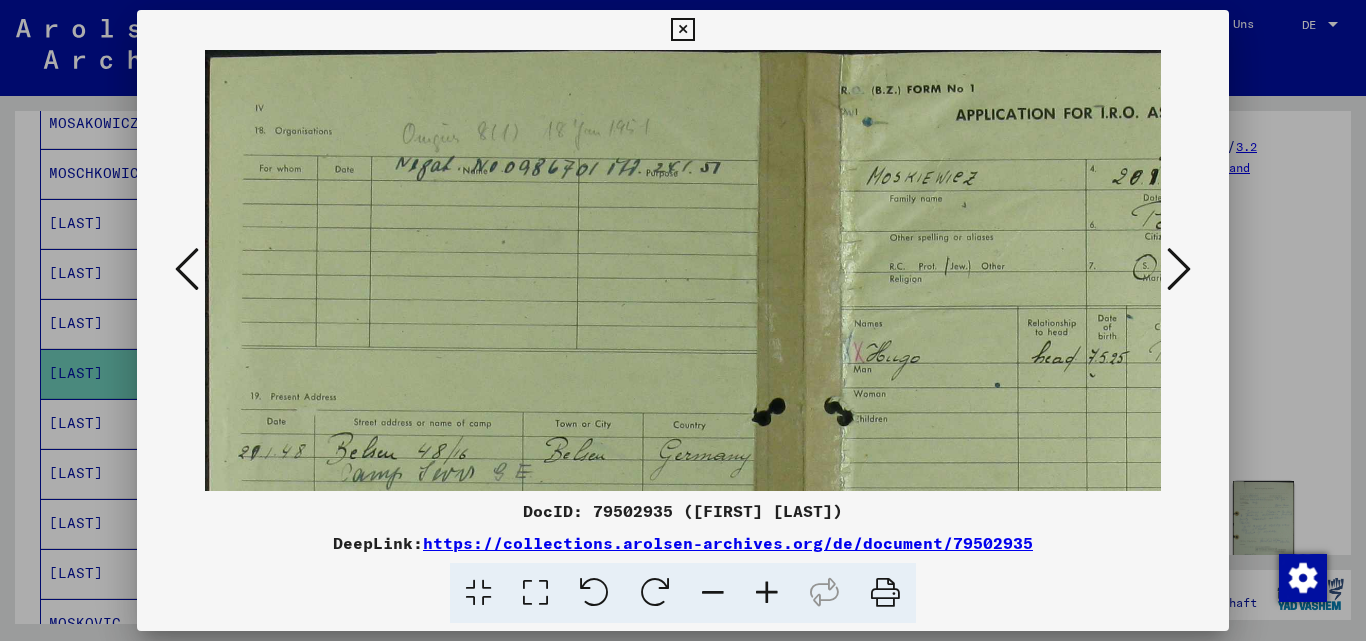 click at bounding box center [767, 593] 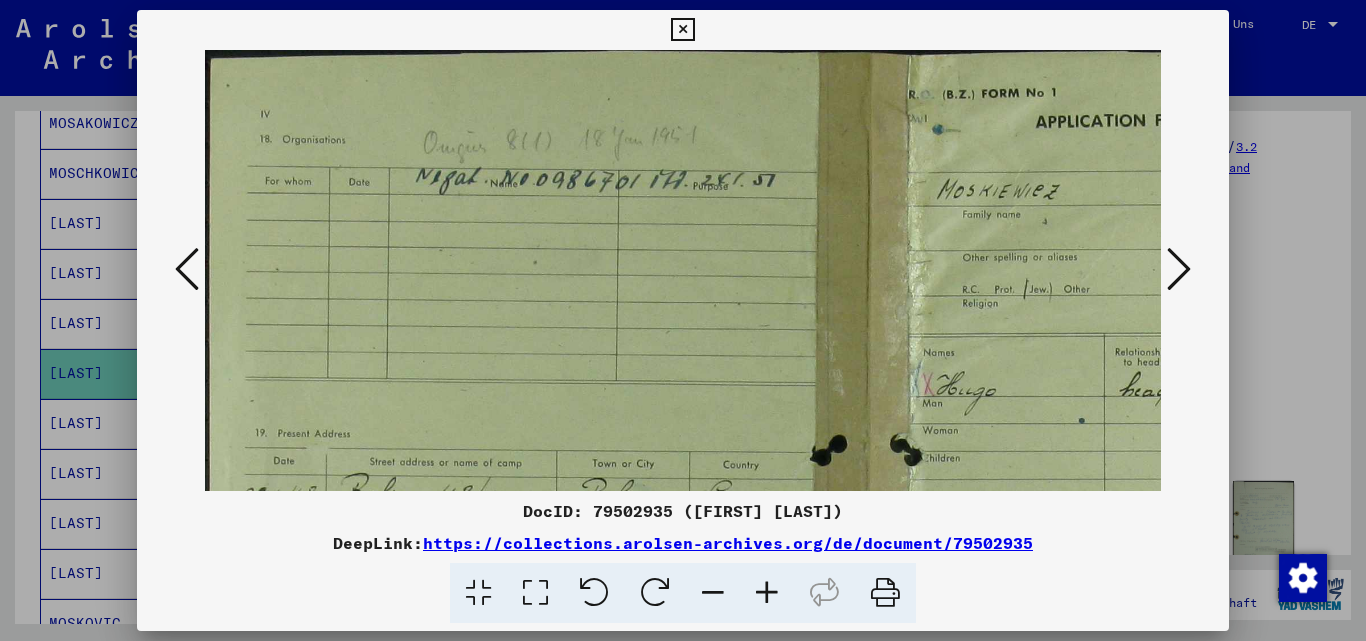 click at bounding box center (767, 593) 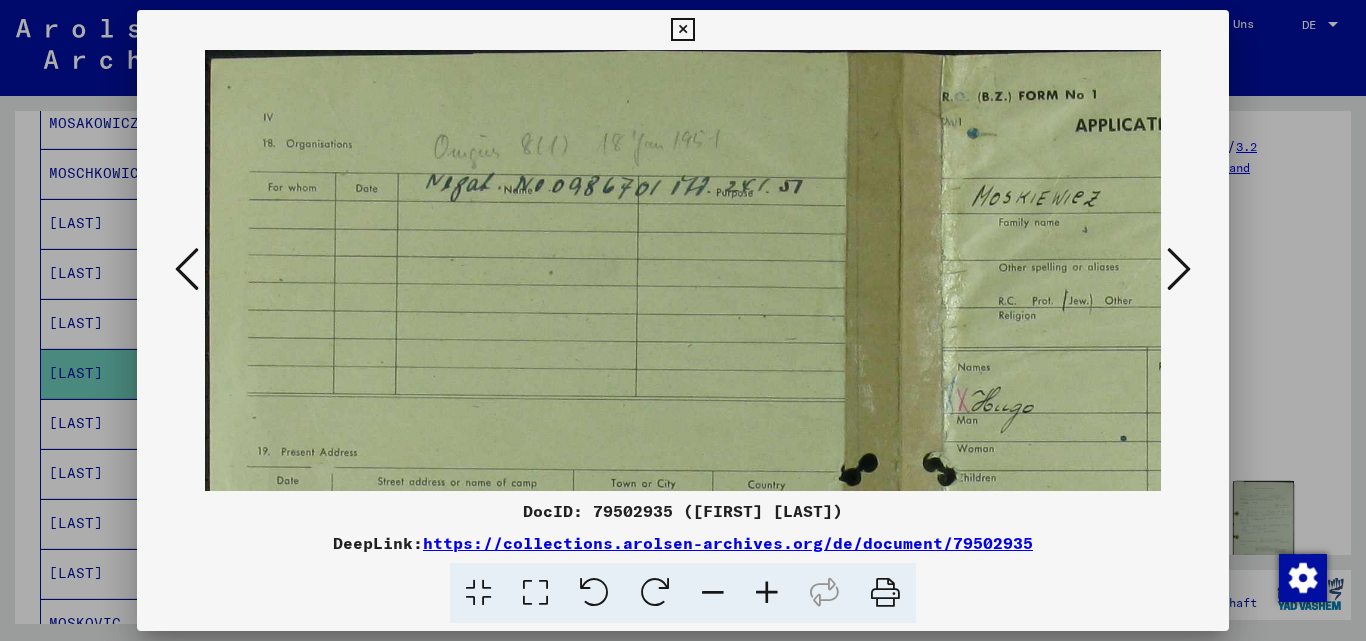 click at bounding box center (767, 593) 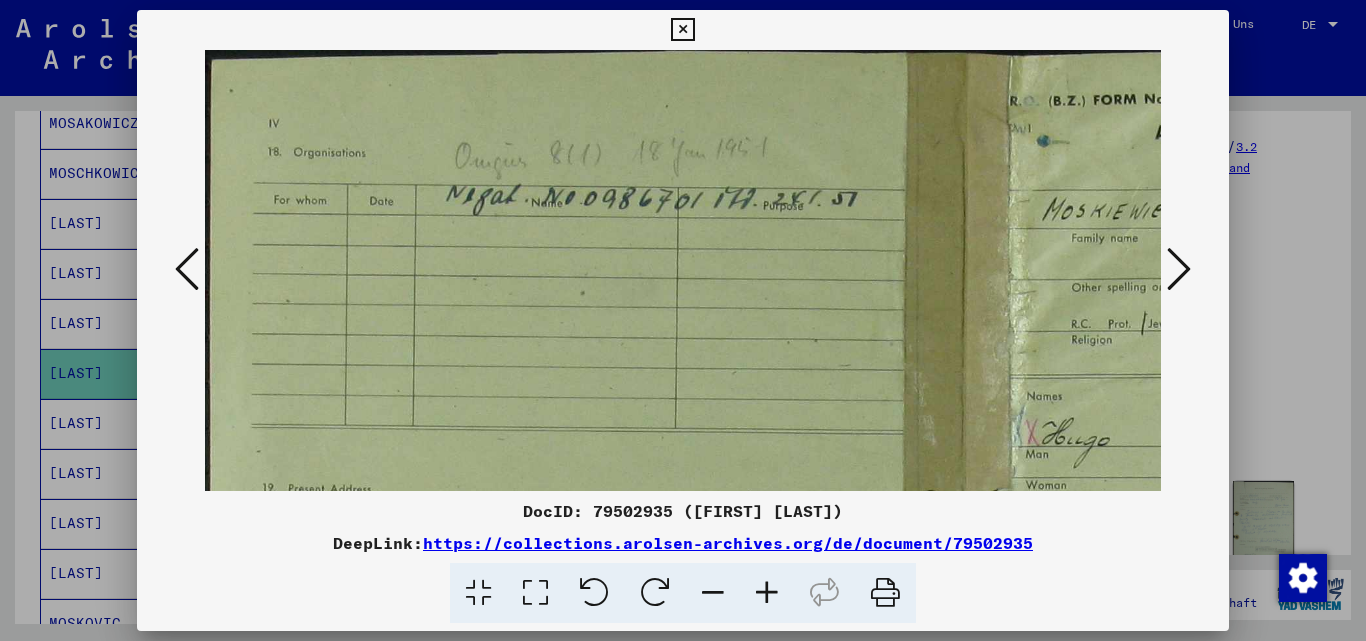 click at bounding box center (767, 593) 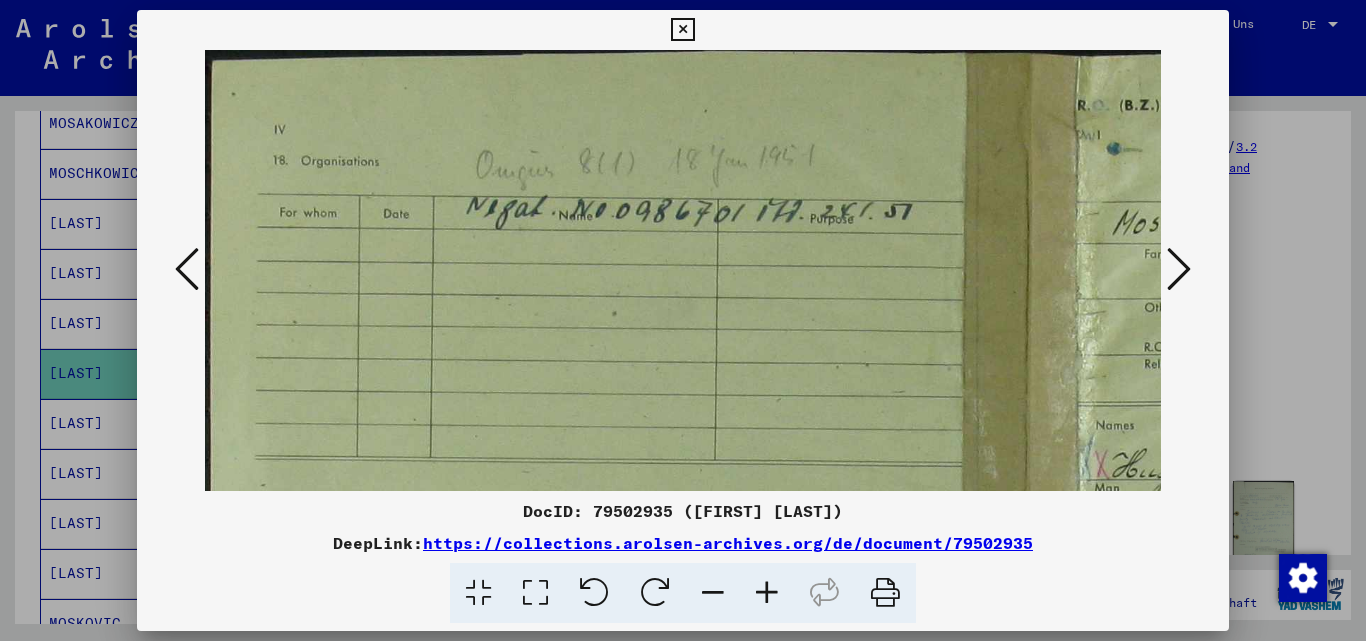 click at bounding box center (767, 593) 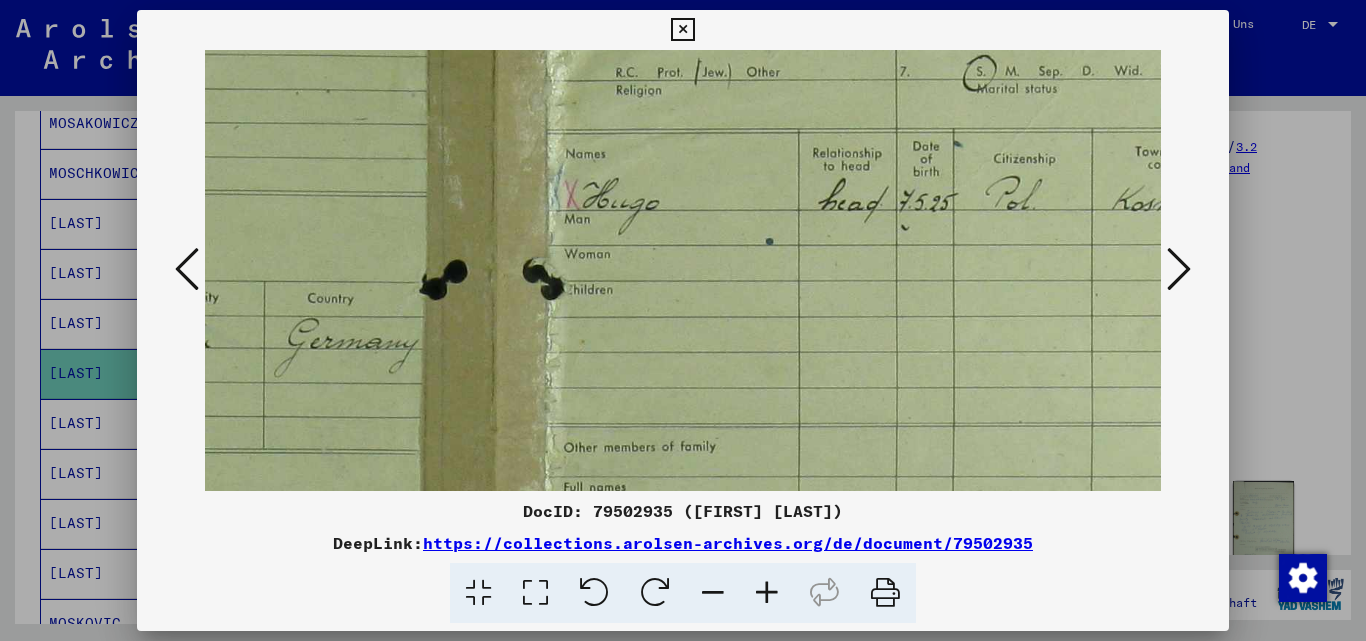 drag, startPoint x: 1093, startPoint y: 377, endPoint x: 528, endPoint y: 91, distance: 633.2622 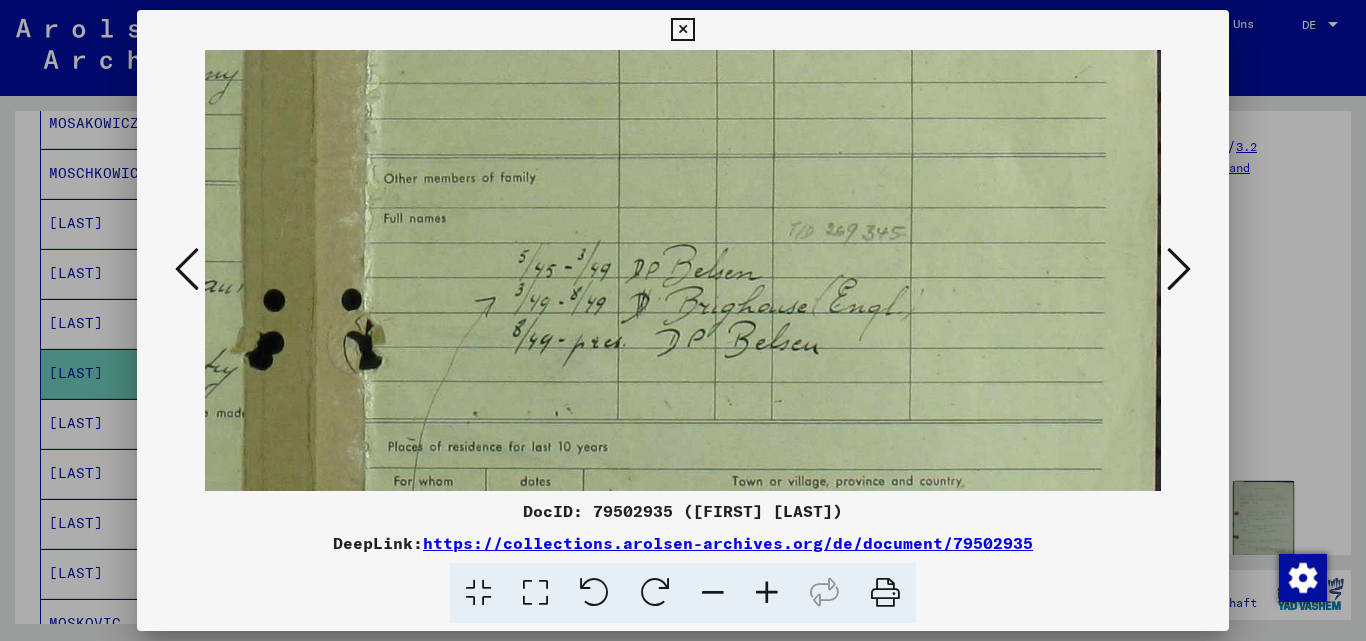 drag, startPoint x: 637, startPoint y: 171, endPoint x: 550, endPoint y: 108, distance: 107.415085 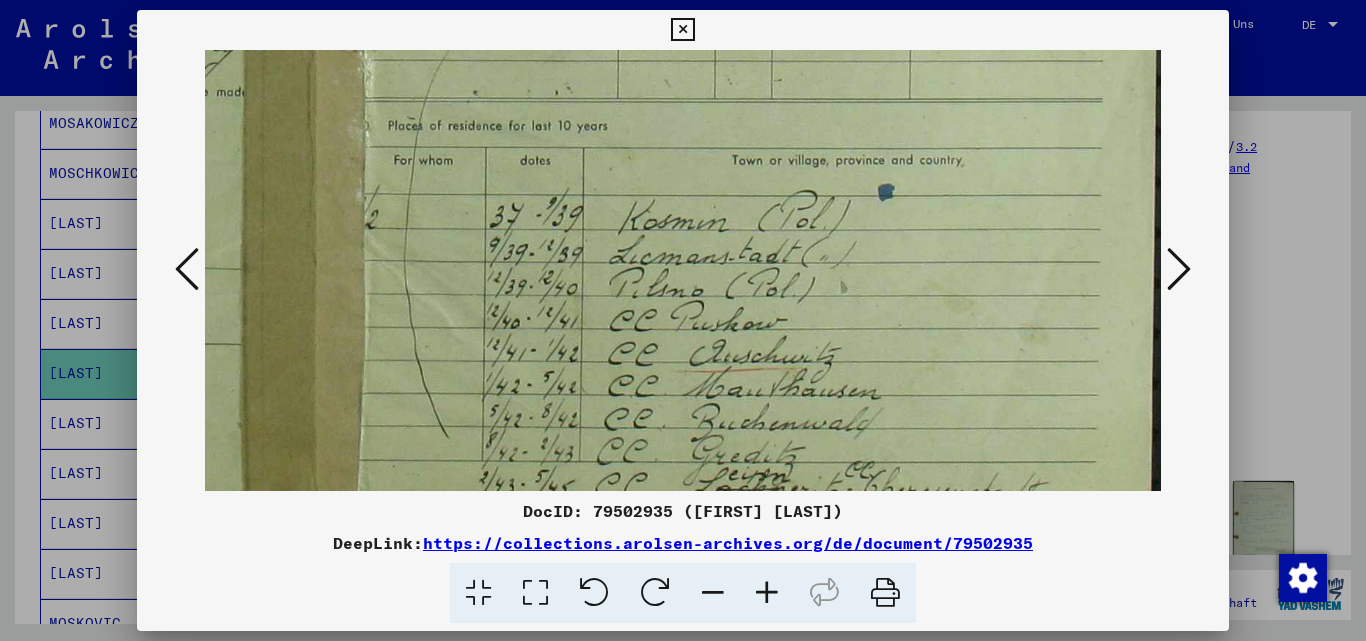 drag, startPoint x: 812, startPoint y: 168, endPoint x: 782, endPoint y: 85, distance: 88.25531 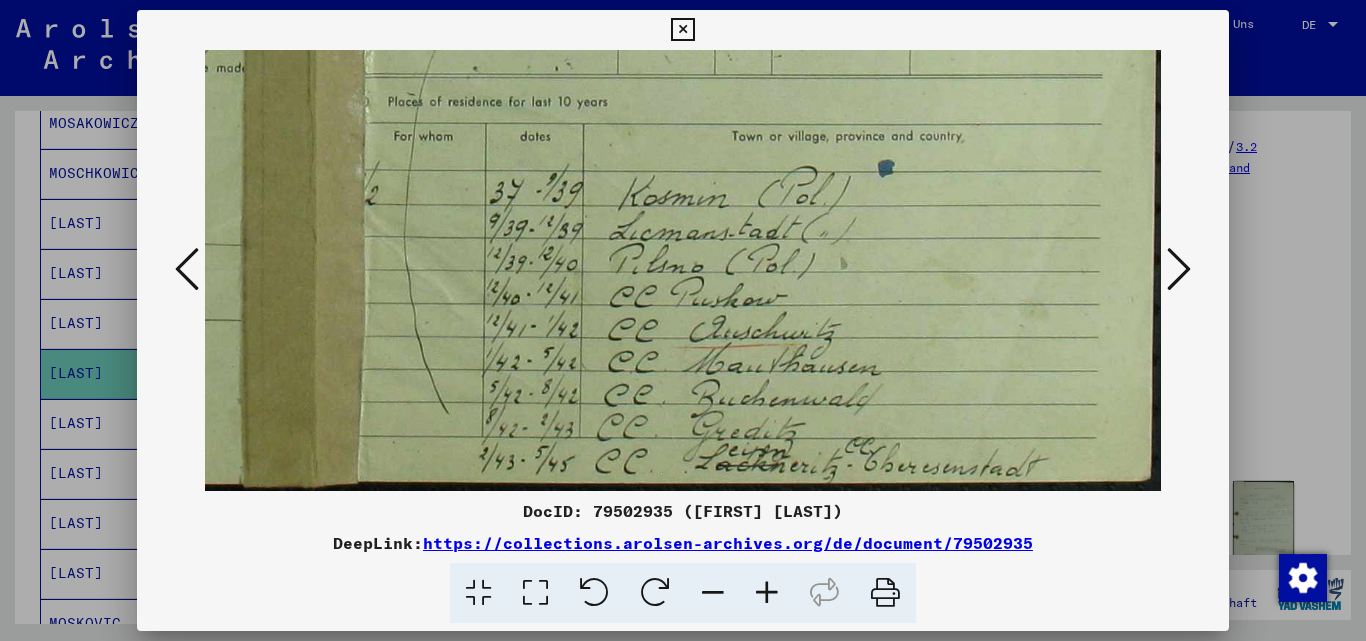 drag, startPoint x: 856, startPoint y: 332, endPoint x: 849, endPoint y: 138, distance: 194.12625 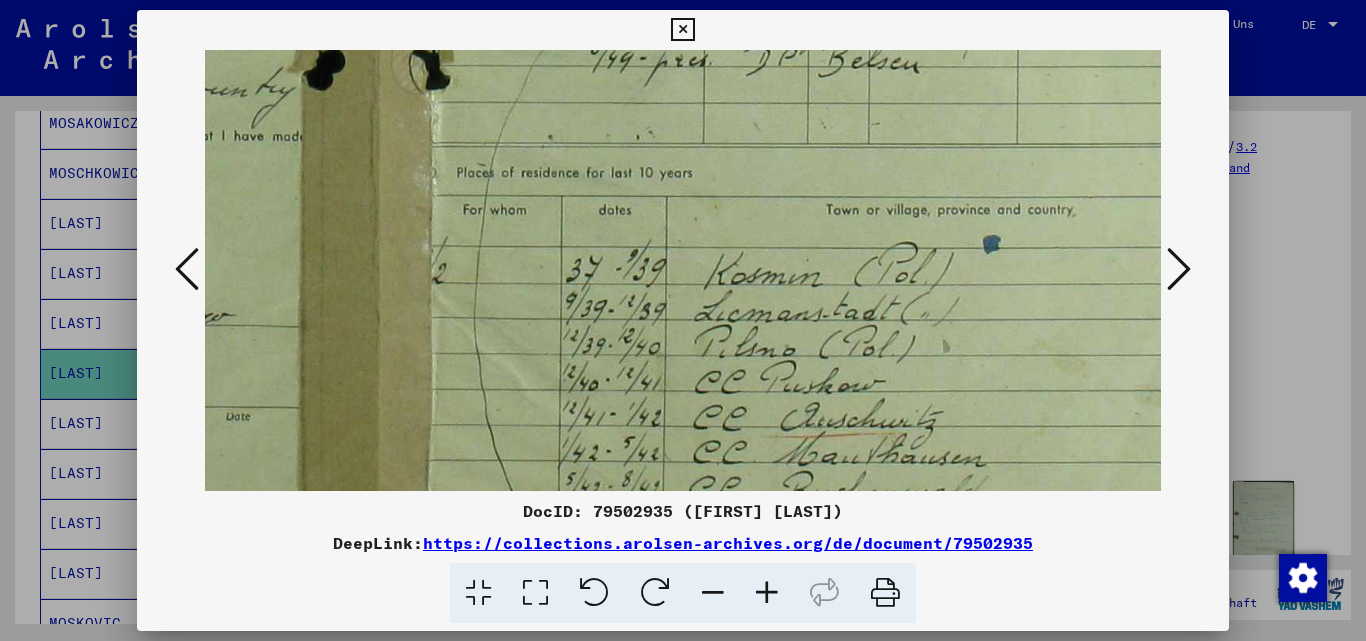 click at bounding box center (767, 593) 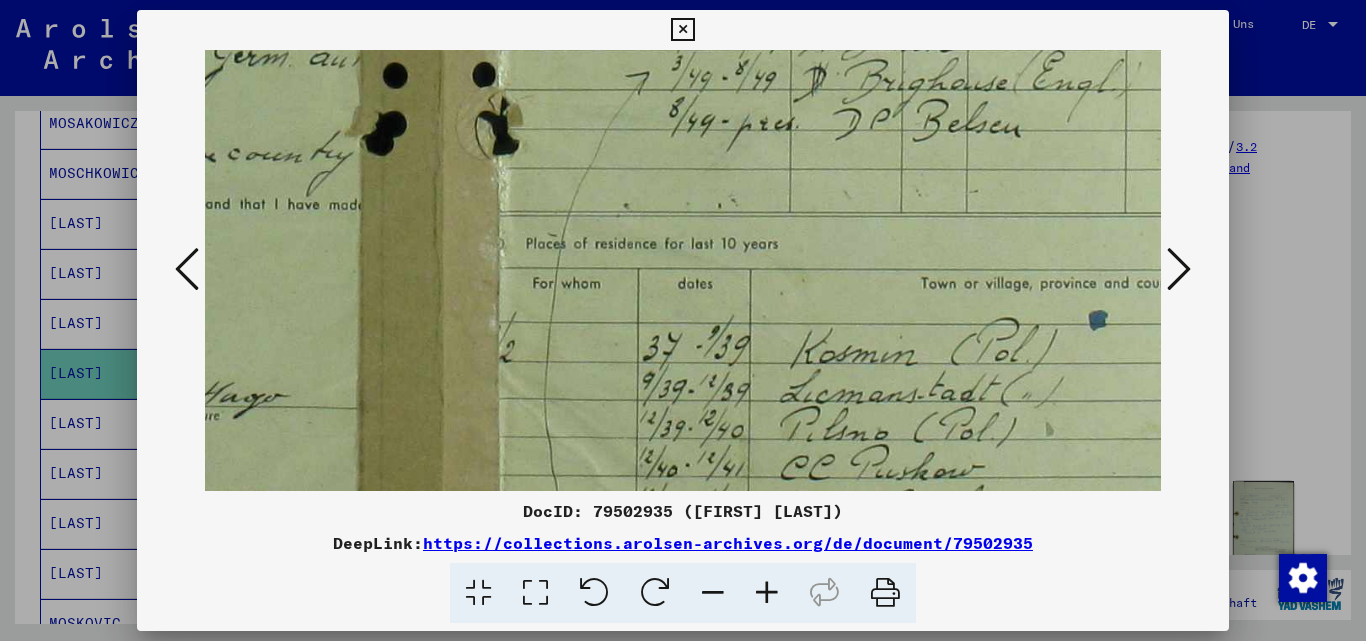 click at bounding box center [767, 593] 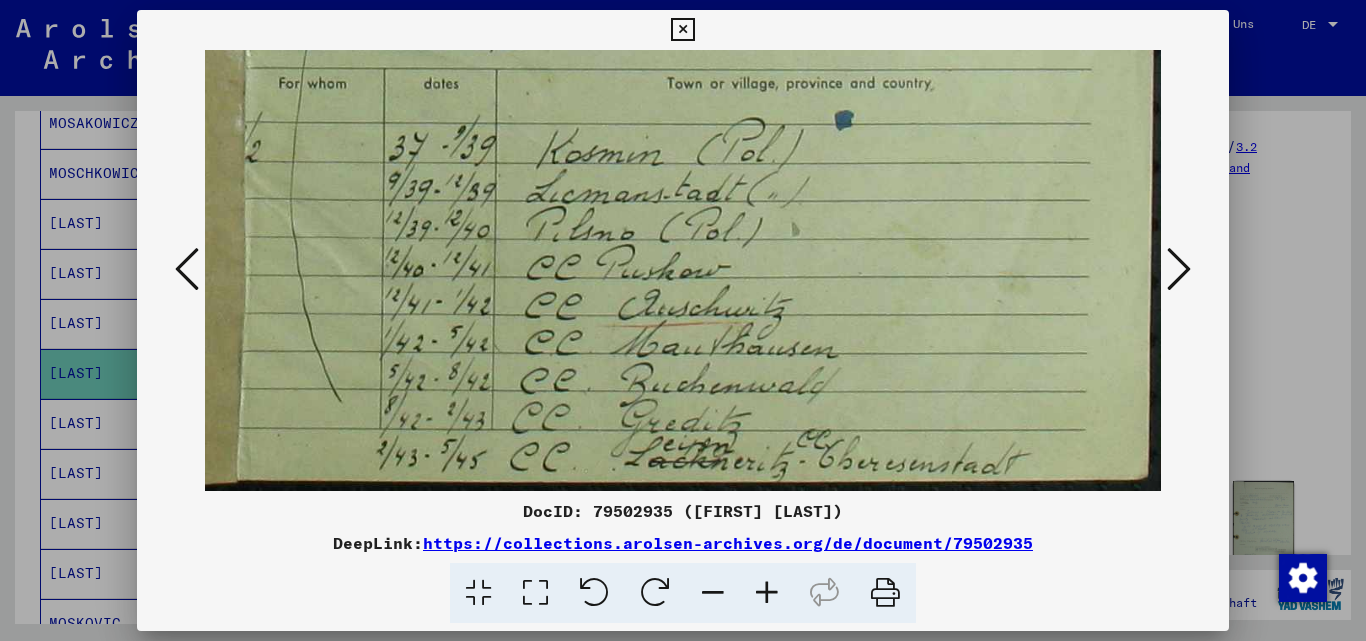 drag, startPoint x: 813, startPoint y: 179, endPoint x: 694, endPoint y: 55, distance: 171.86331 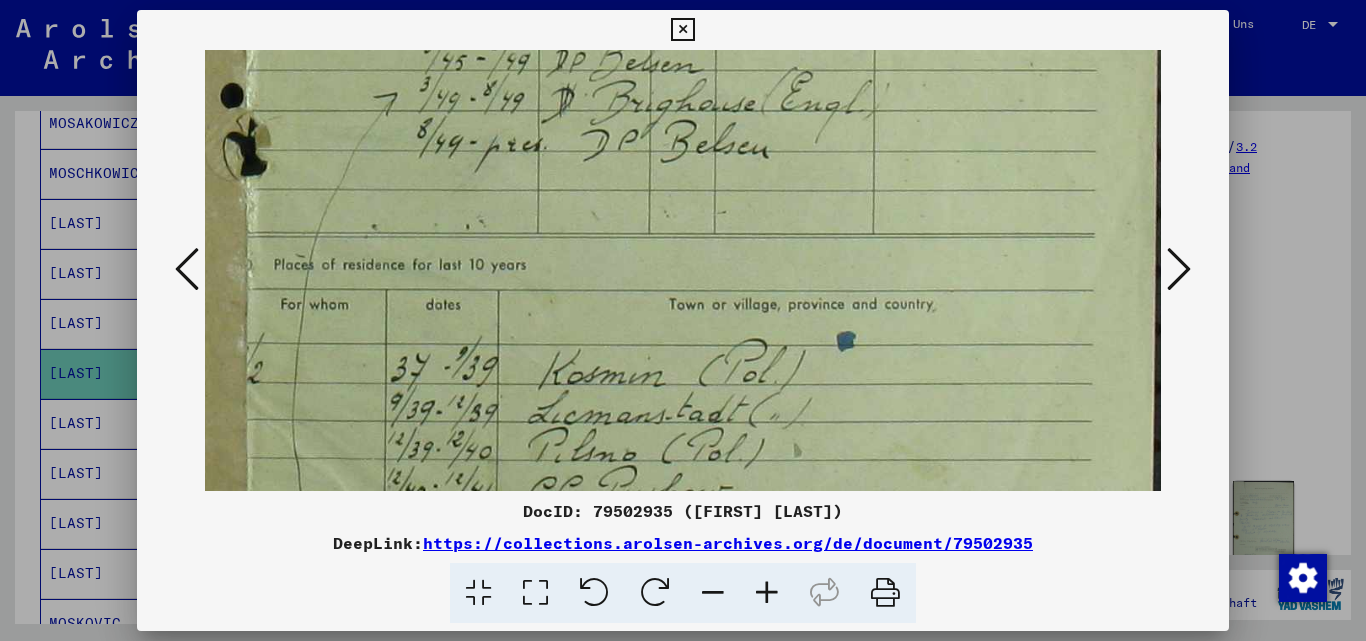 scroll, scrollTop: 808, scrollLeft: 993, axis: both 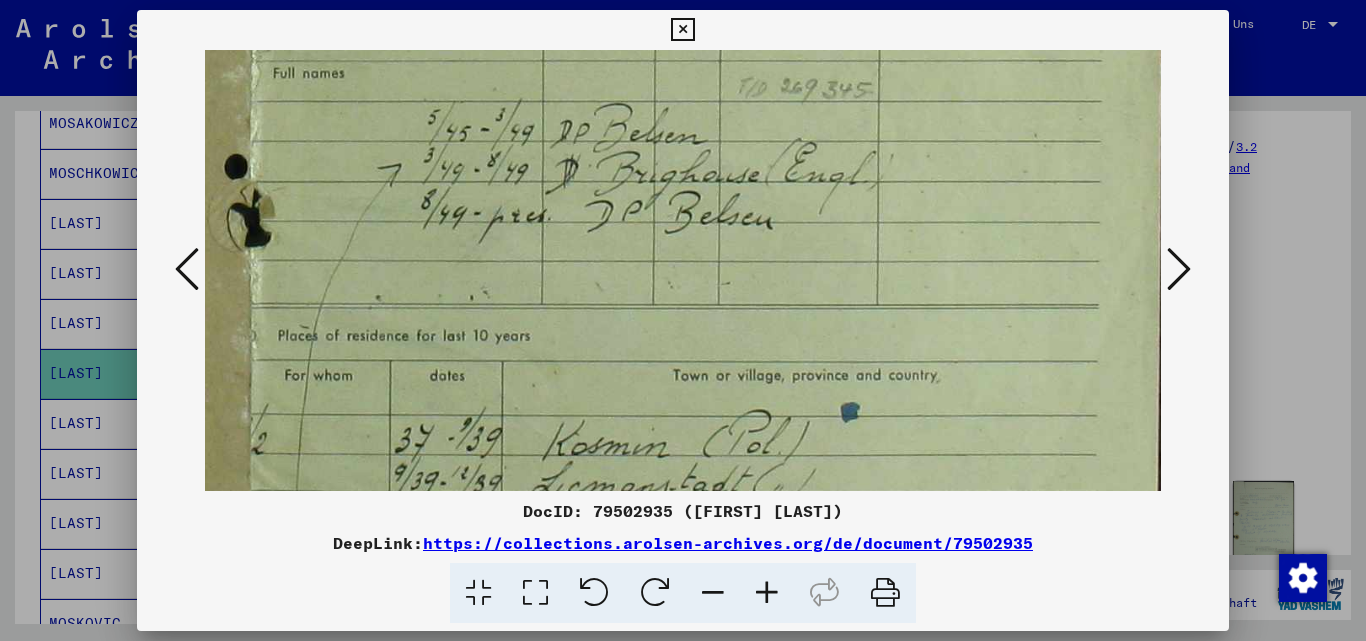 drag, startPoint x: 864, startPoint y: 175, endPoint x: 867, endPoint y: 467, distance: 292.0154 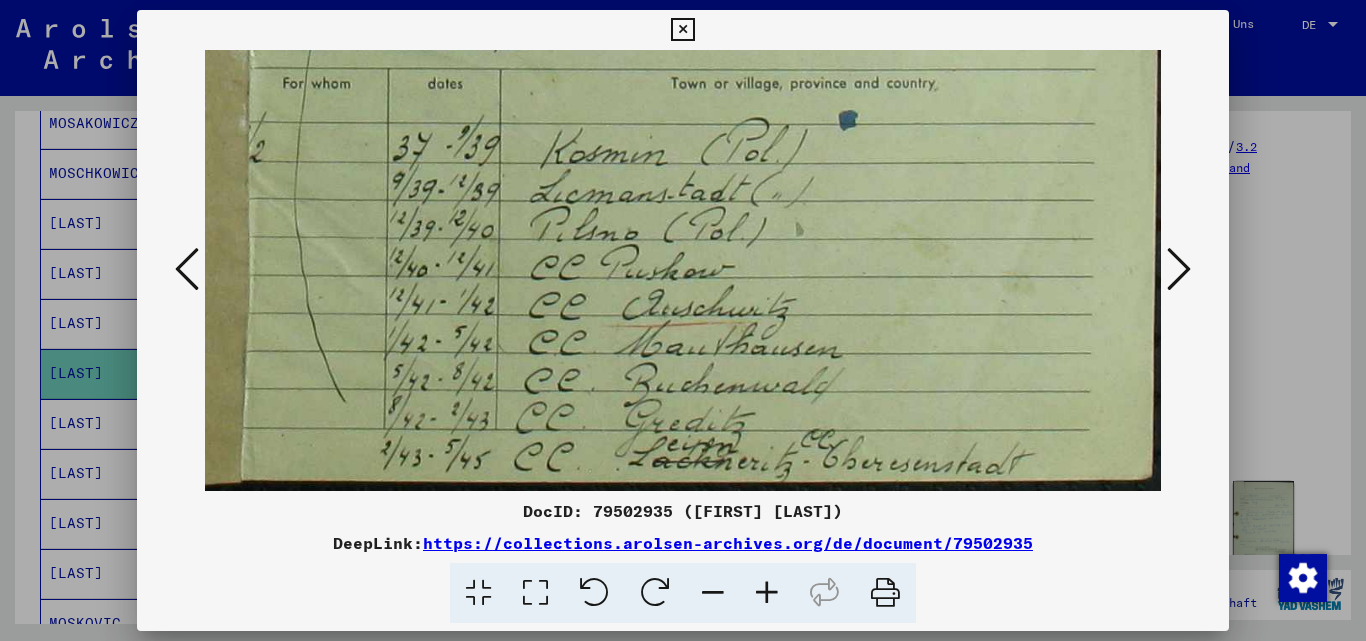drag, startPoint x: 880, startPoint y: 349, endPoint x: 870, endPoint y: 22, distance: 327.15286 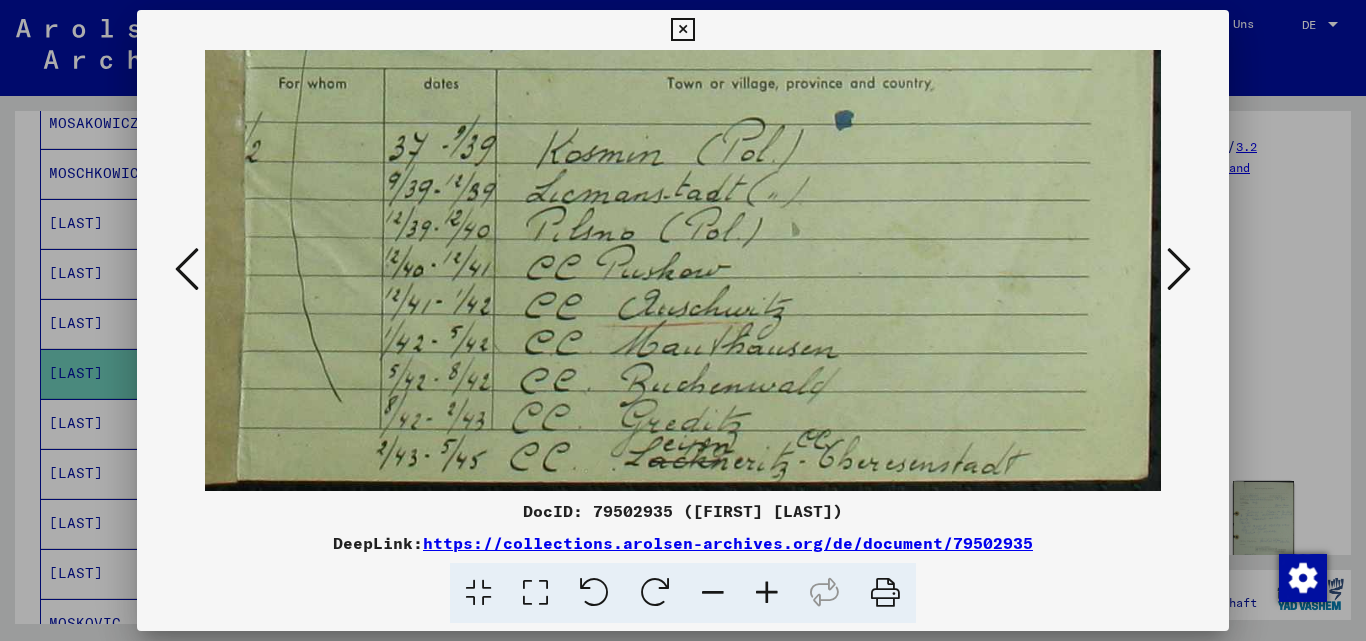 drag, startPoint x: 855, startPoint y: 137, endPoint x: 853, endPoint y: 126, distance: 11.18034 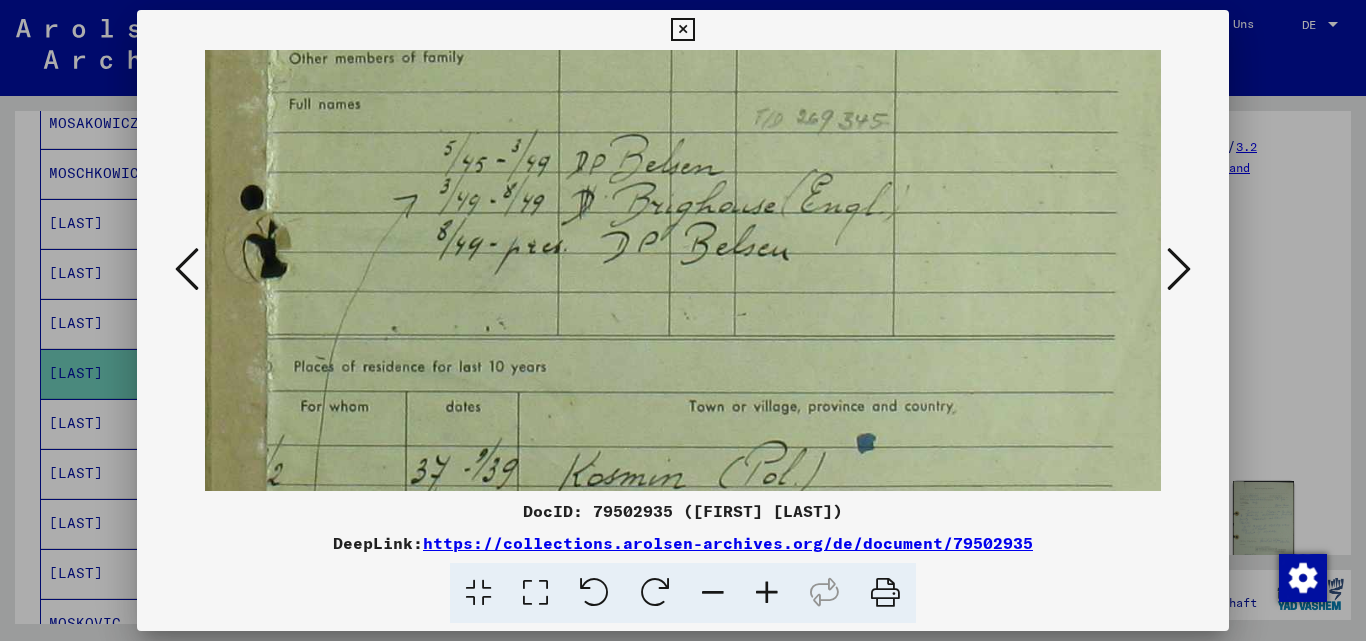 scroll, scrollTop: 752, scrollLeft: 977, axis: both 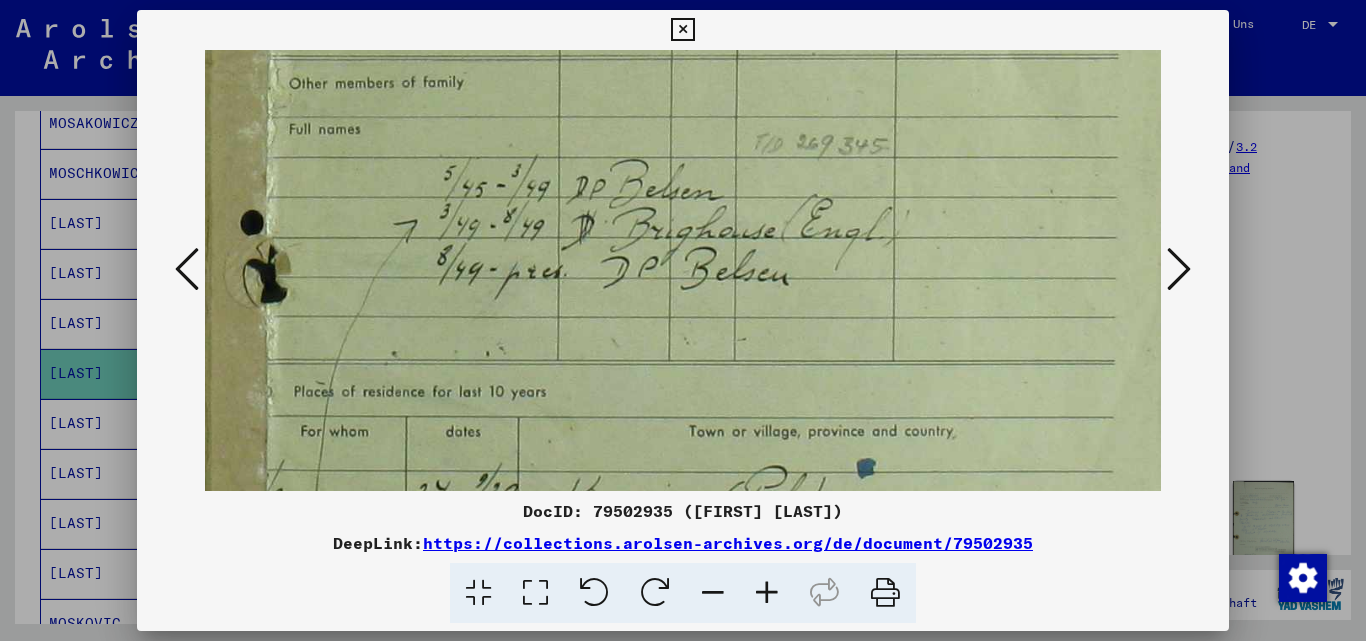 drag, startPoint x: 913, startPoint y: 157, endPoint x: 935, endPoint y: 505, distance: 348.6947 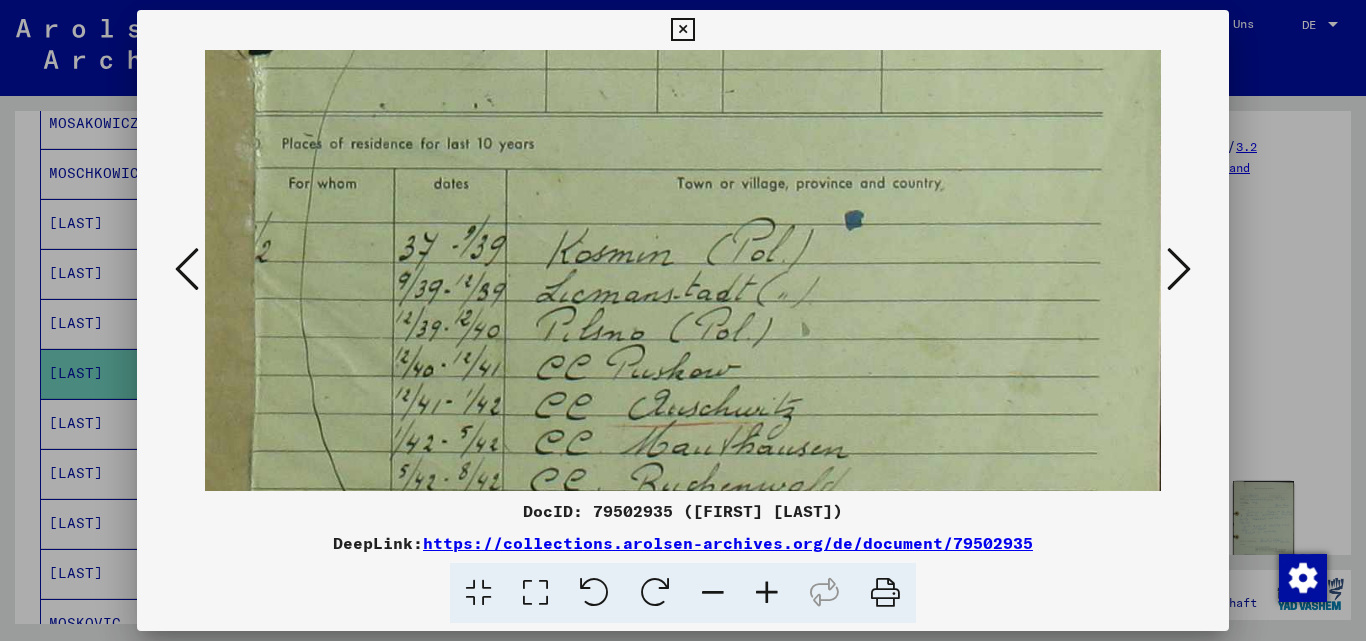 drag, startPoint x: 943, startPoint y: 431, endPoint x: 931, endPoint y: 183, distance: 248.29015 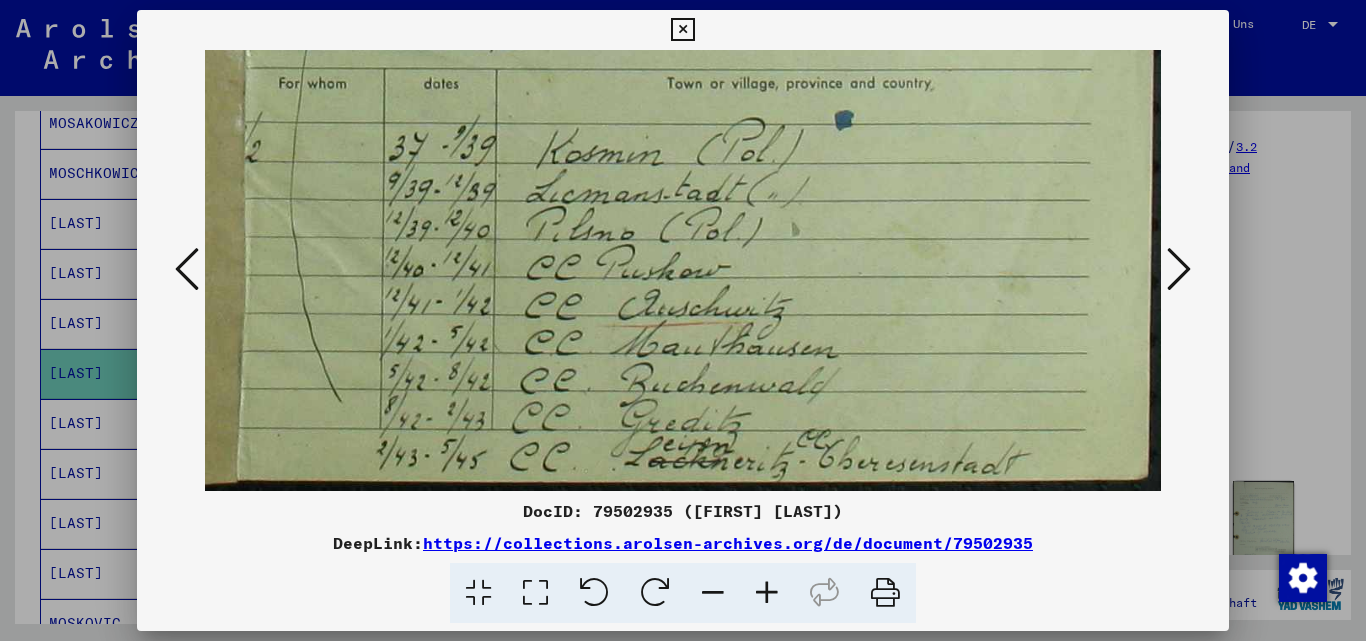 drag, startPoint x: 950, startPoint y: 431, endPoint x: 938, endPoint y: 212, distance: 219.32852 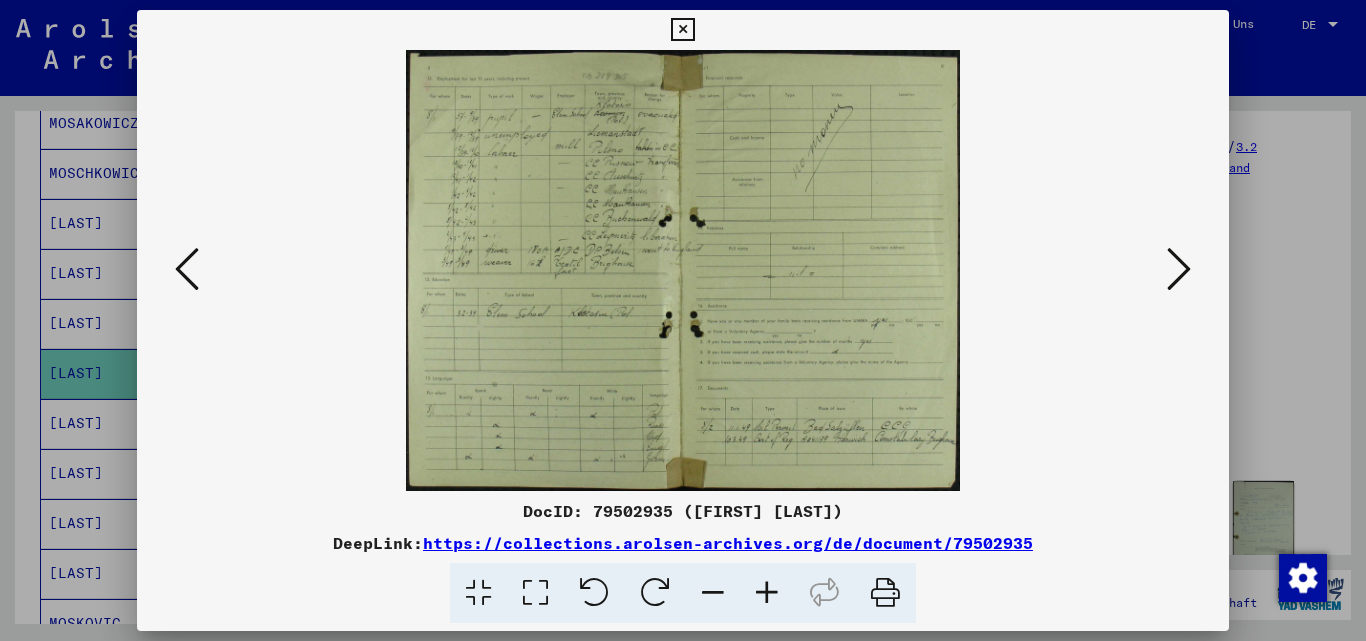 scroll, scrollTop: 0, scrollLeft: 0, axis: both 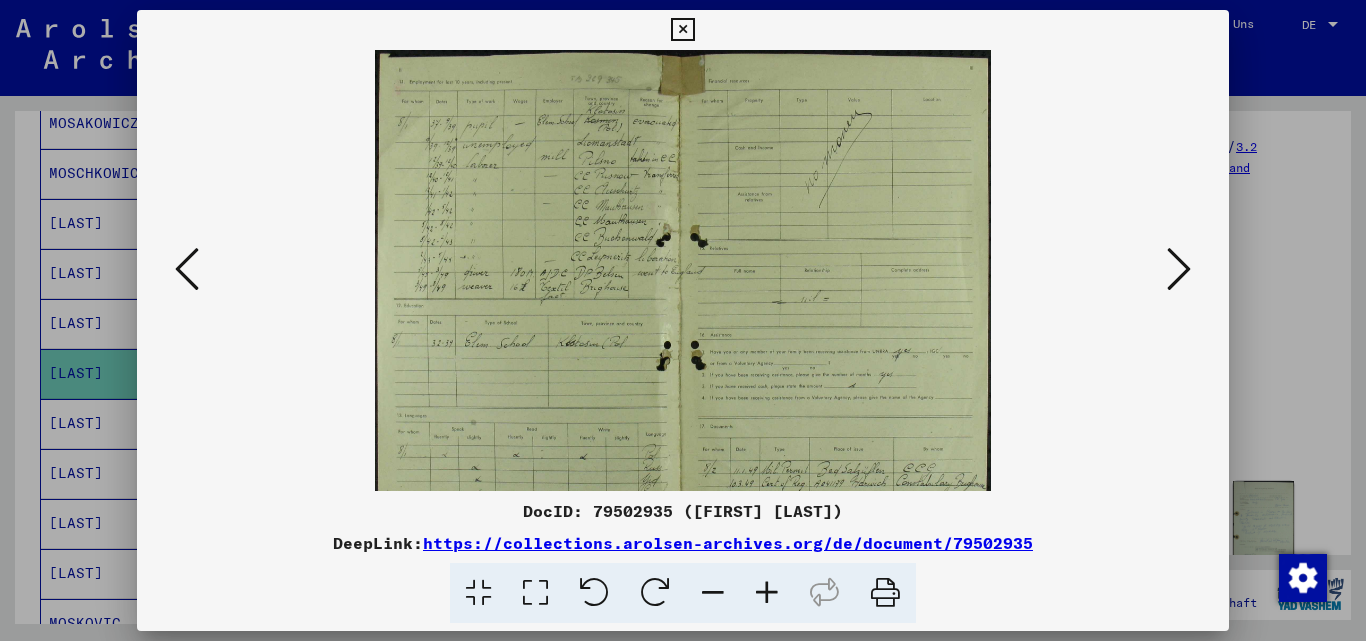 click at bounding box center [767, 593] 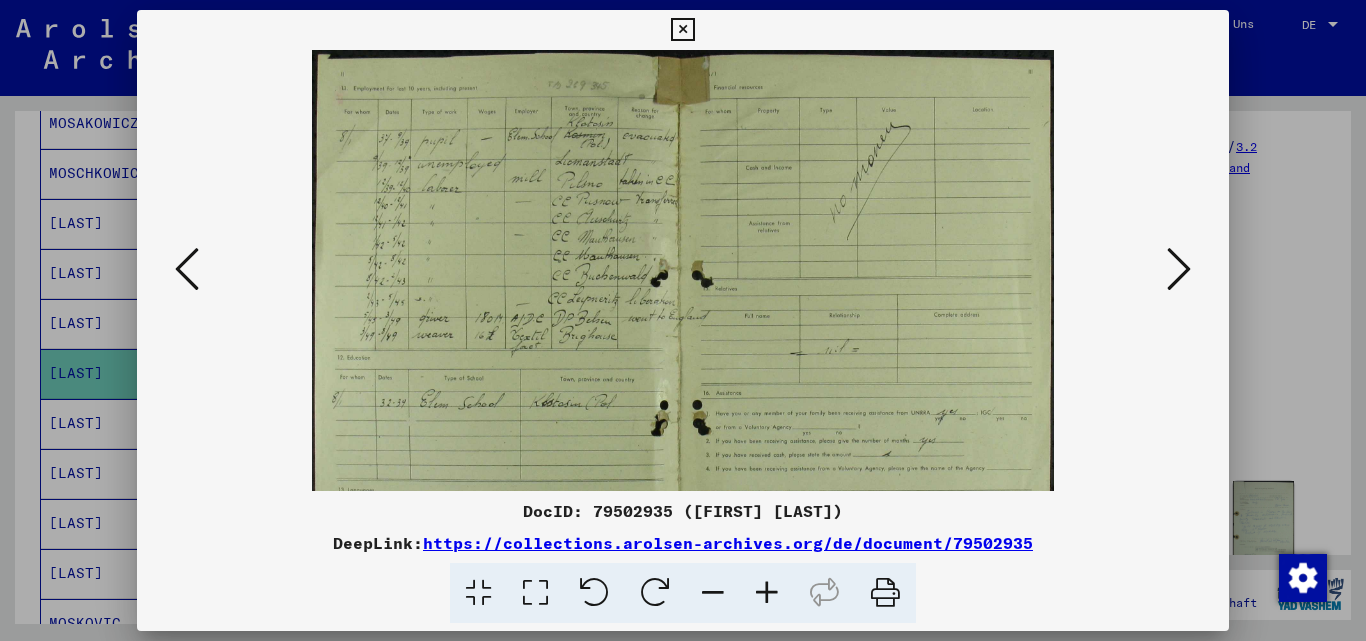 click at bounding box center (767, 593) 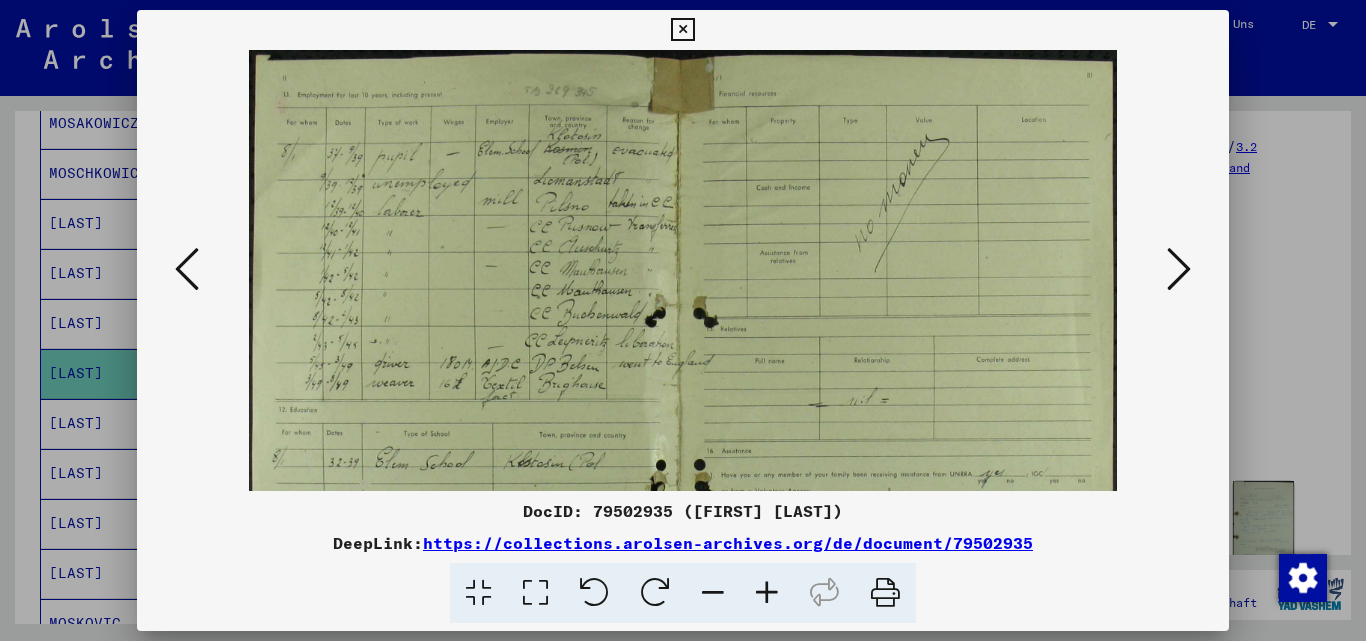 click at bounding box center [767, 593] 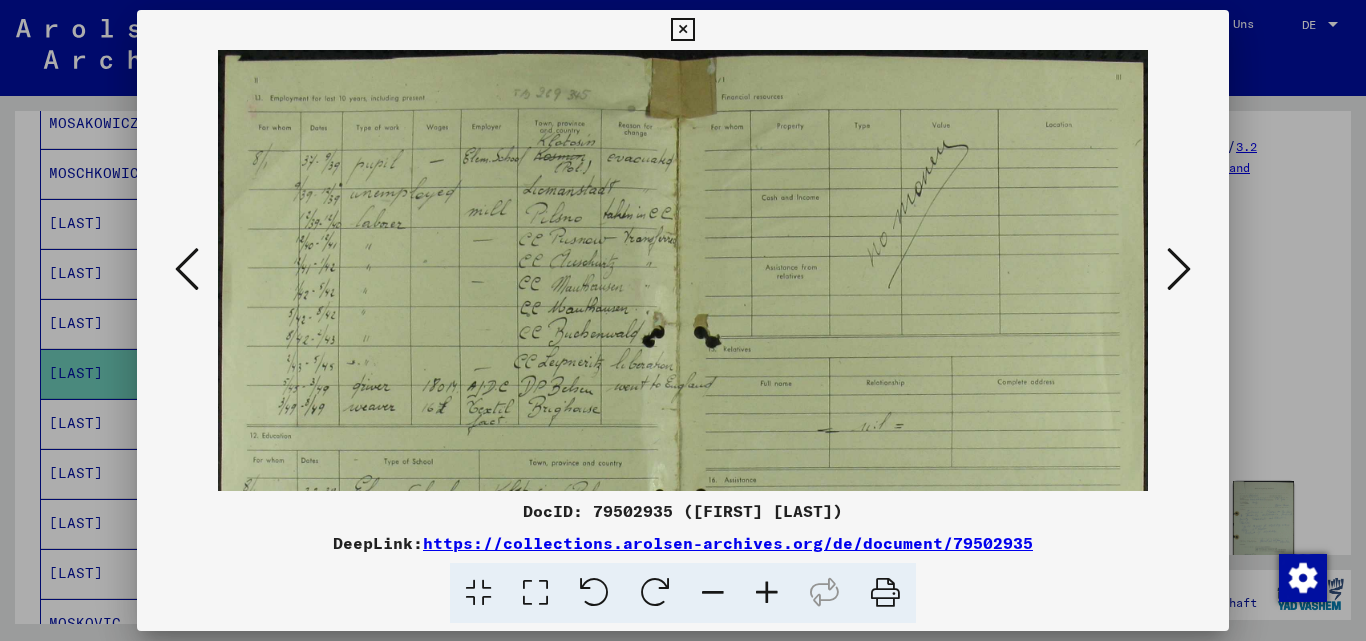 click at bounding box center [767, 593] 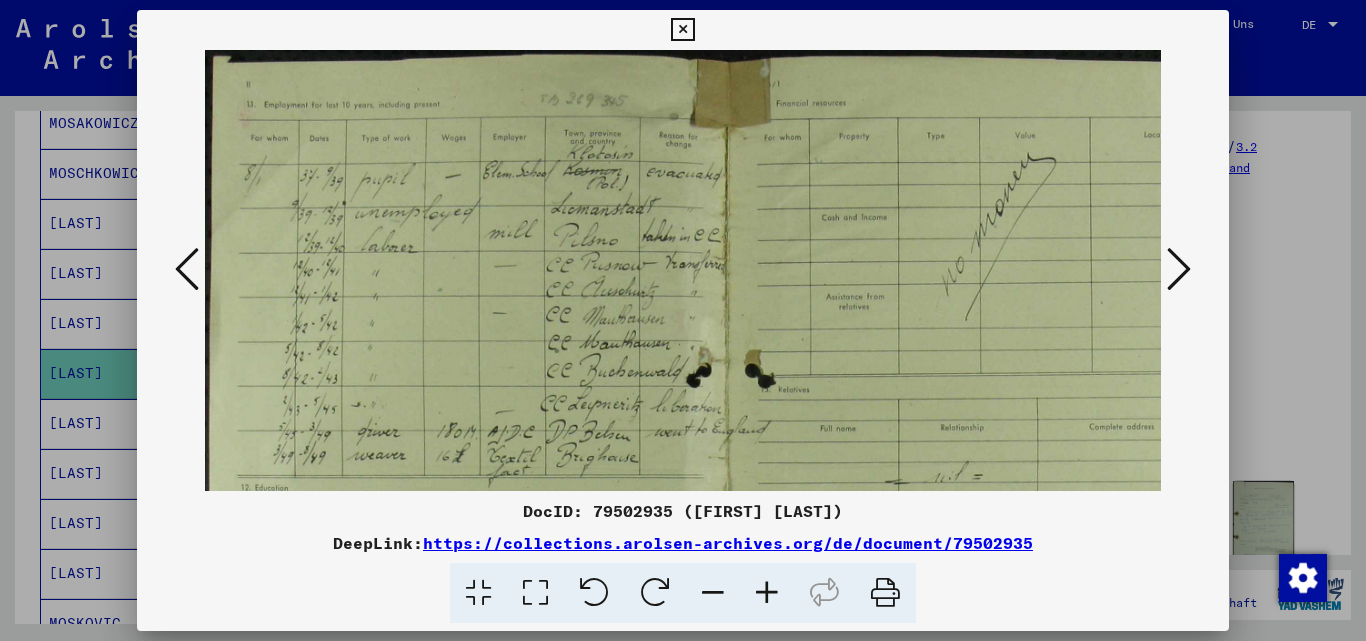 click at bounding box center [767, 593] 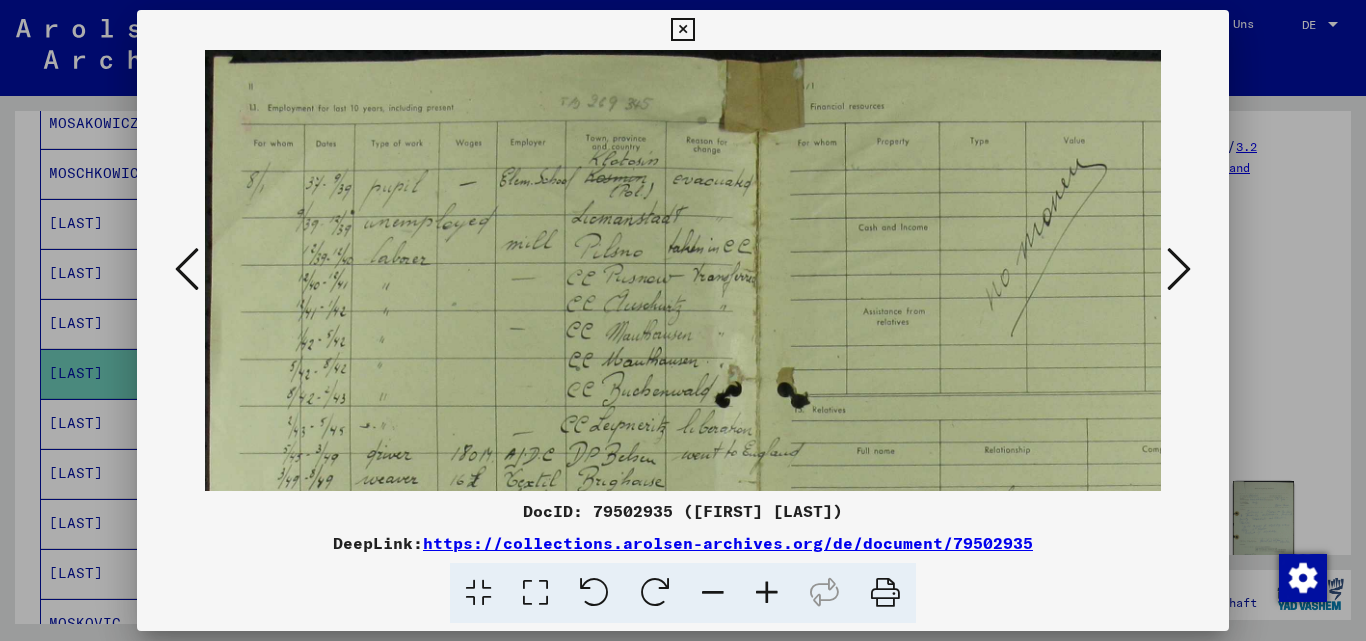 click at bounding box center (767, 593) 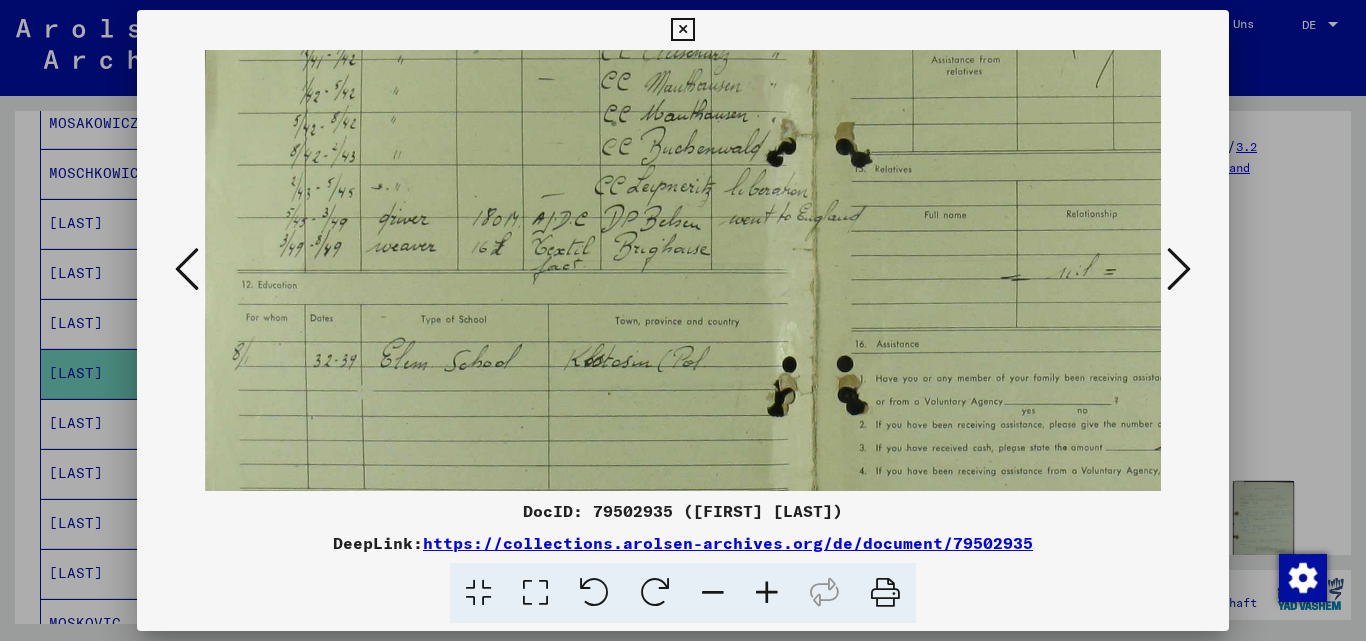 scroll, scrollTop: 287, scrollLeft: 5, axis: both 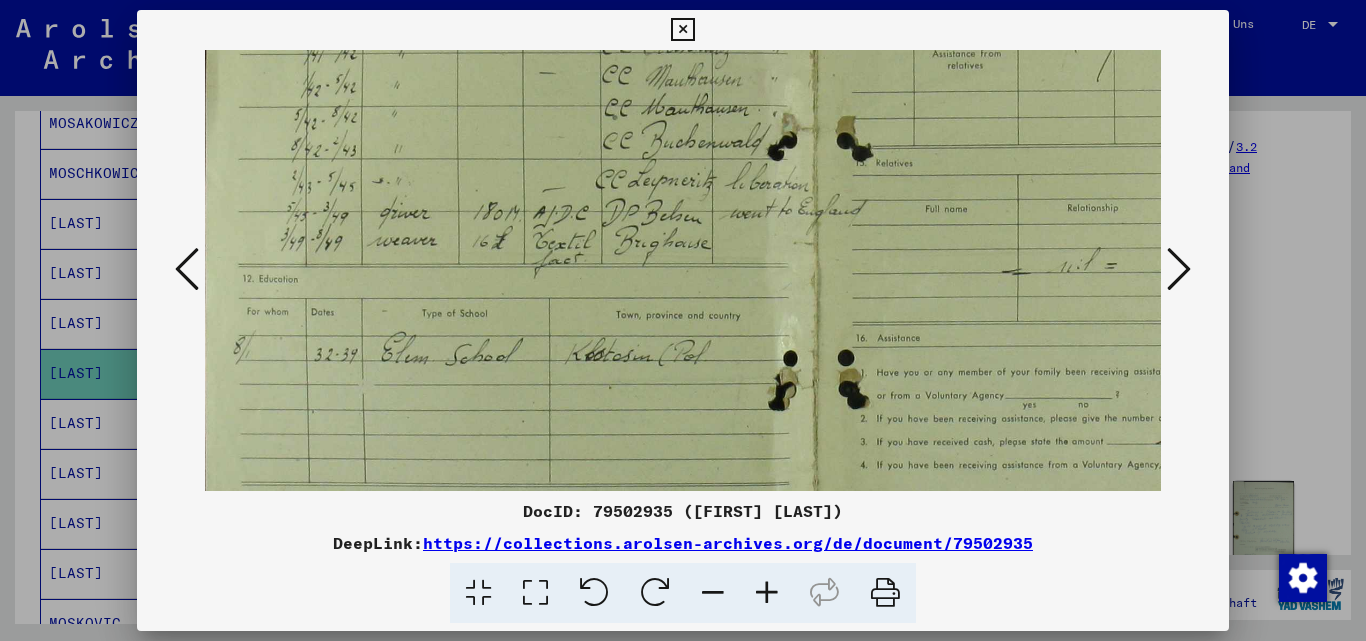 drag, startPoint x: 833, startPoint y: 352, endPoint x: 828, endPoint y: 65, distance: 287.04355 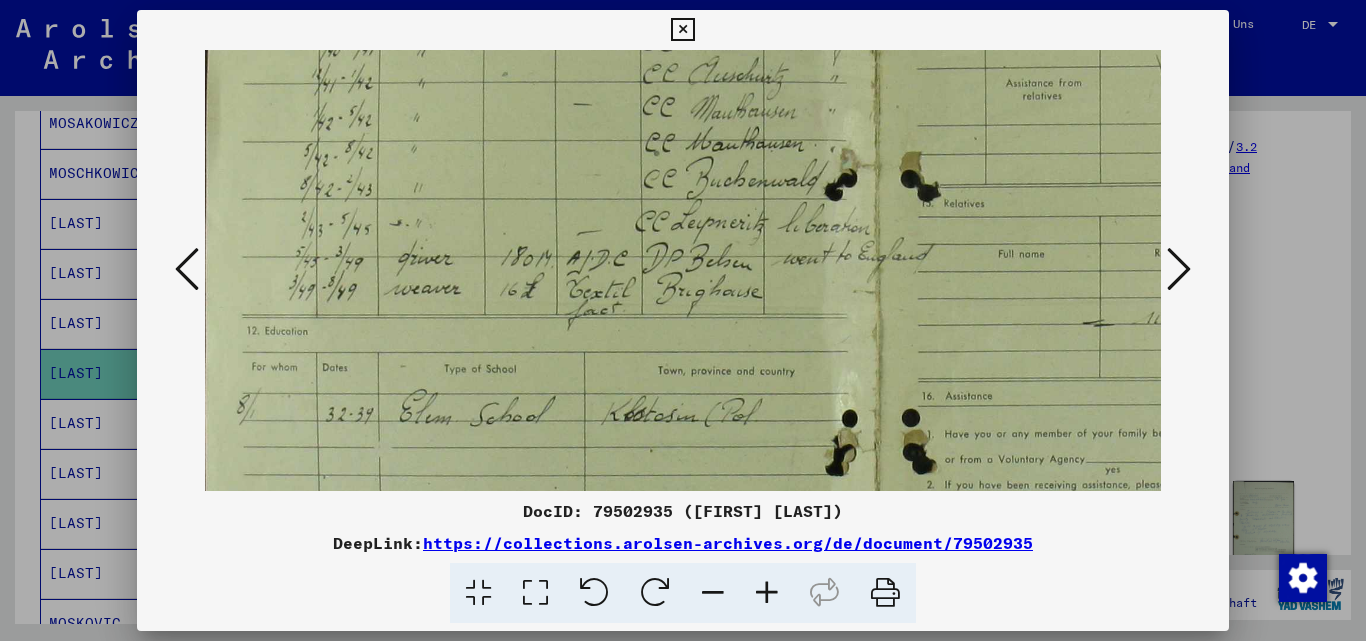 click at bounding box center [767, 593] 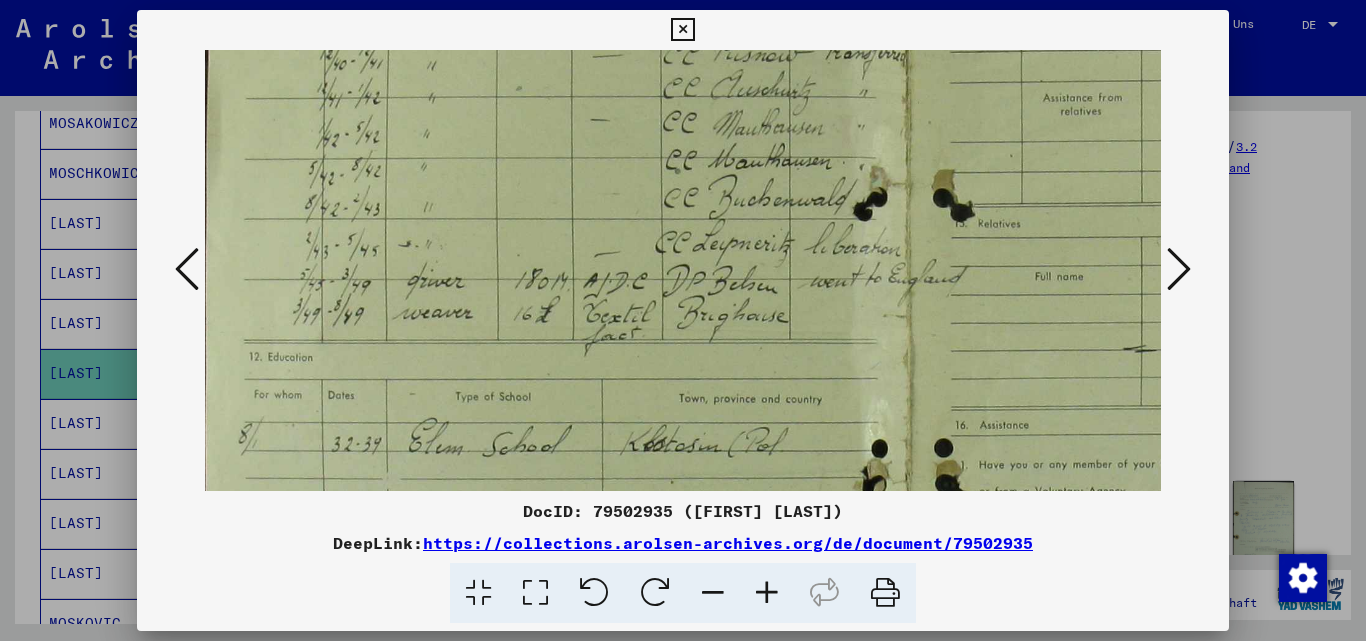 click at bounding box center (767, 593) 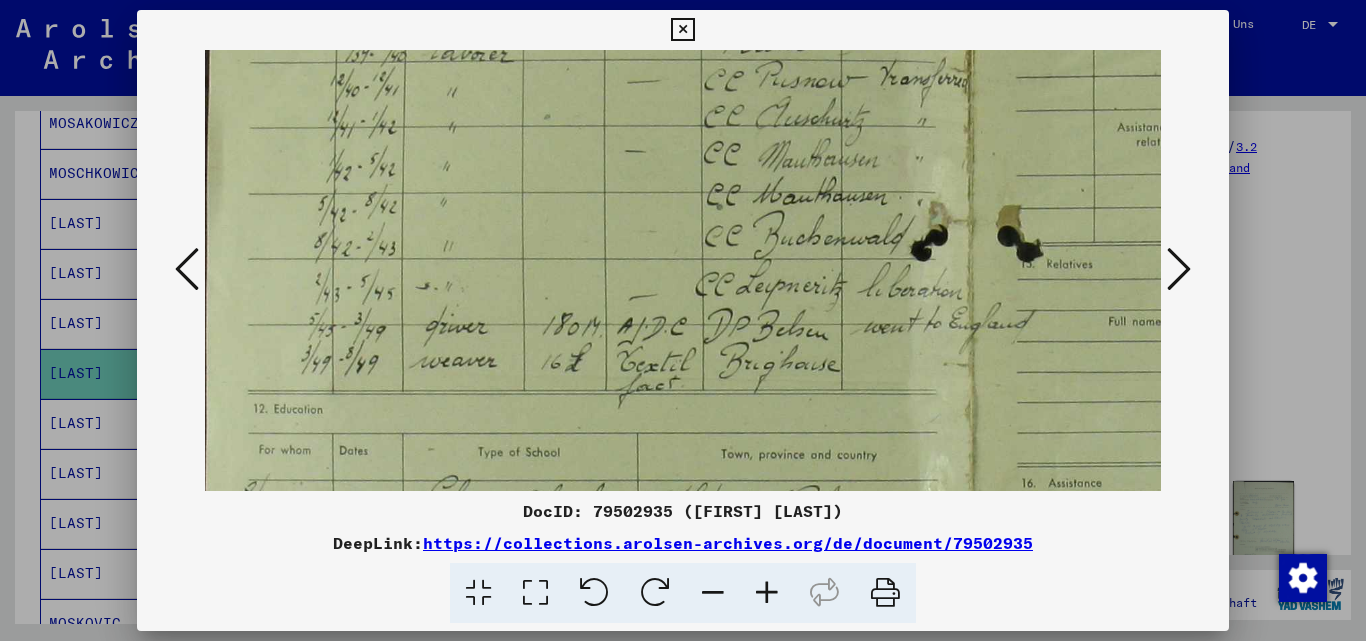 click at bounding box center [767, 593] 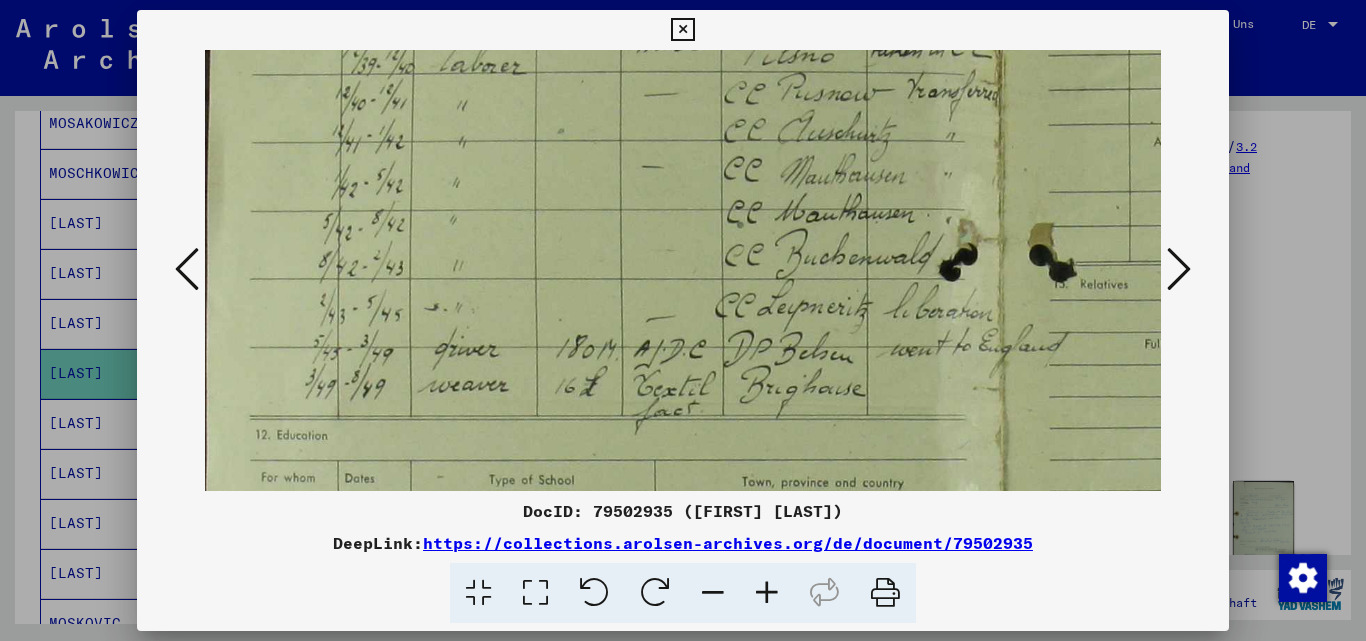 click at bounding box center [767, 593] 